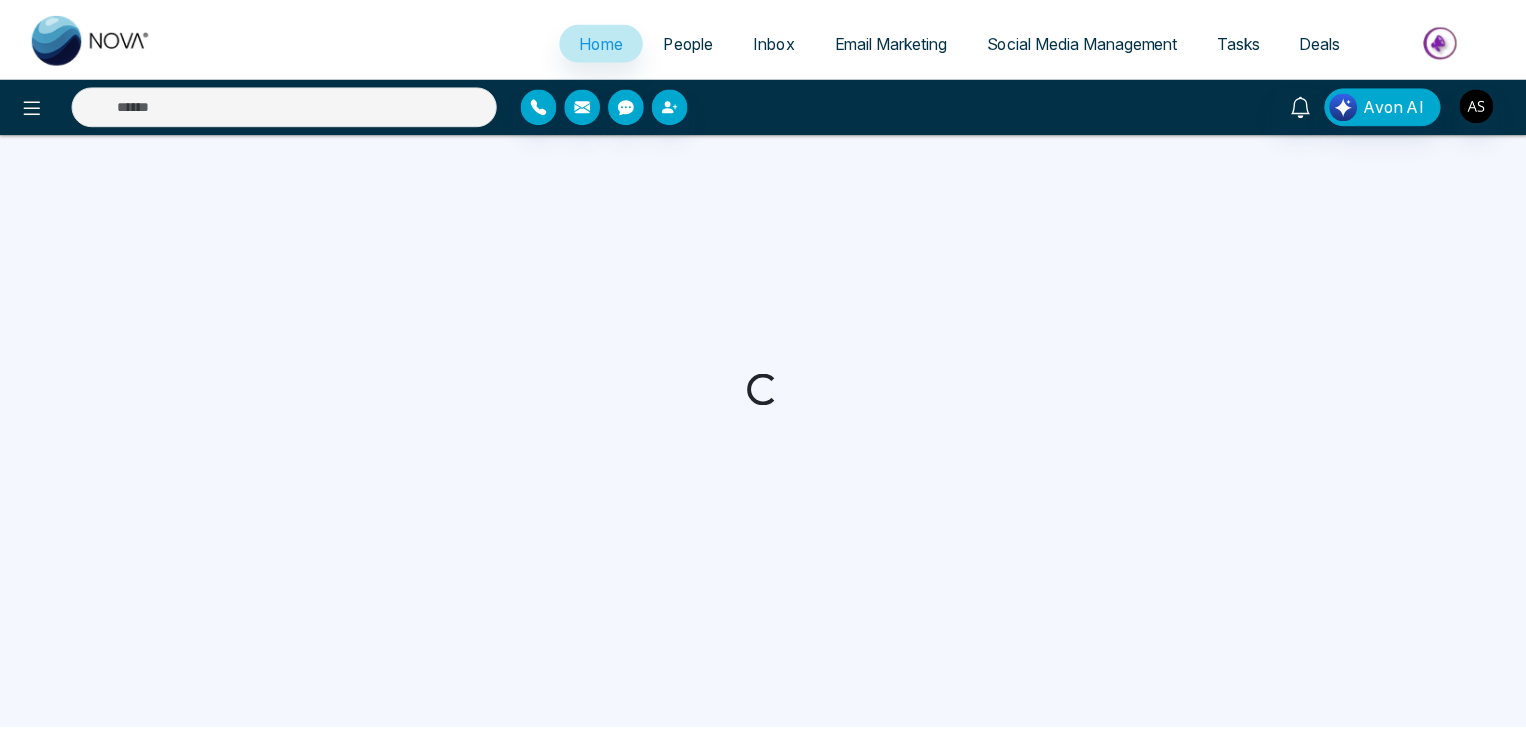 scroll, scrollTop: 0, scrollLeft: 0, axis: both 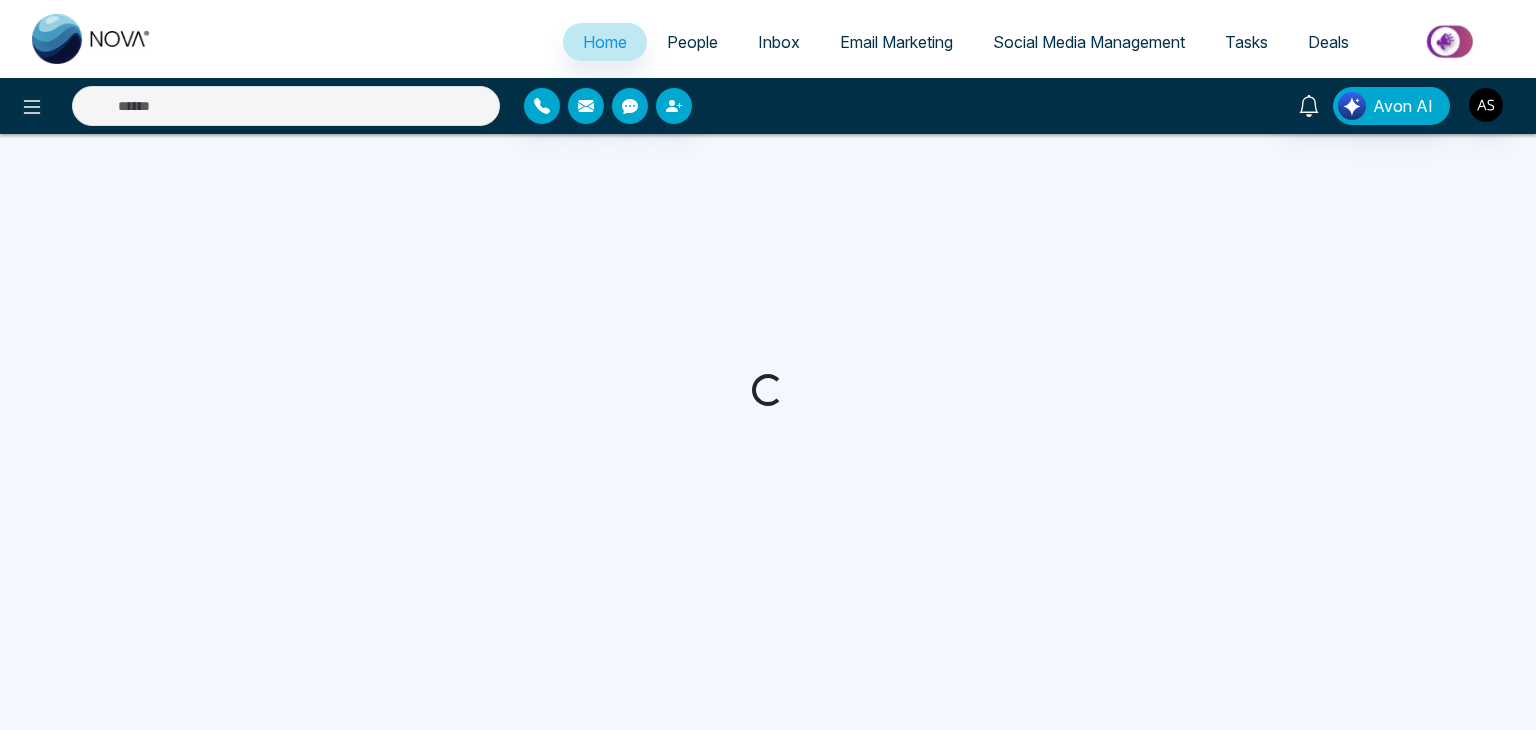 select on "*" 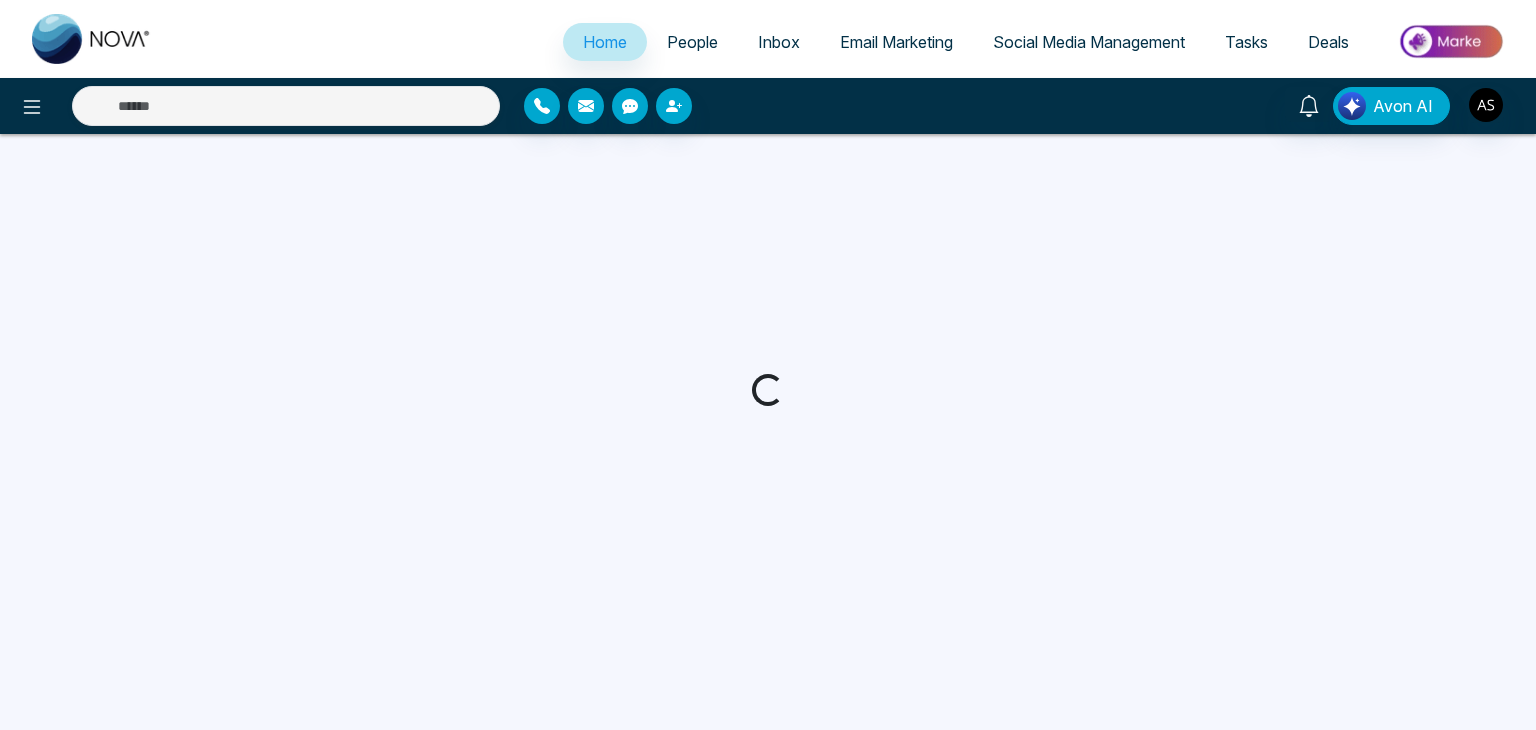 select on "*" 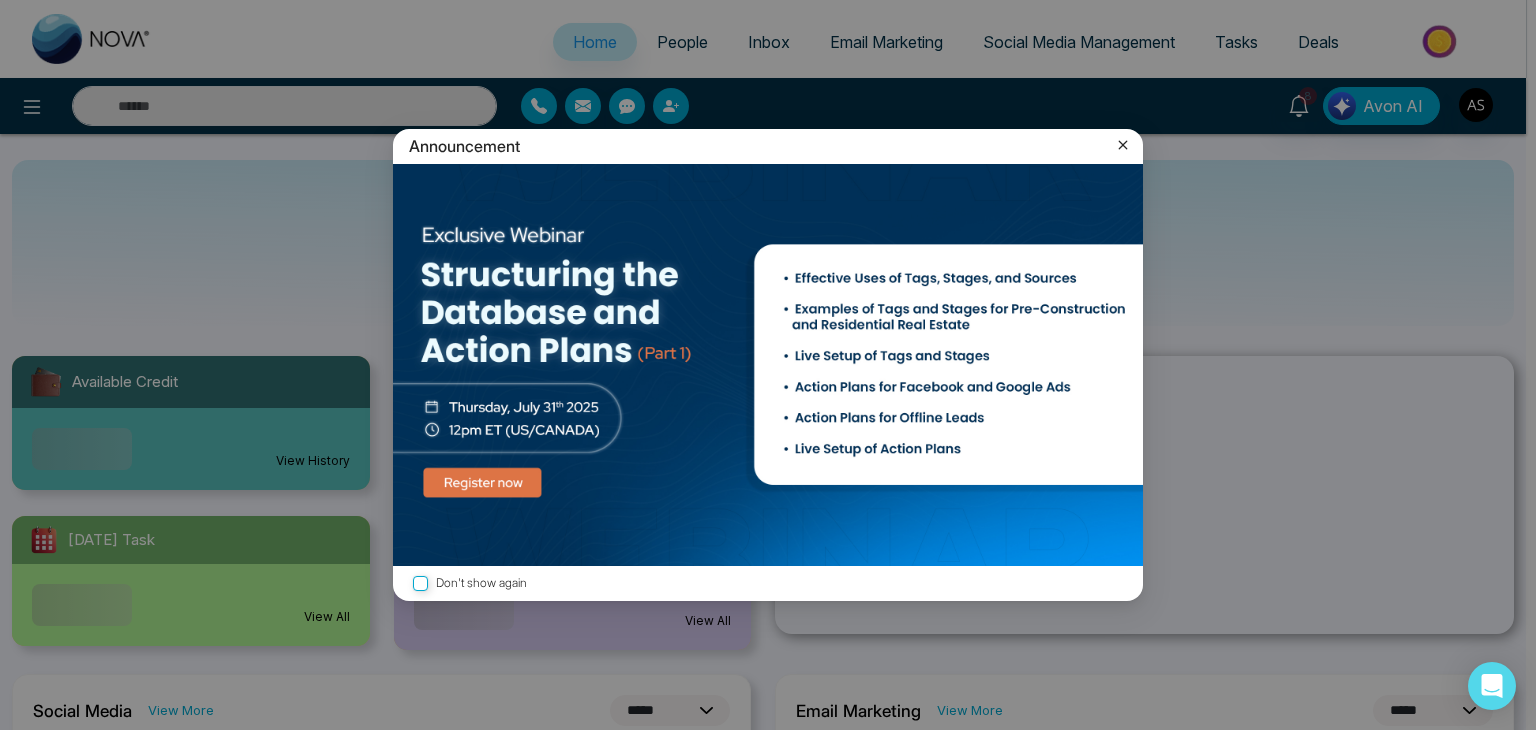 click on "Announcement   Don't show again" at bounding box center [768, 365] 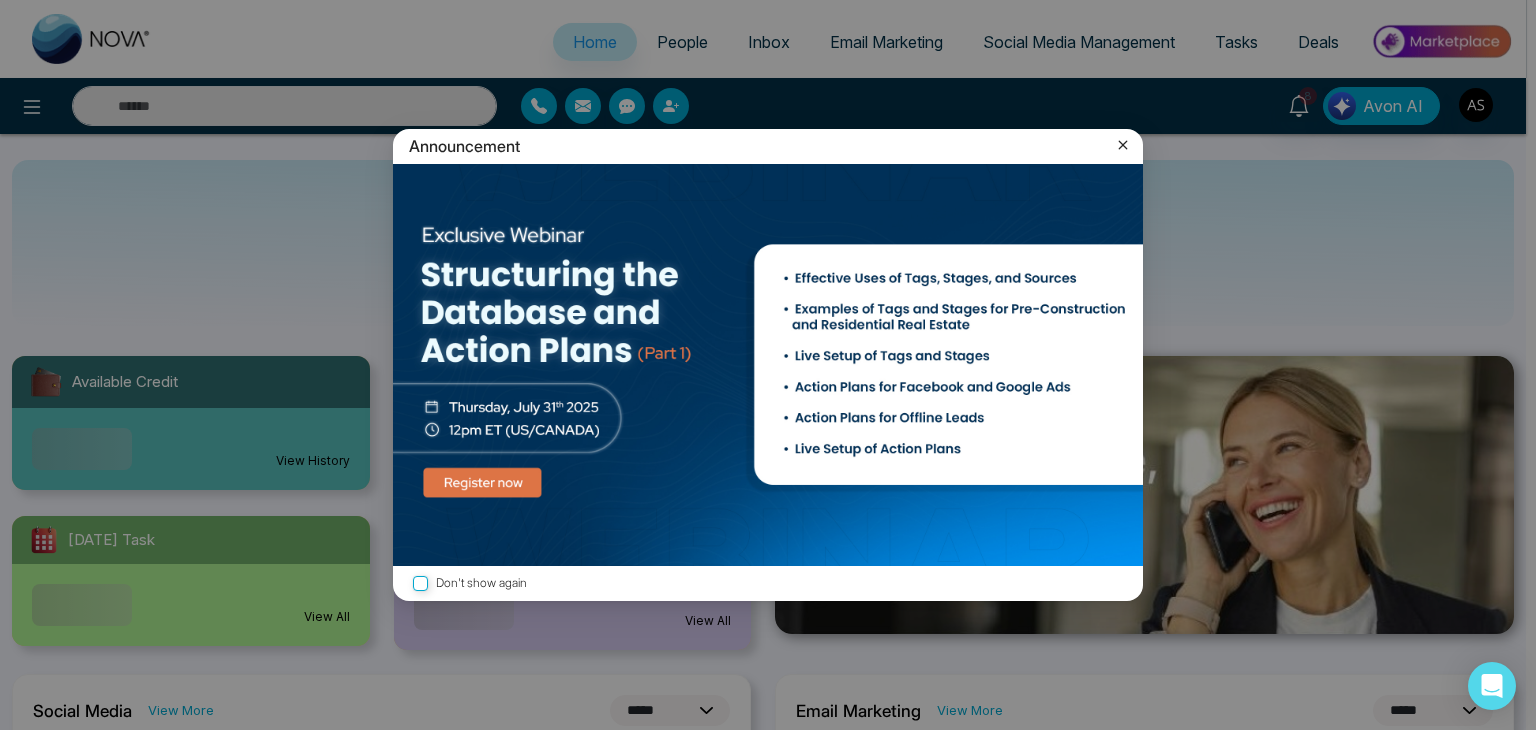 click 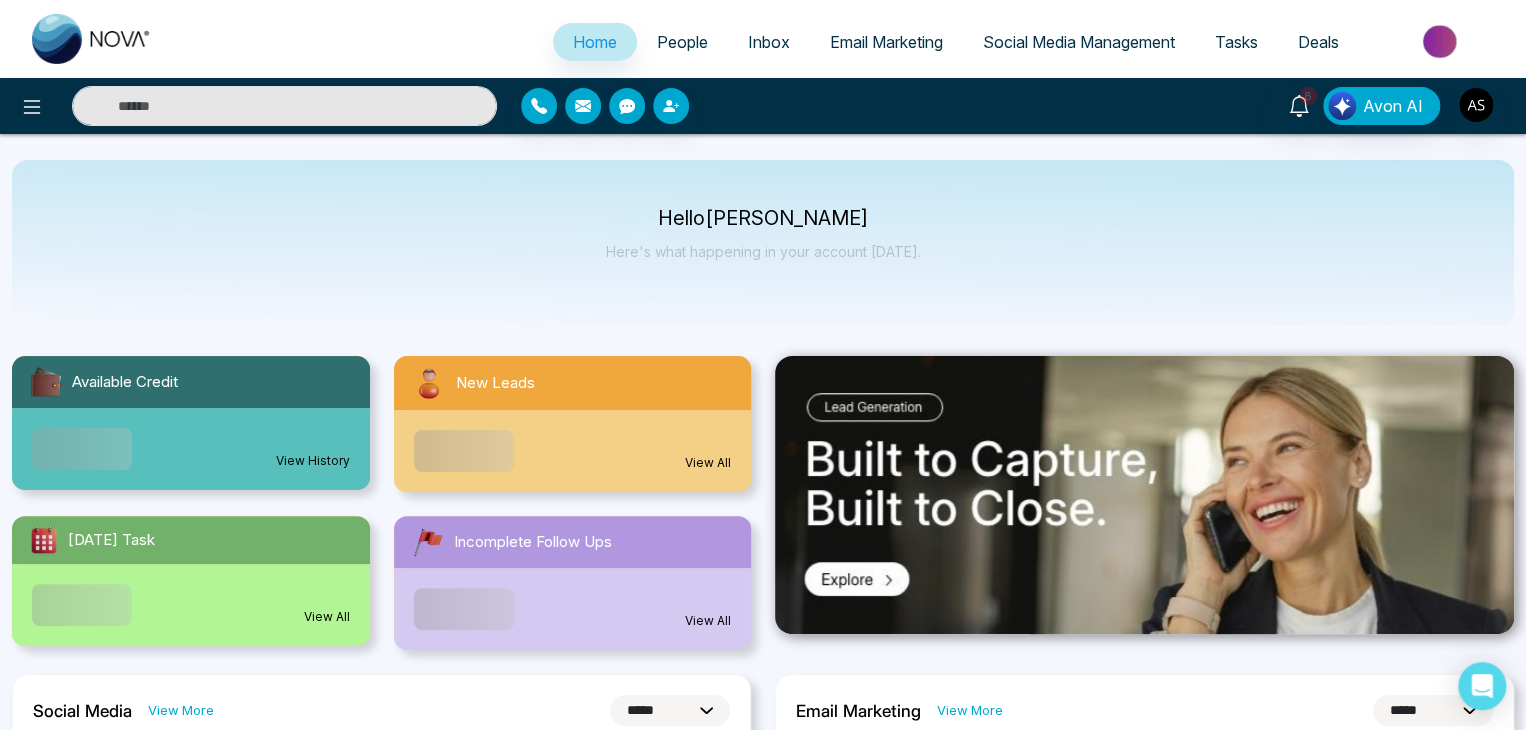 click on "People" at bounding box center (682, 42) 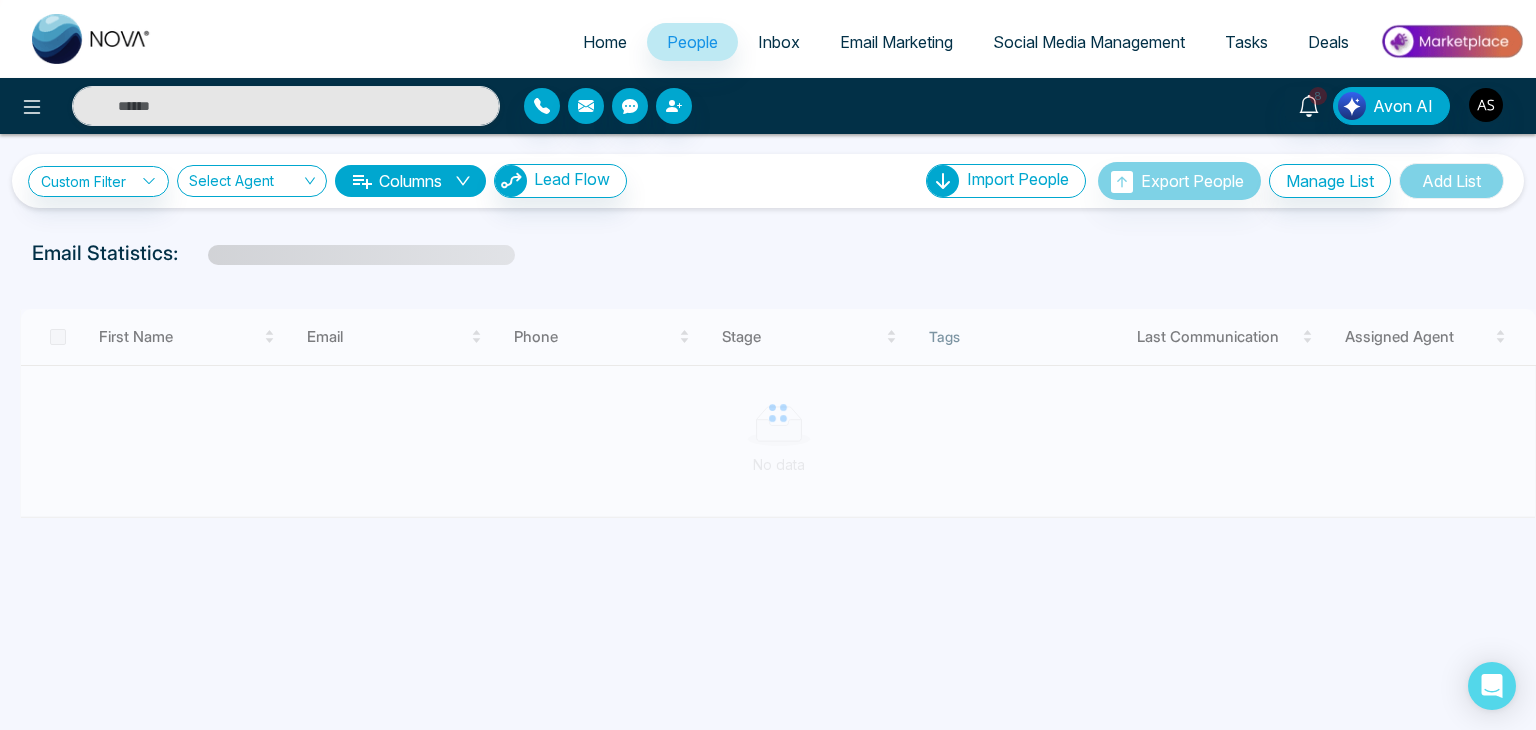 click on "Email Marketing" at bounding box center [896, 42] 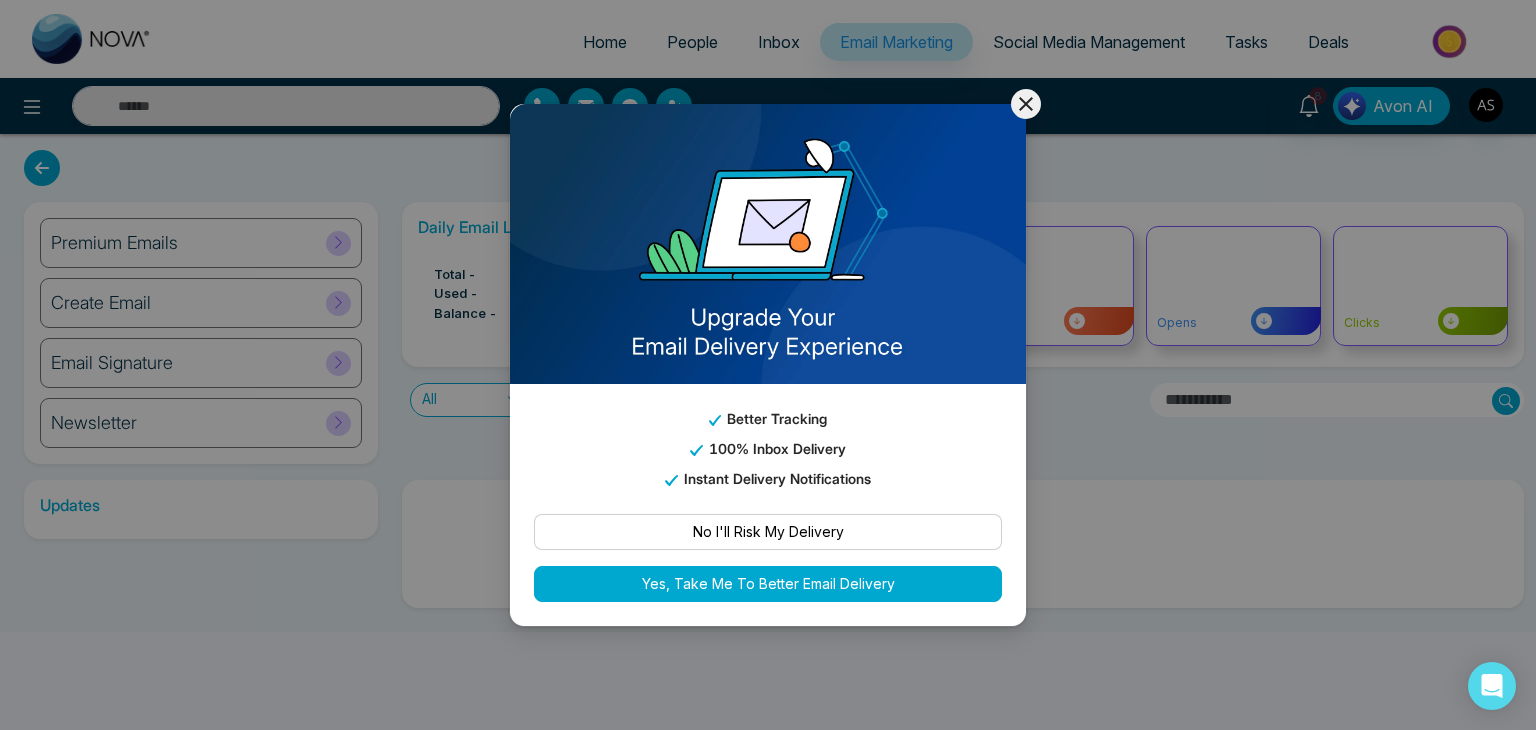 click 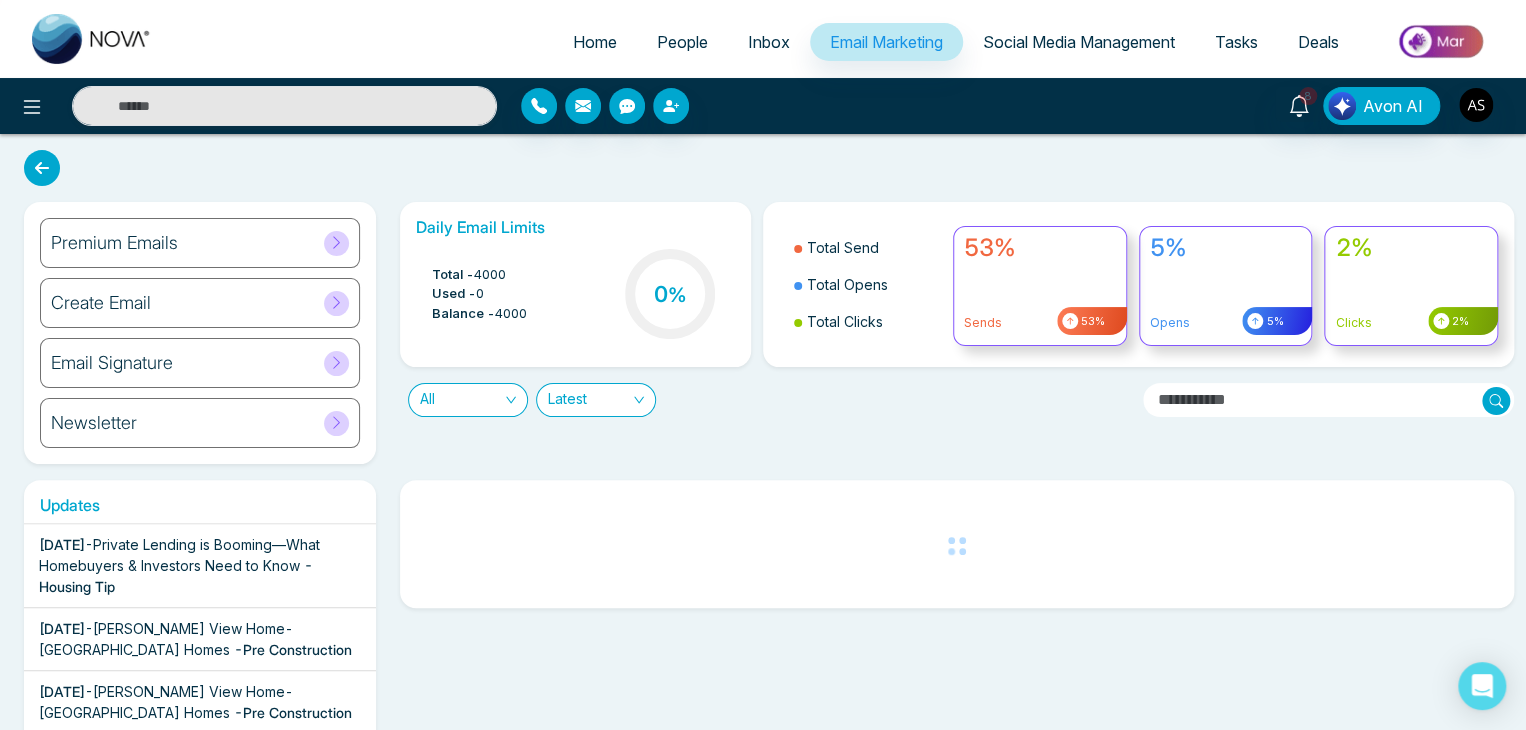 click on "Social Media Management" at bounding box center [1079, 42] 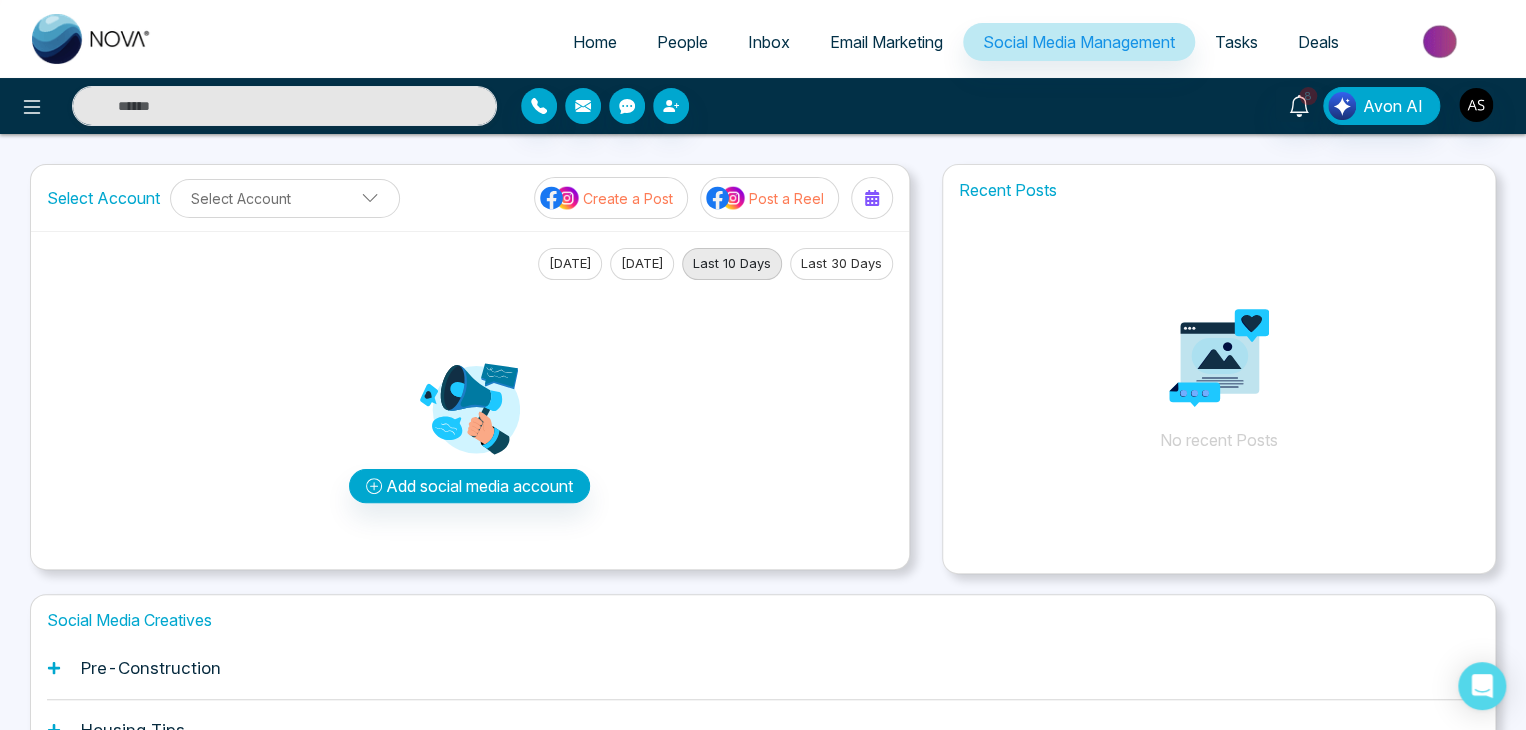 click on "Tasks" at bounding box center [1236, 42] 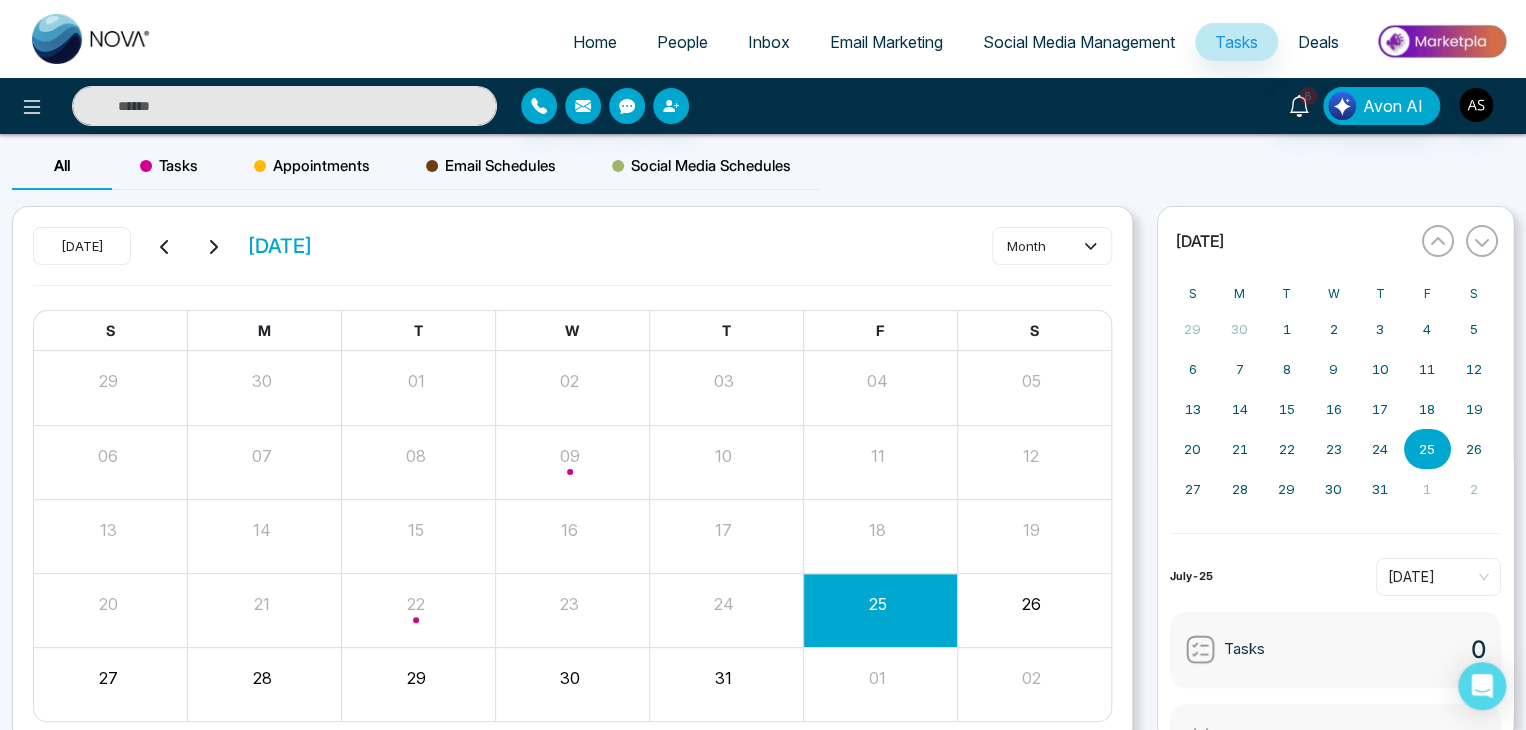 click on "Appointments" at bounding box center [312, 166] 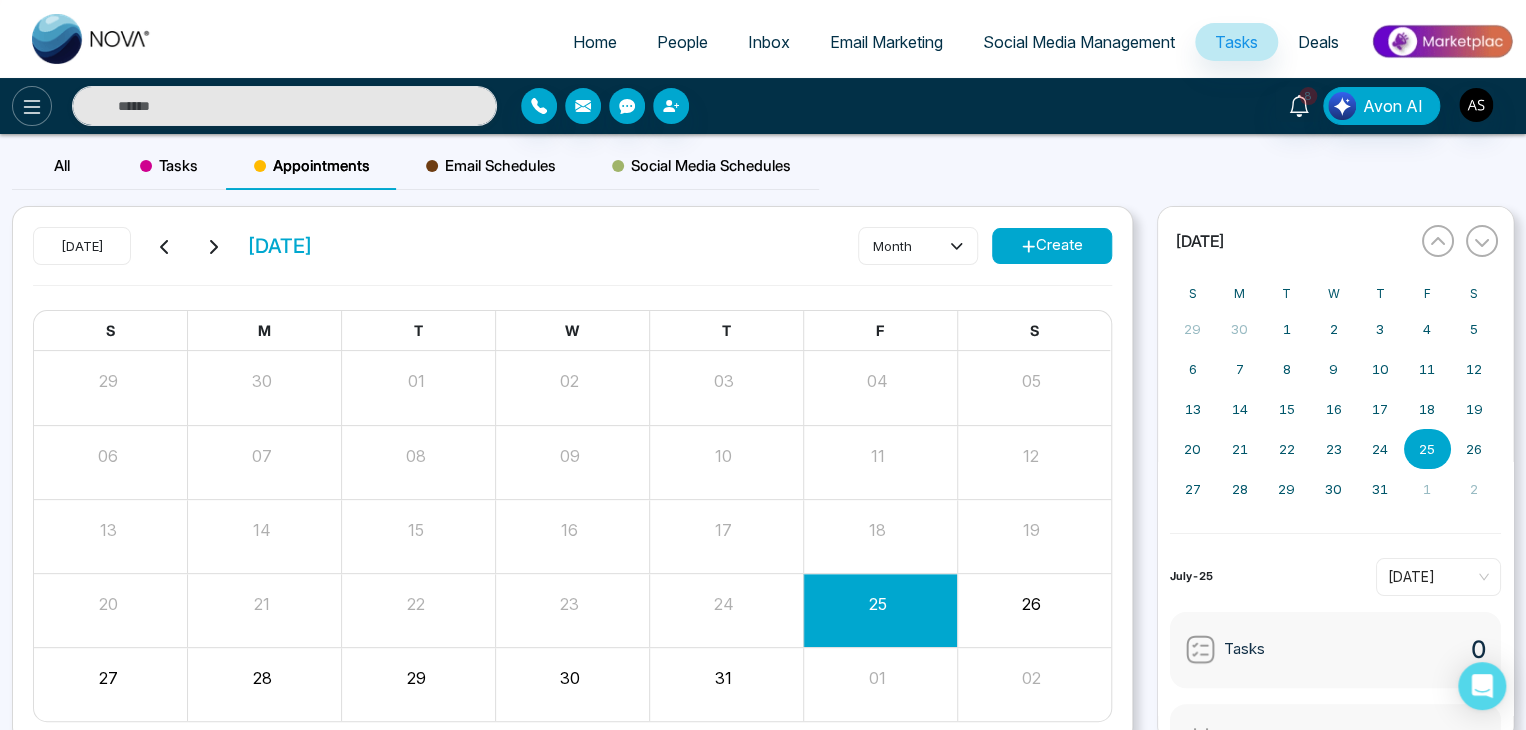click at bounding box center [32, 106] 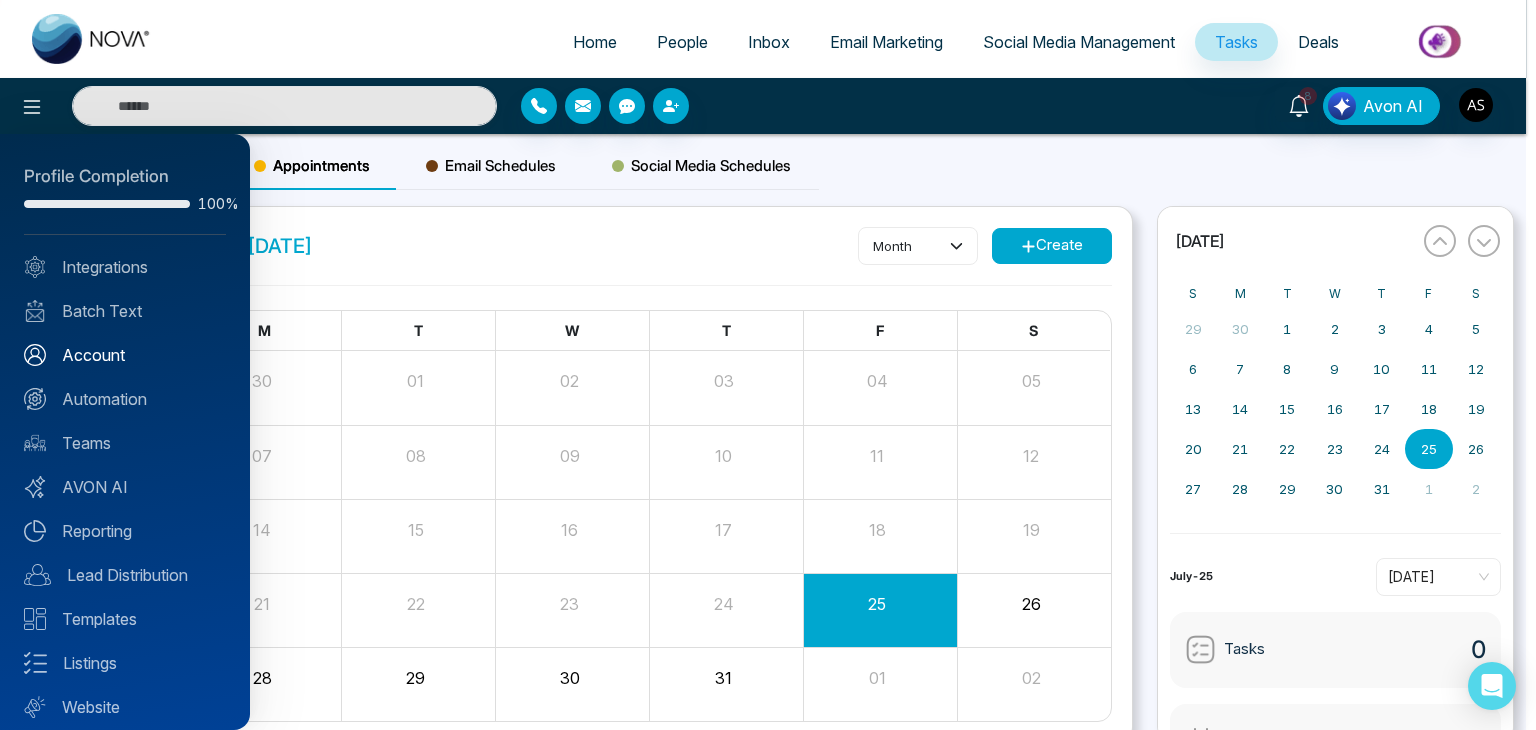 click on "Account" at bounding box center (125, 355) 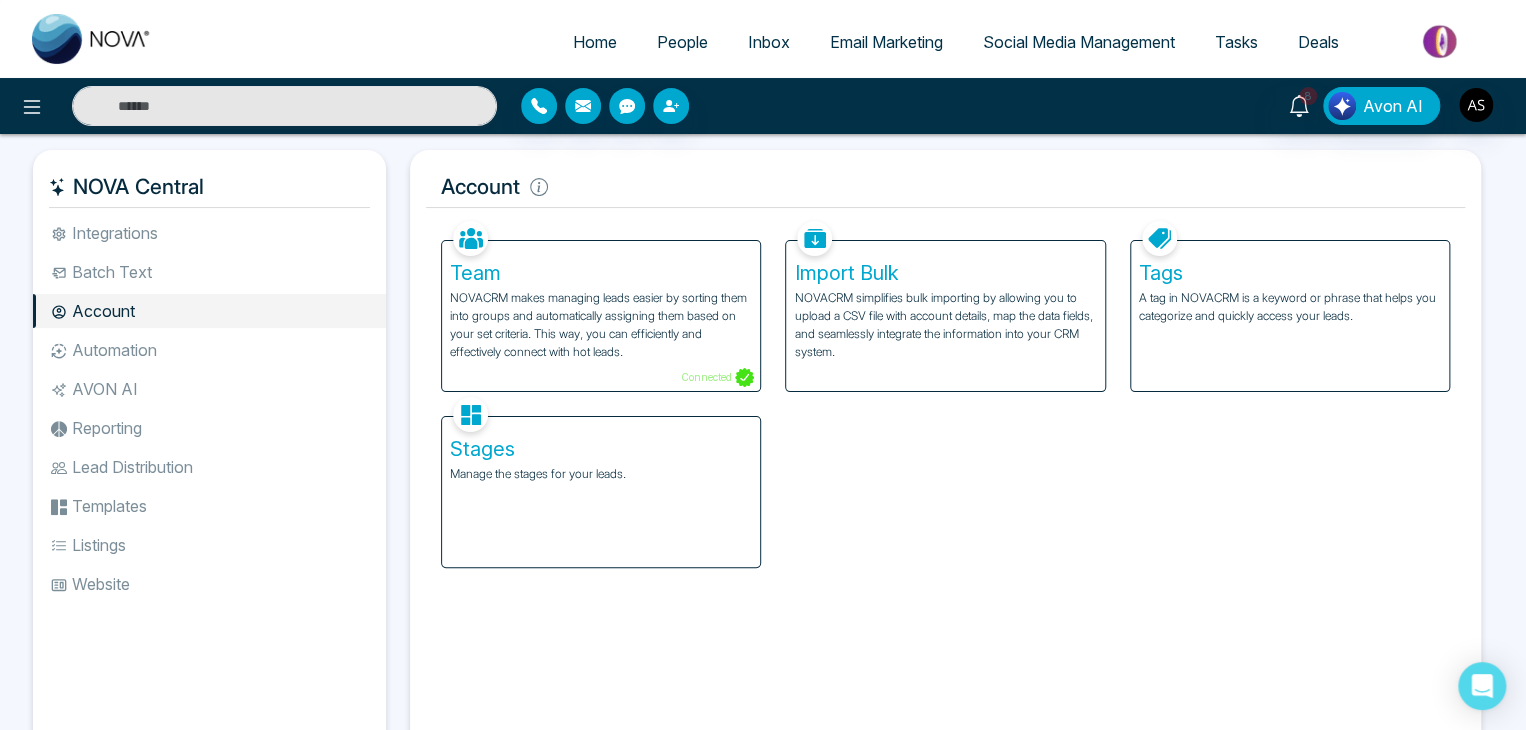 click on "Integrations" at bounding box center [209, 233] 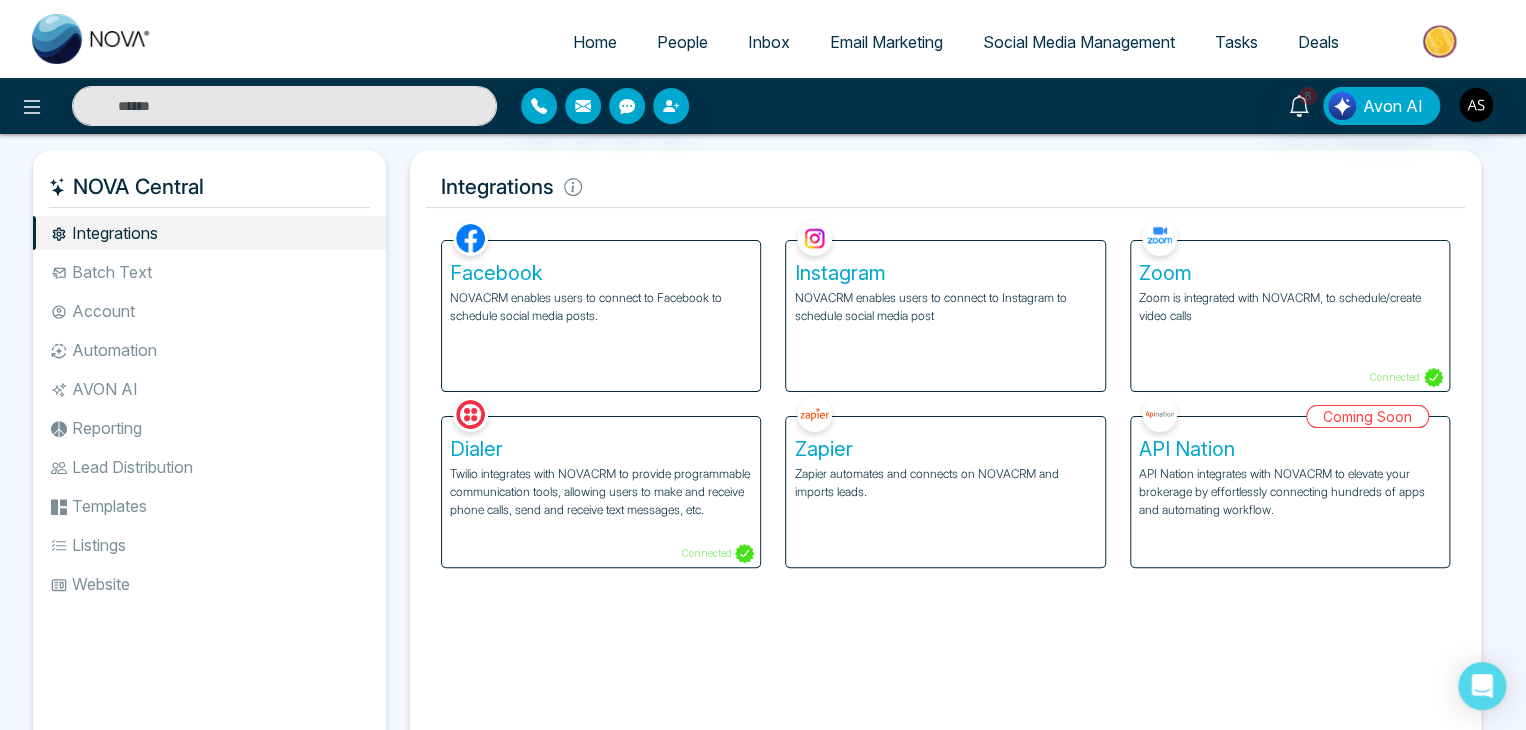 click on "Zoom is integrated with NOVACRM, to schedule/create video calls" at bounding box center (1290, 307) 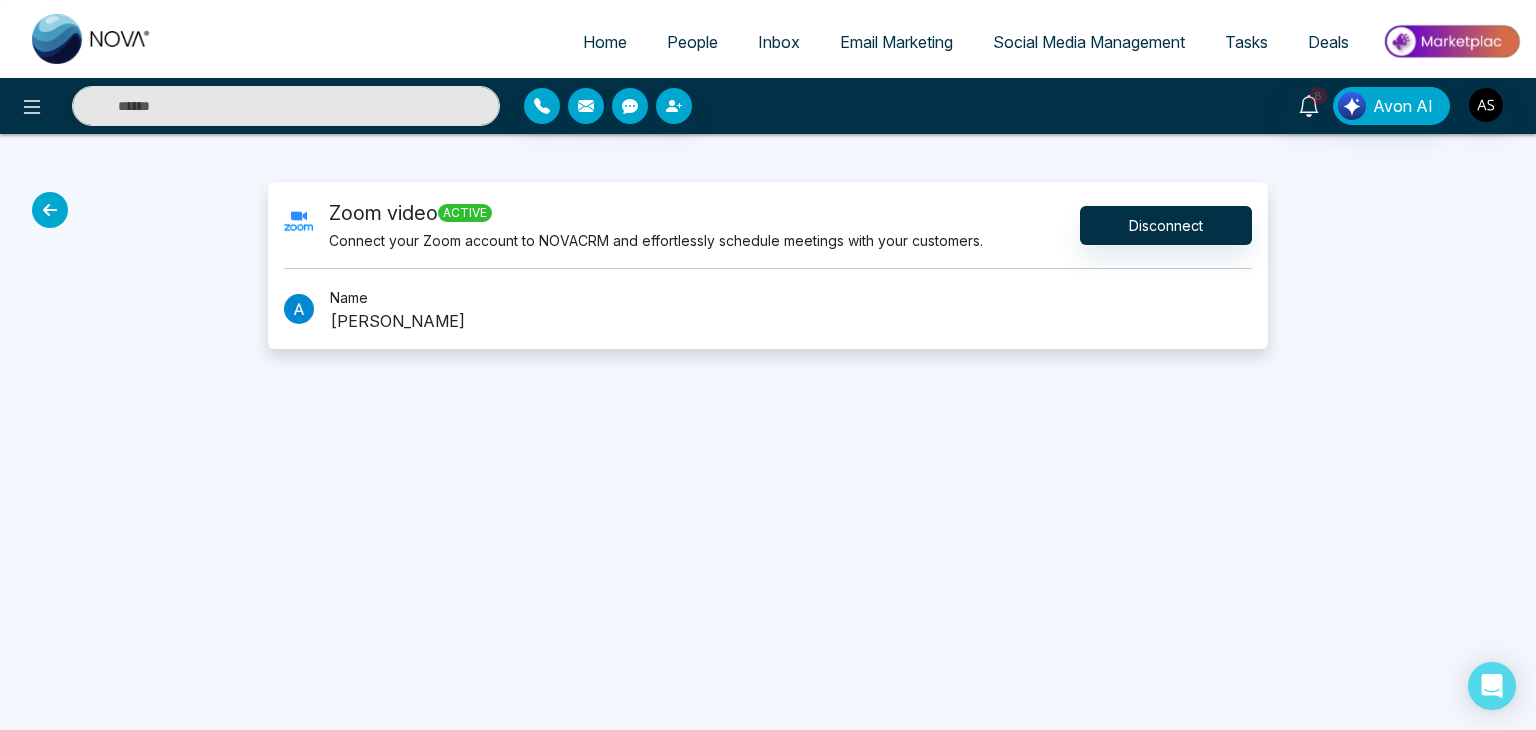 click at bounding box center [50, 210] 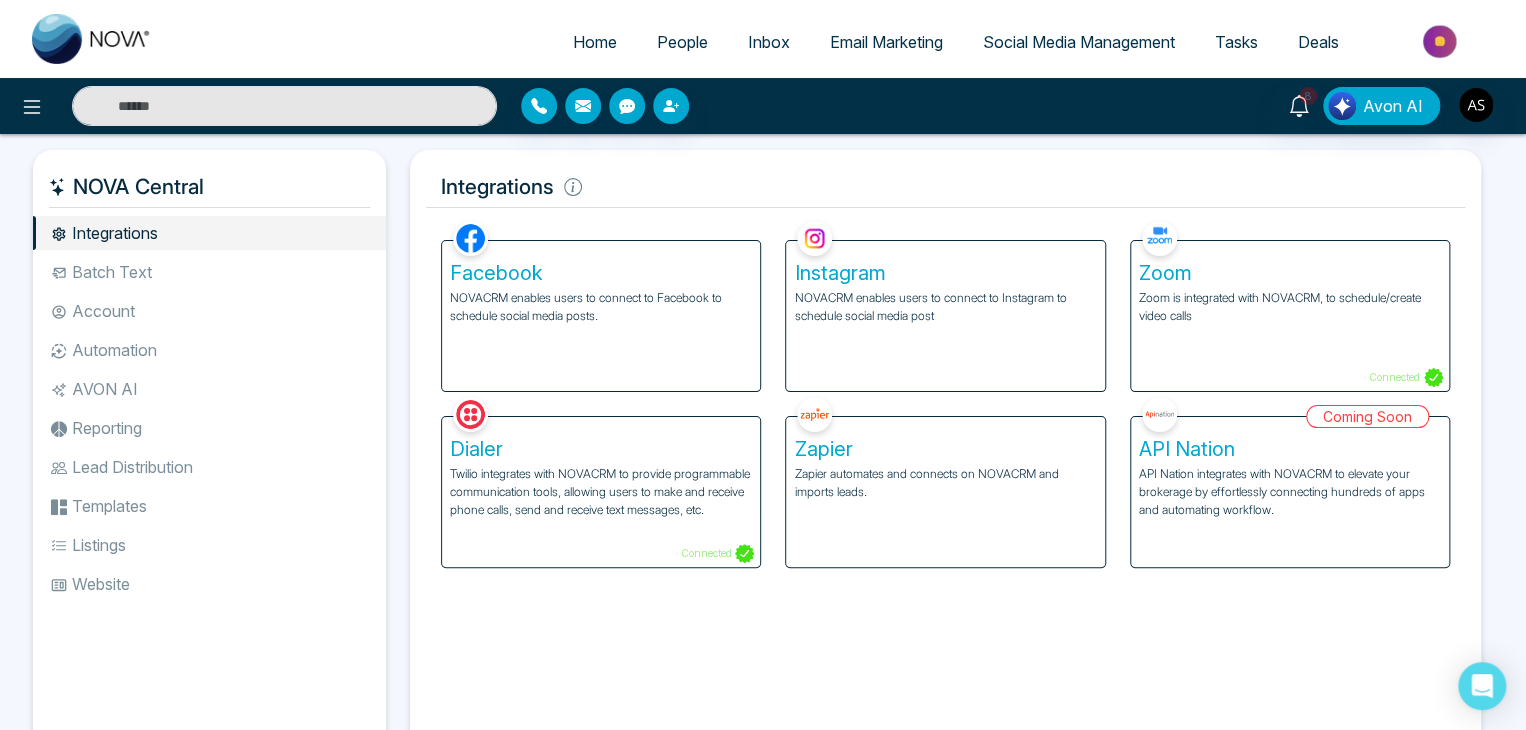 click on "Home" at bounding box center [595, 42] 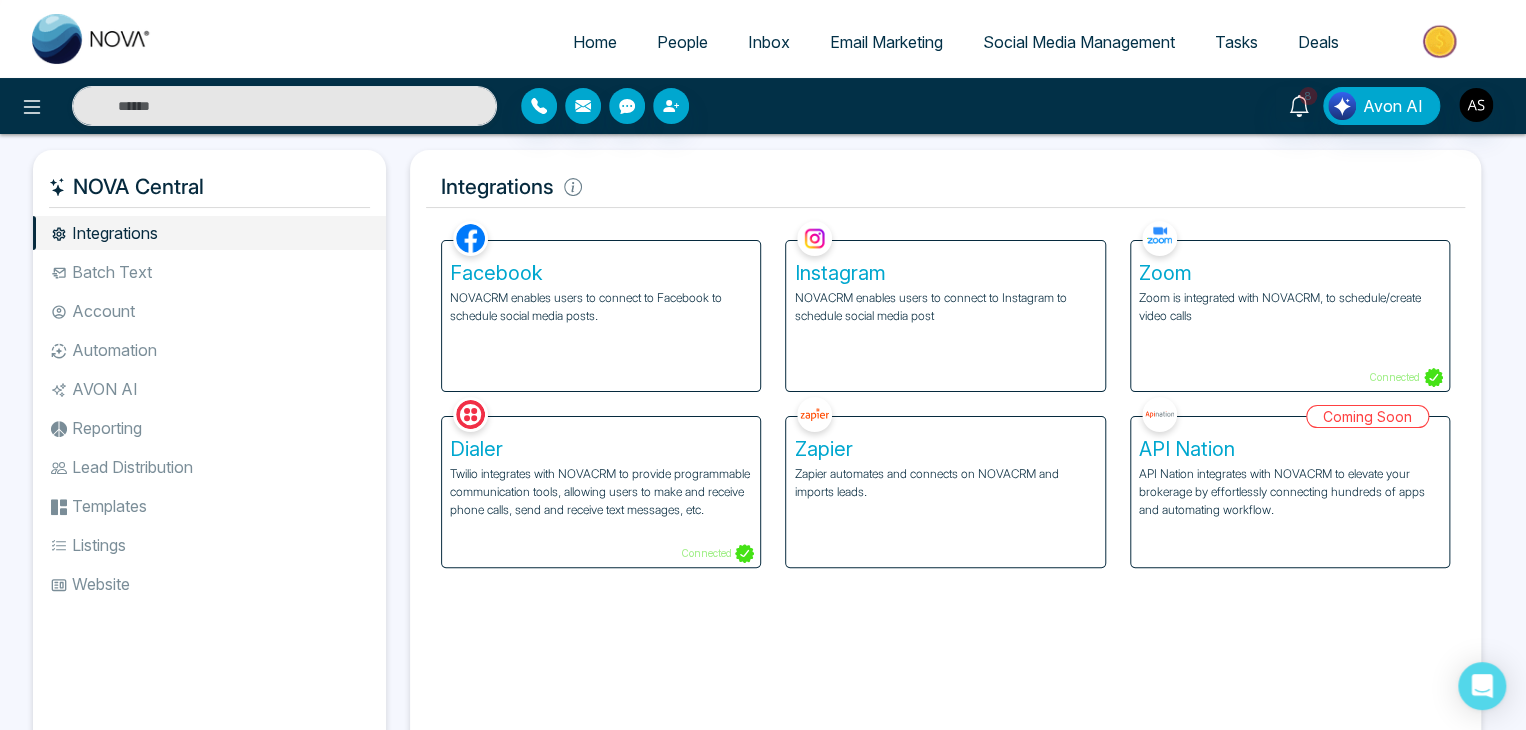 select on "*" 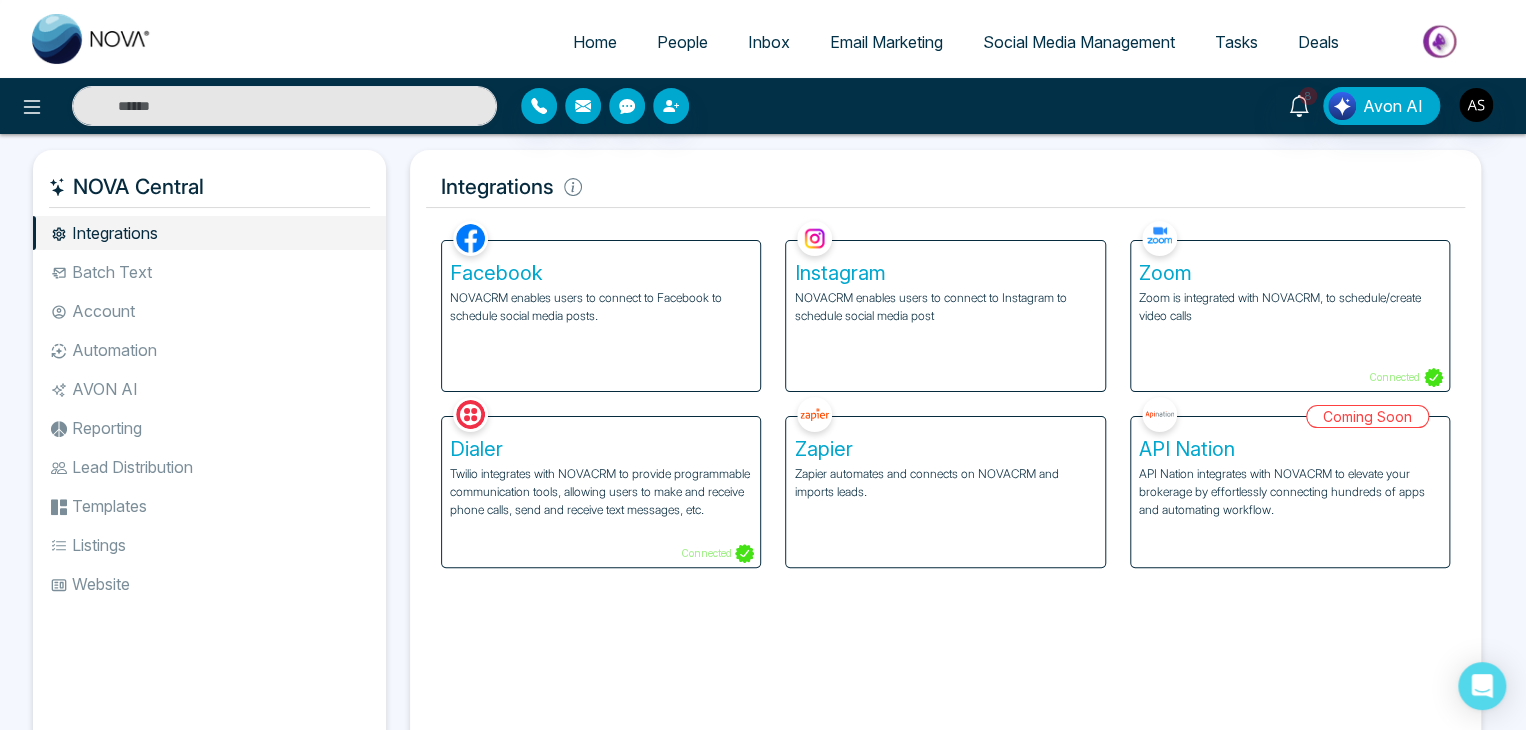 select on "*" 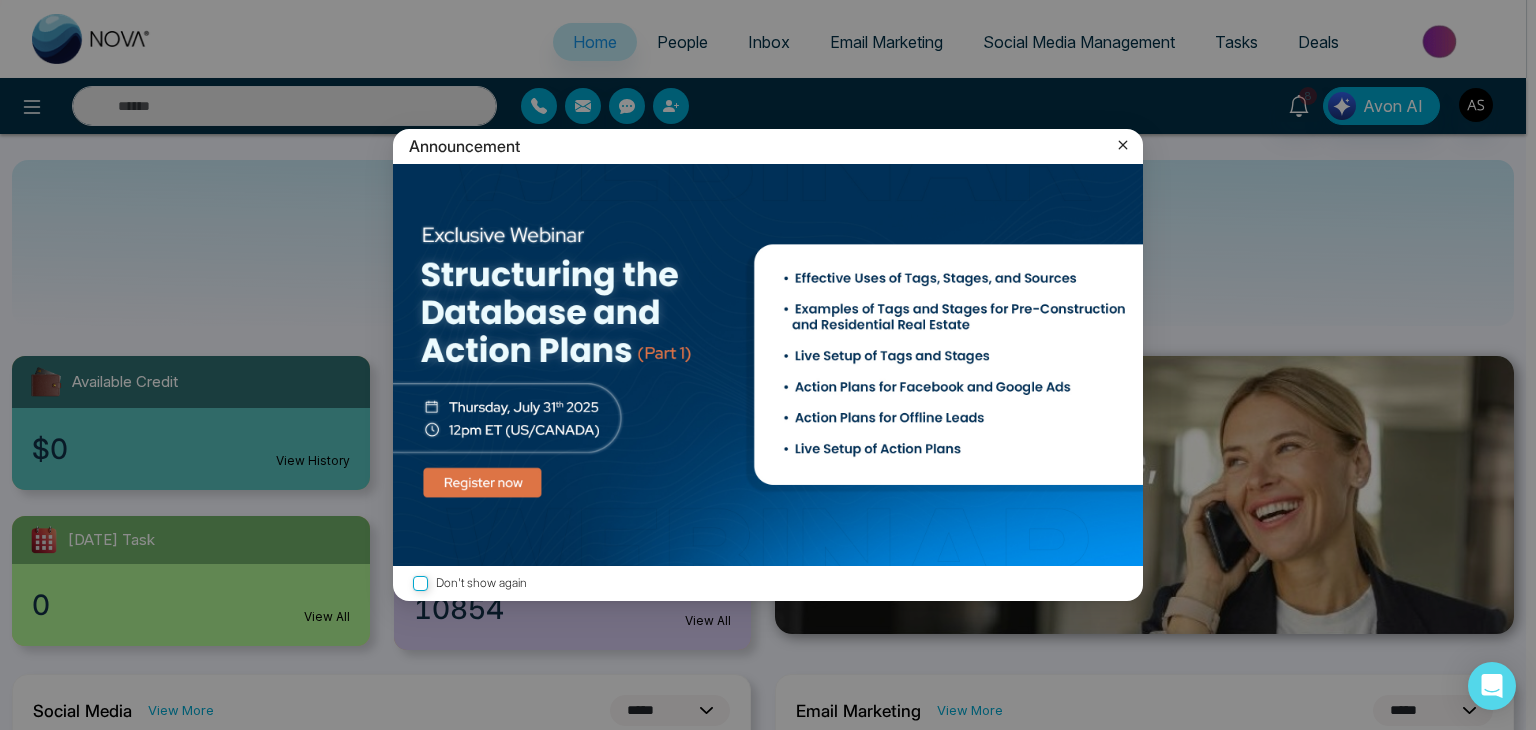 click 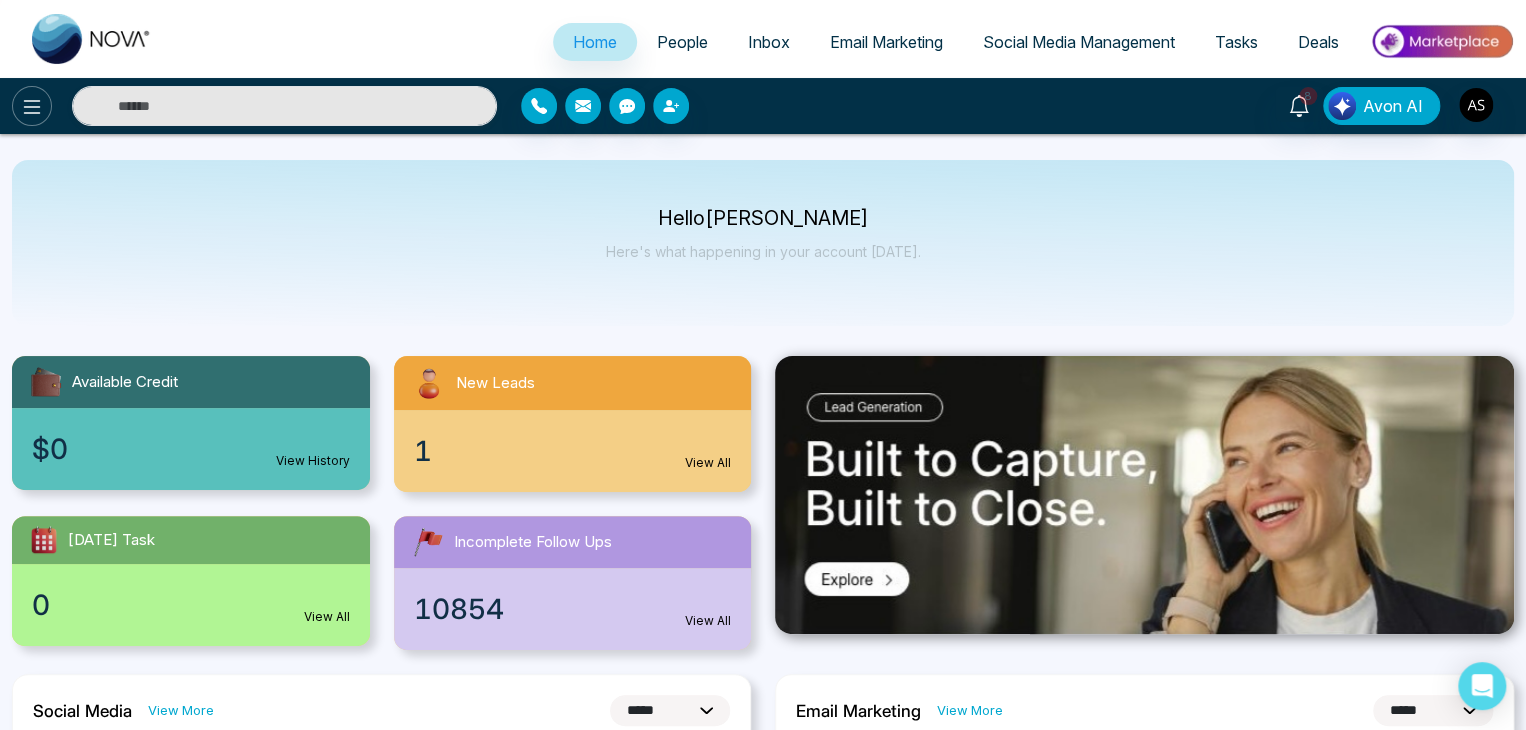 click at bounding box center [32, 106] 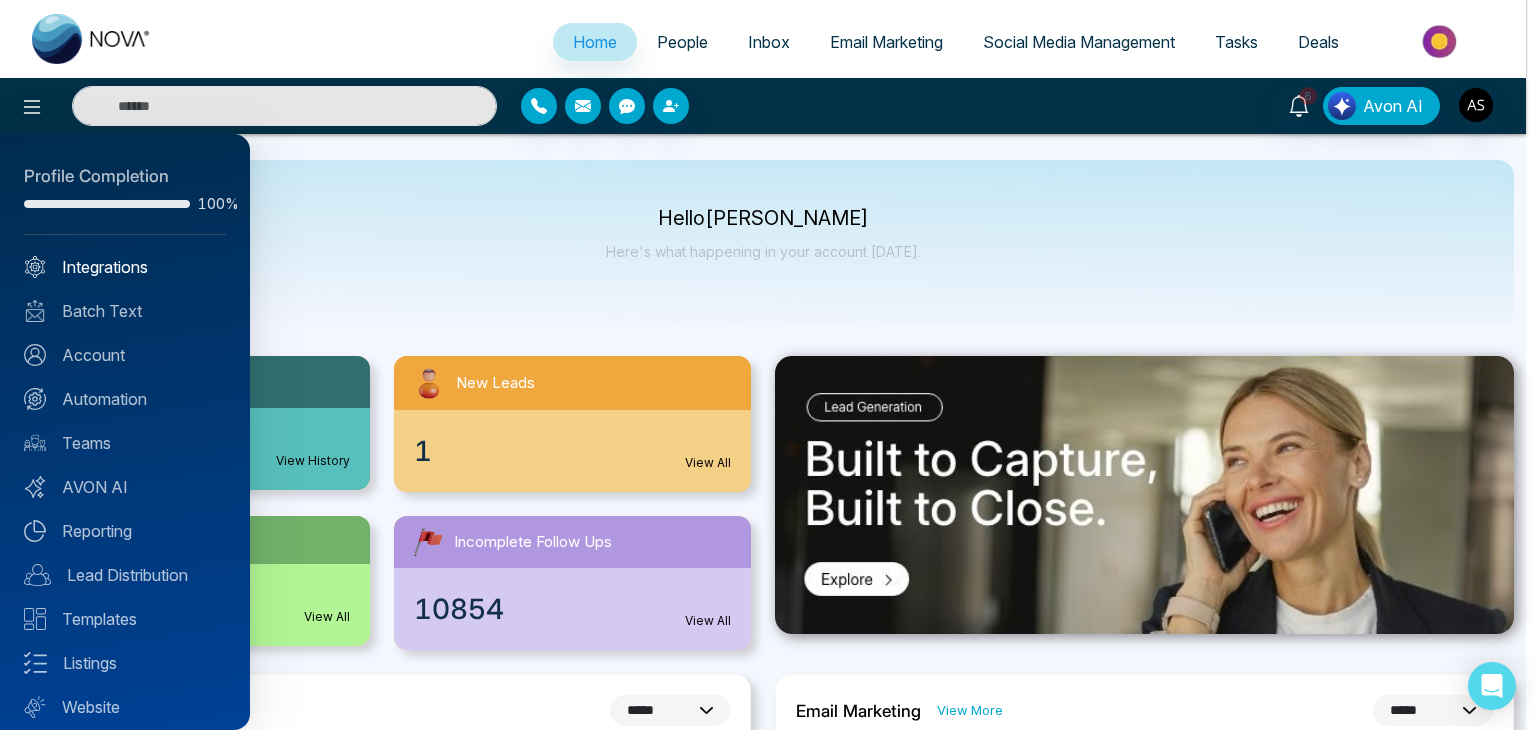 click on "Integrations" at bounding box center (125, 267) 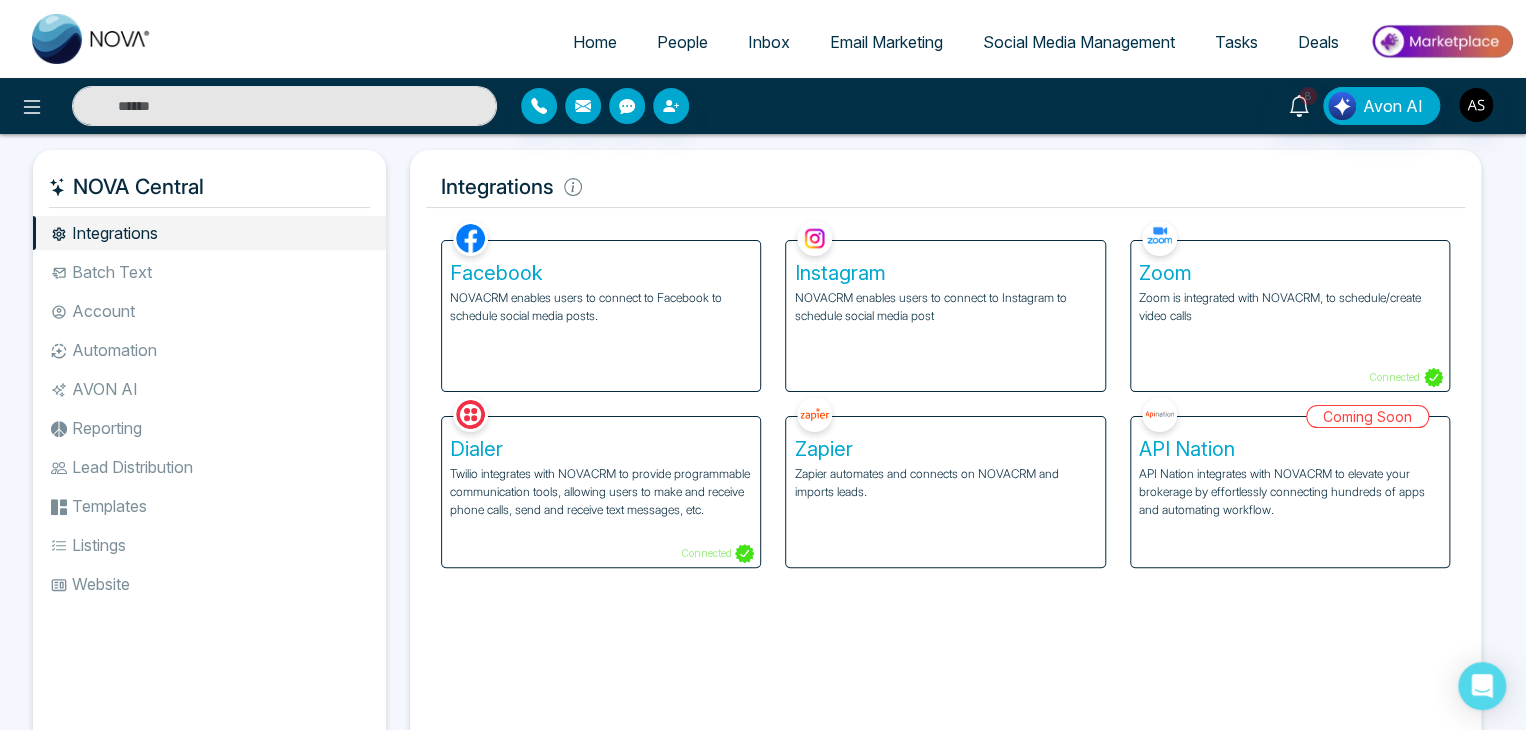 click on "Zoom is integrated with NOVACRM, to schedule/create video calls" at bounding box center (1290, 307) 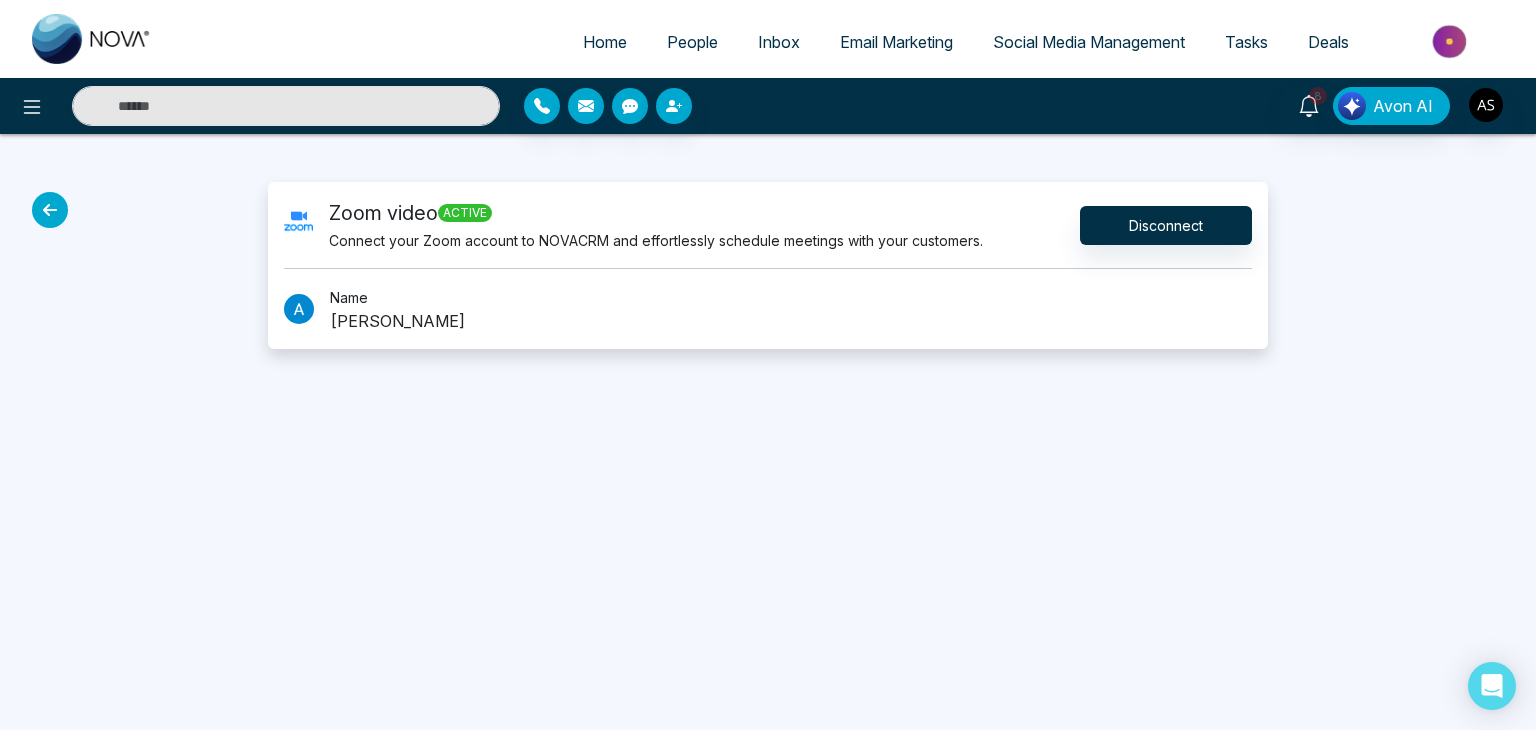 click on "[PERSON_NAME]" at bounding box center [397, 321] 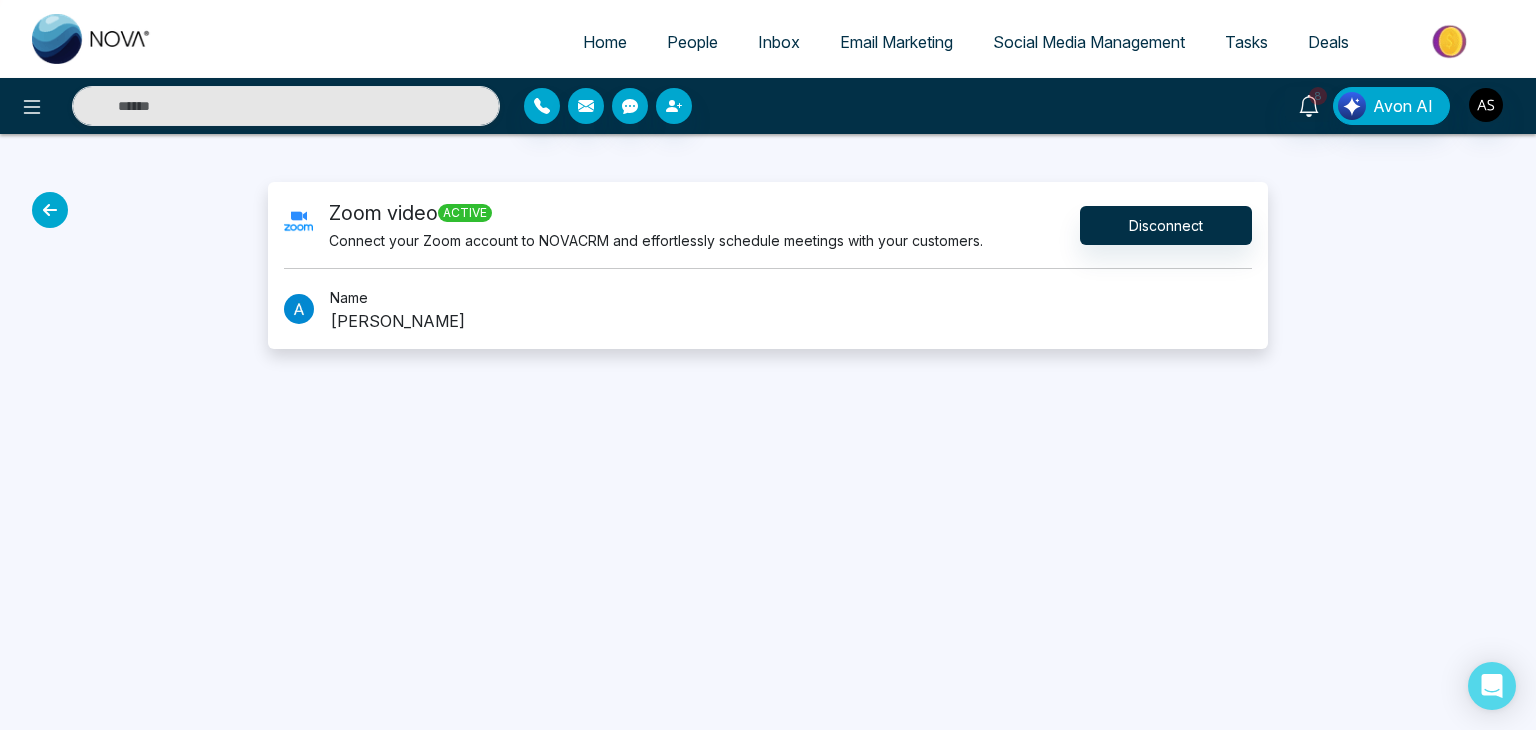 click on "[PERSON_NAME]" at bounding box center [397, 321] 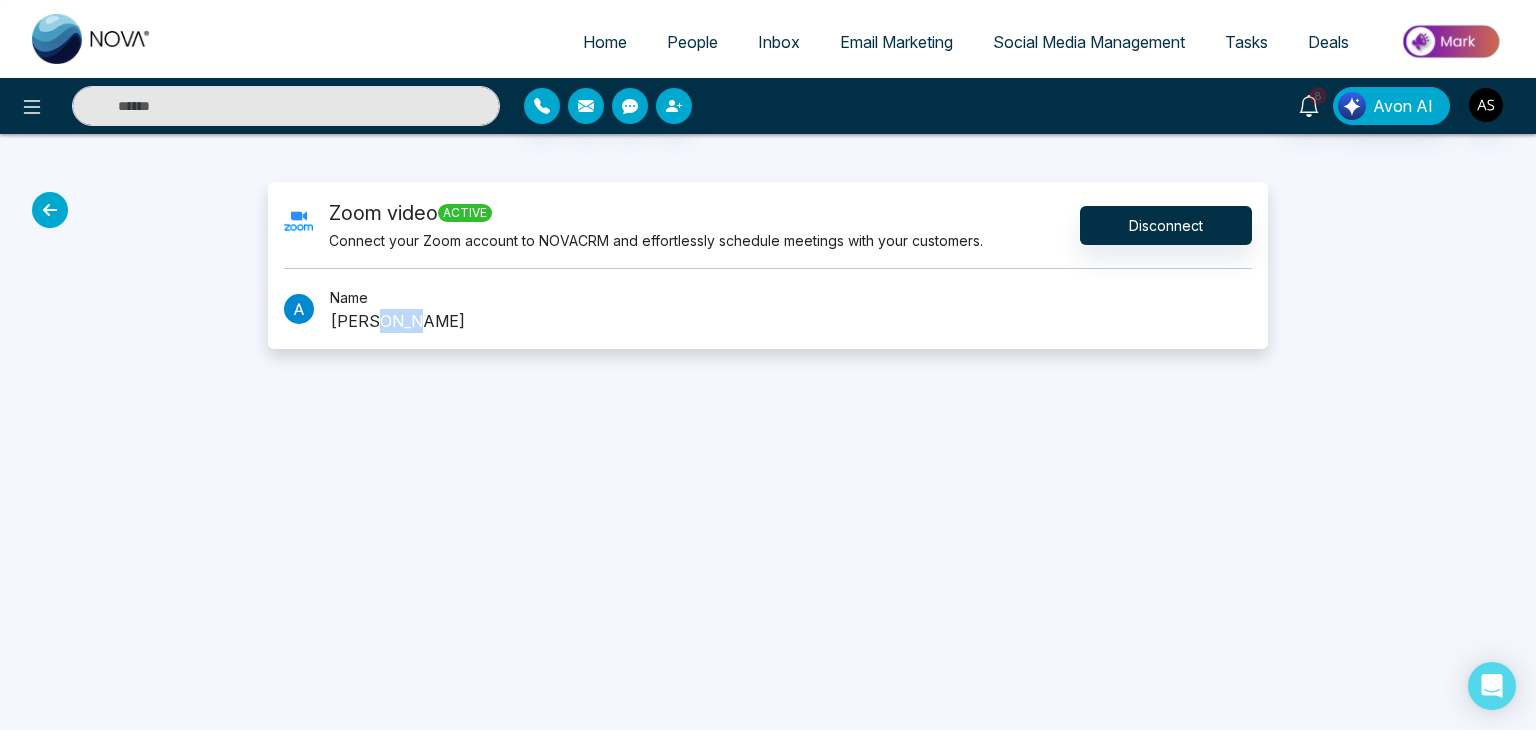 click on "[PERSON_NAME]" at bounding box center [397, 321] 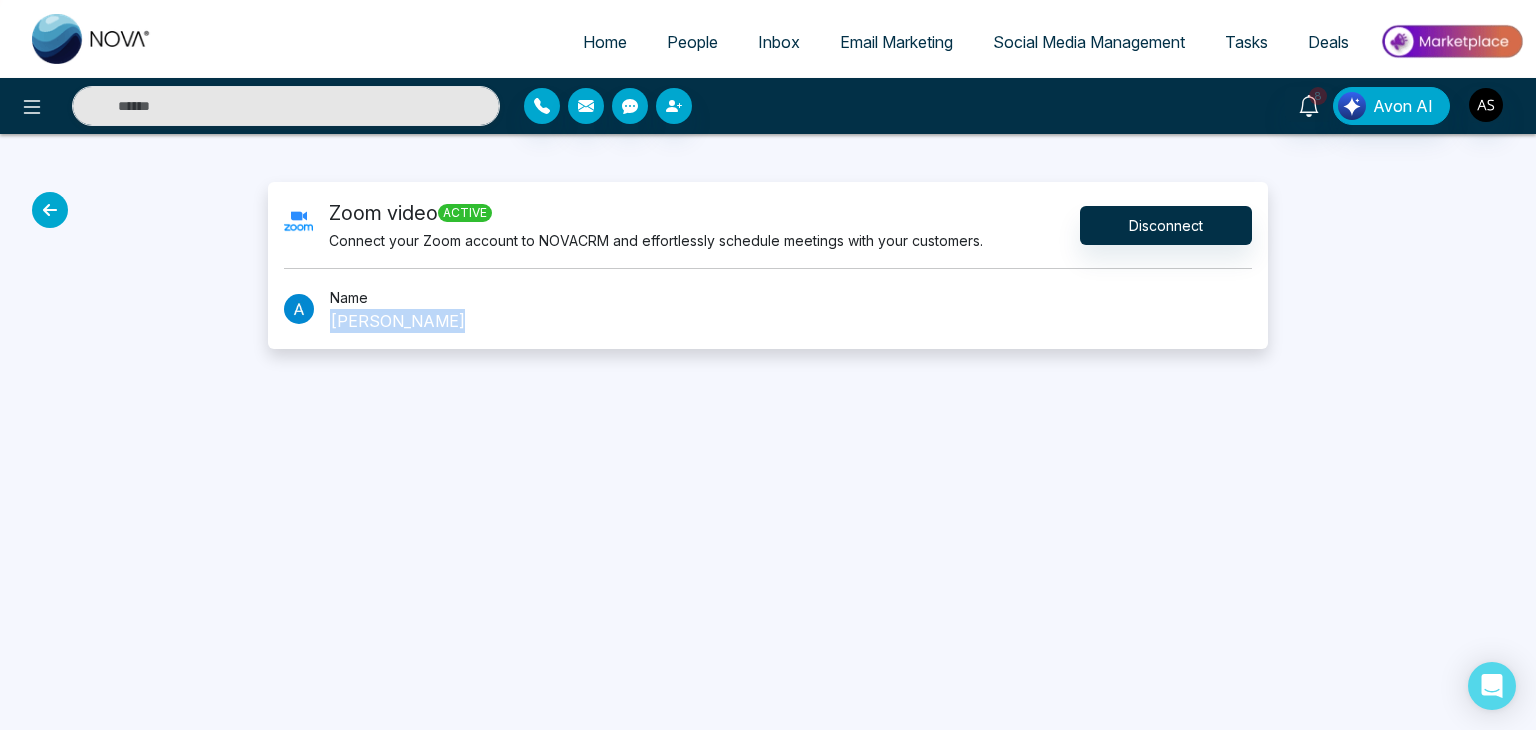 click on "[PERSON_NAME]" at bounding box center (397, 321) 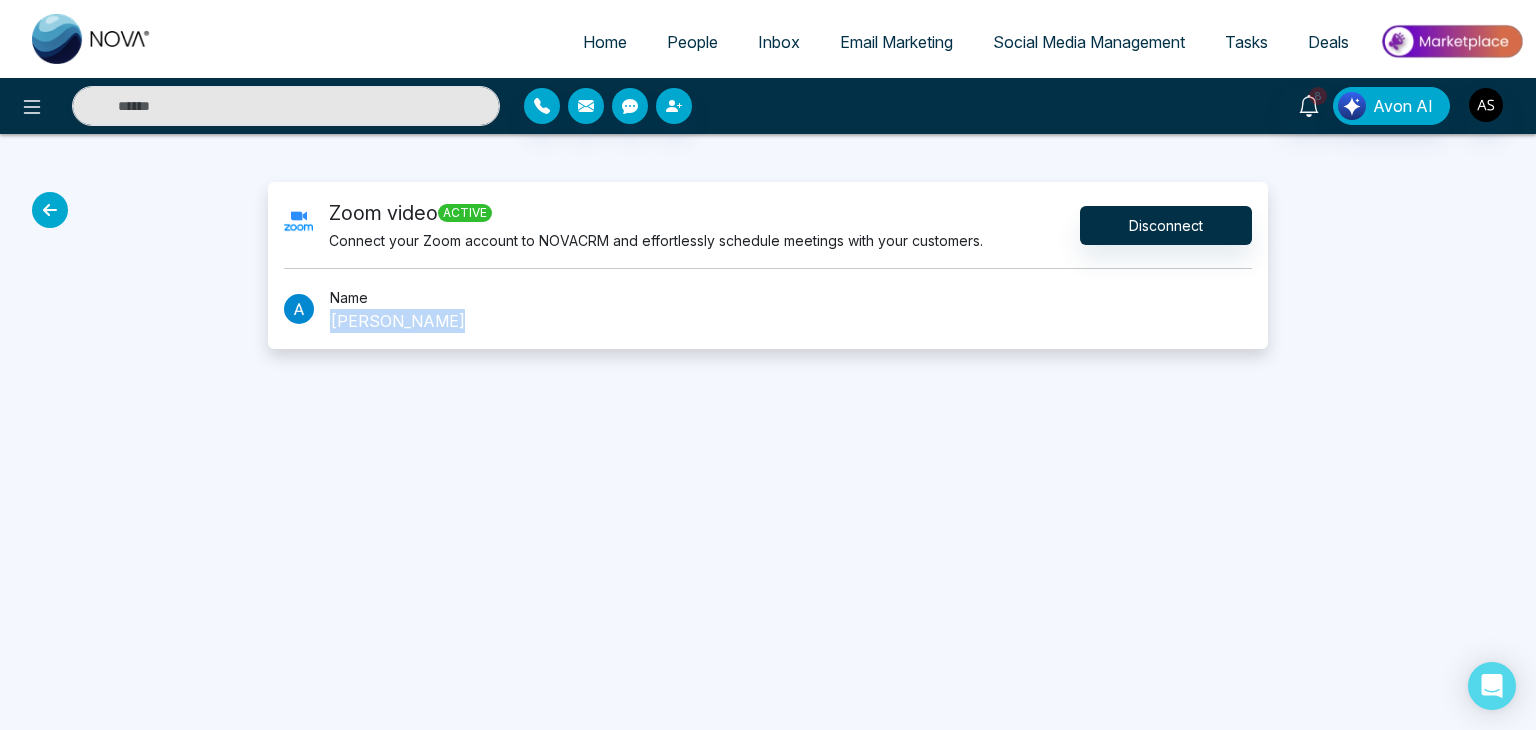 click on "[PERSON_NAME]" at bounding box center (397, 321) 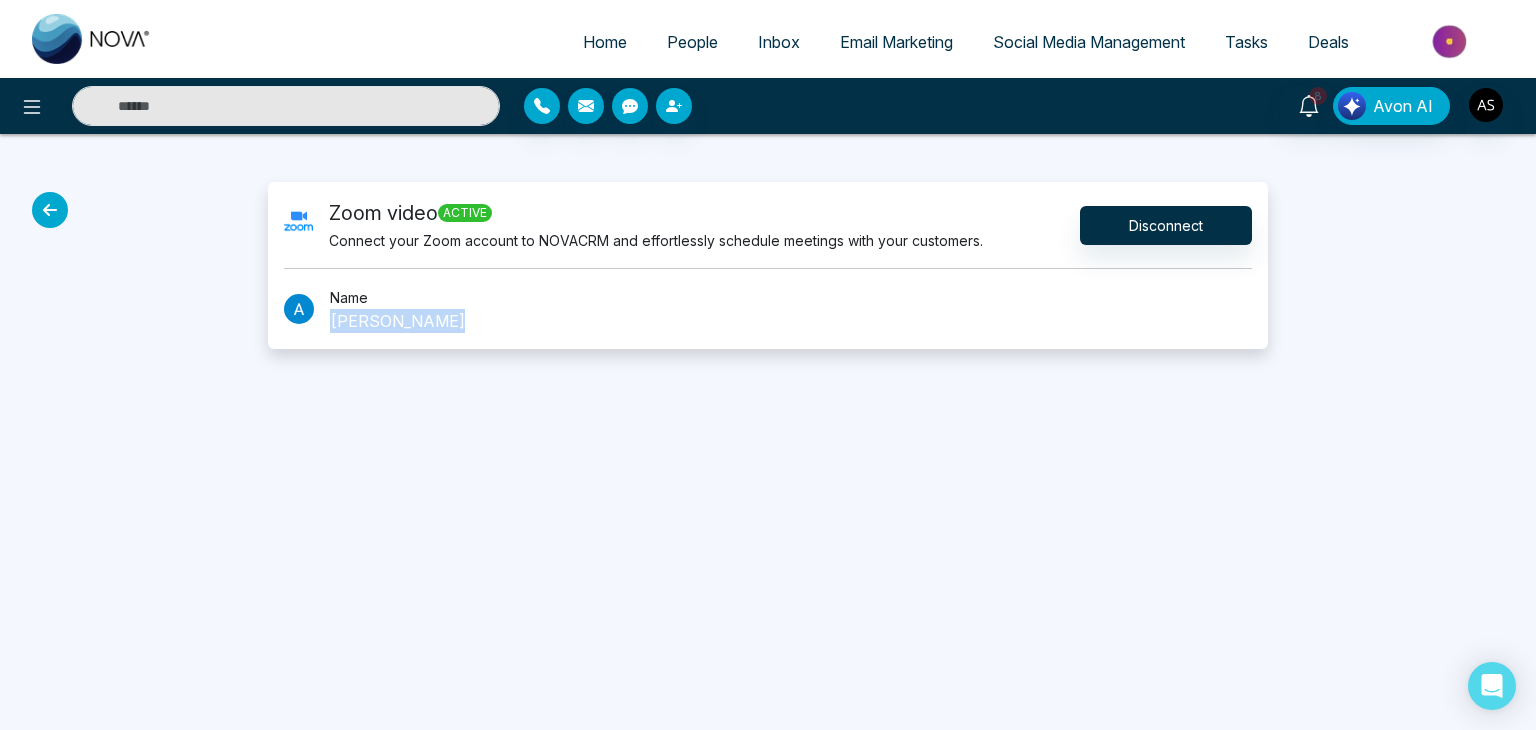 click on "Home People Inbox Email Marketing Social Media Management Tasks Deals 8 Avon AI Zoom video  active Connect your Zoom account to NOVACRM and effortlessly schedule meetings with your customers. Disconnect Name [PERSON_NAME]" at bounding box center (768, 365) 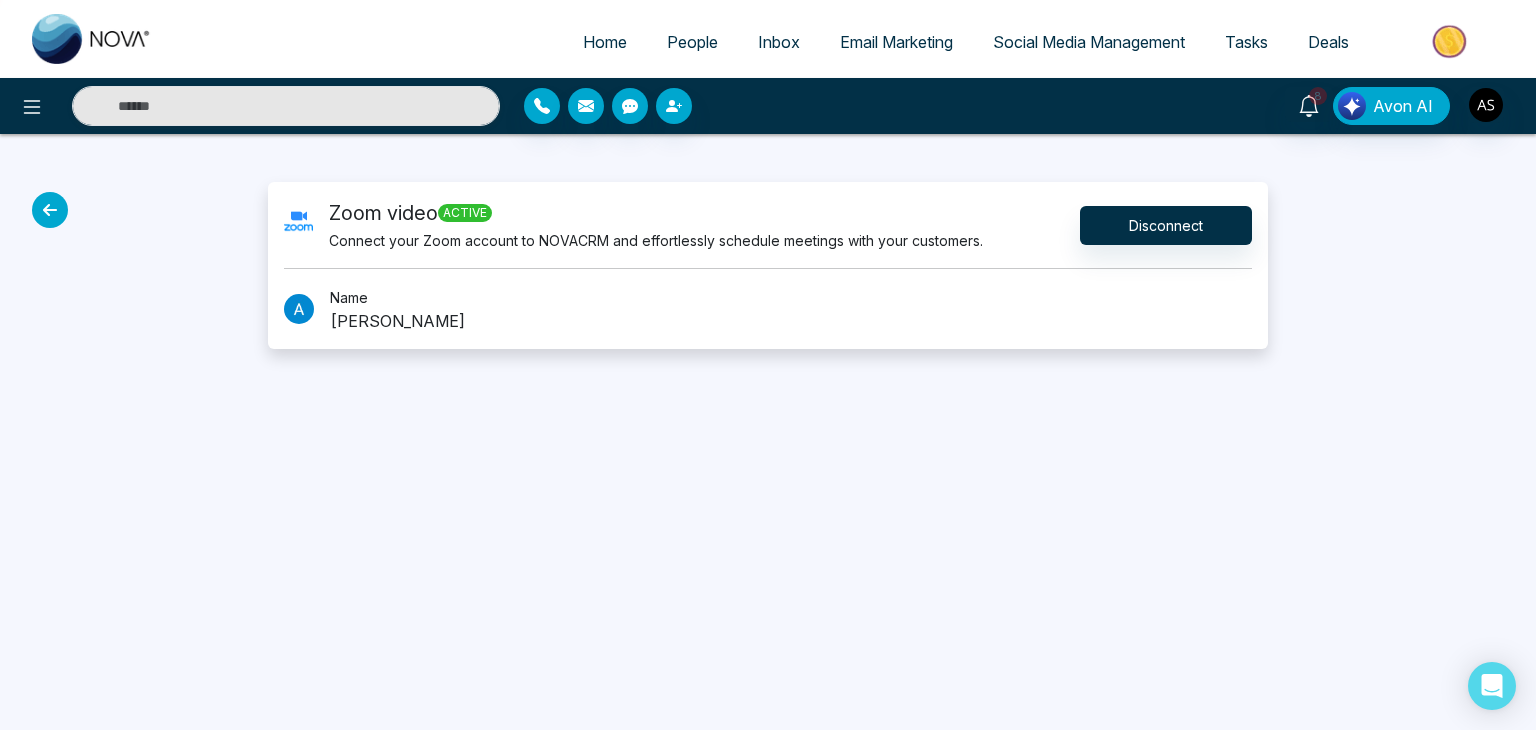 click at bounding box center [299, 309] 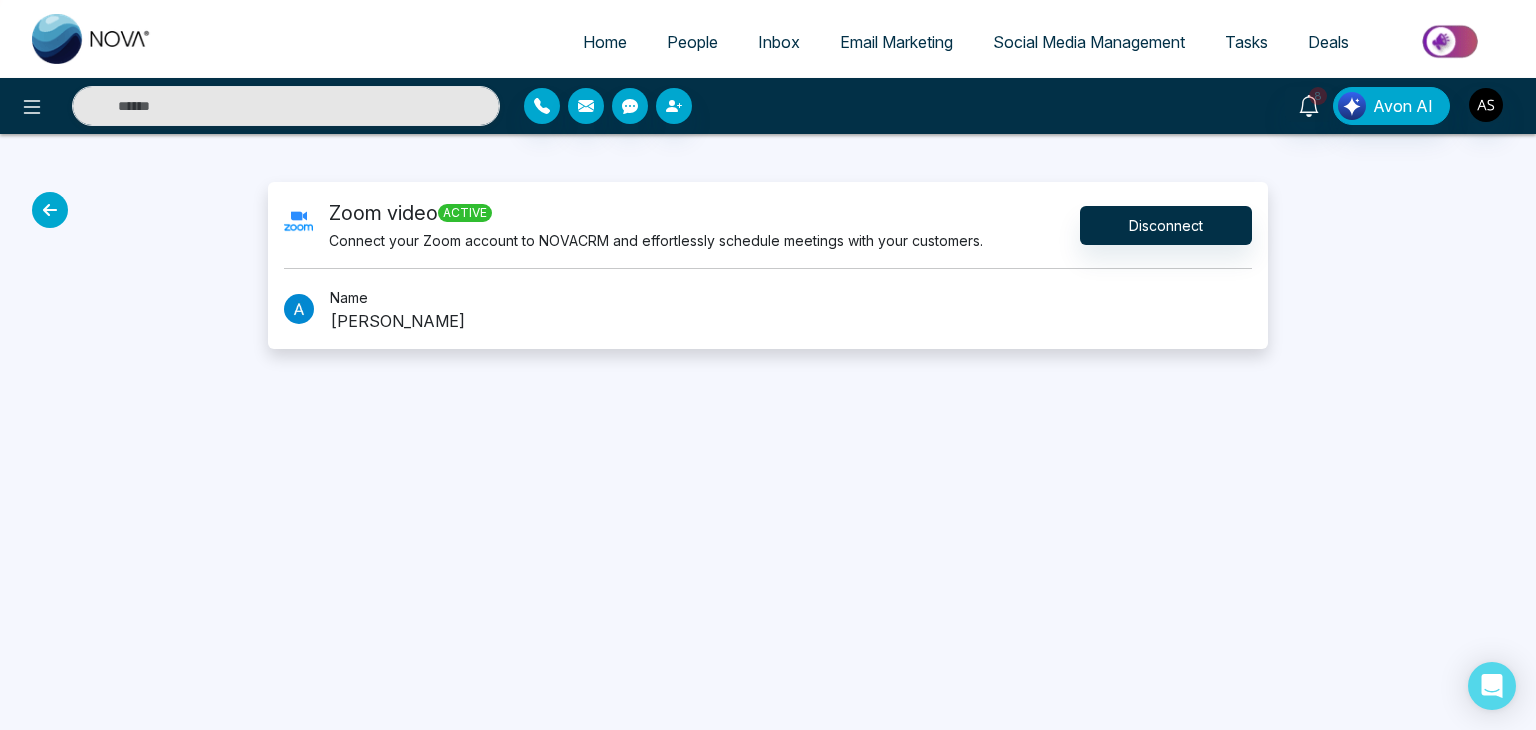 click on "Home" at bounding box center [605, 42] 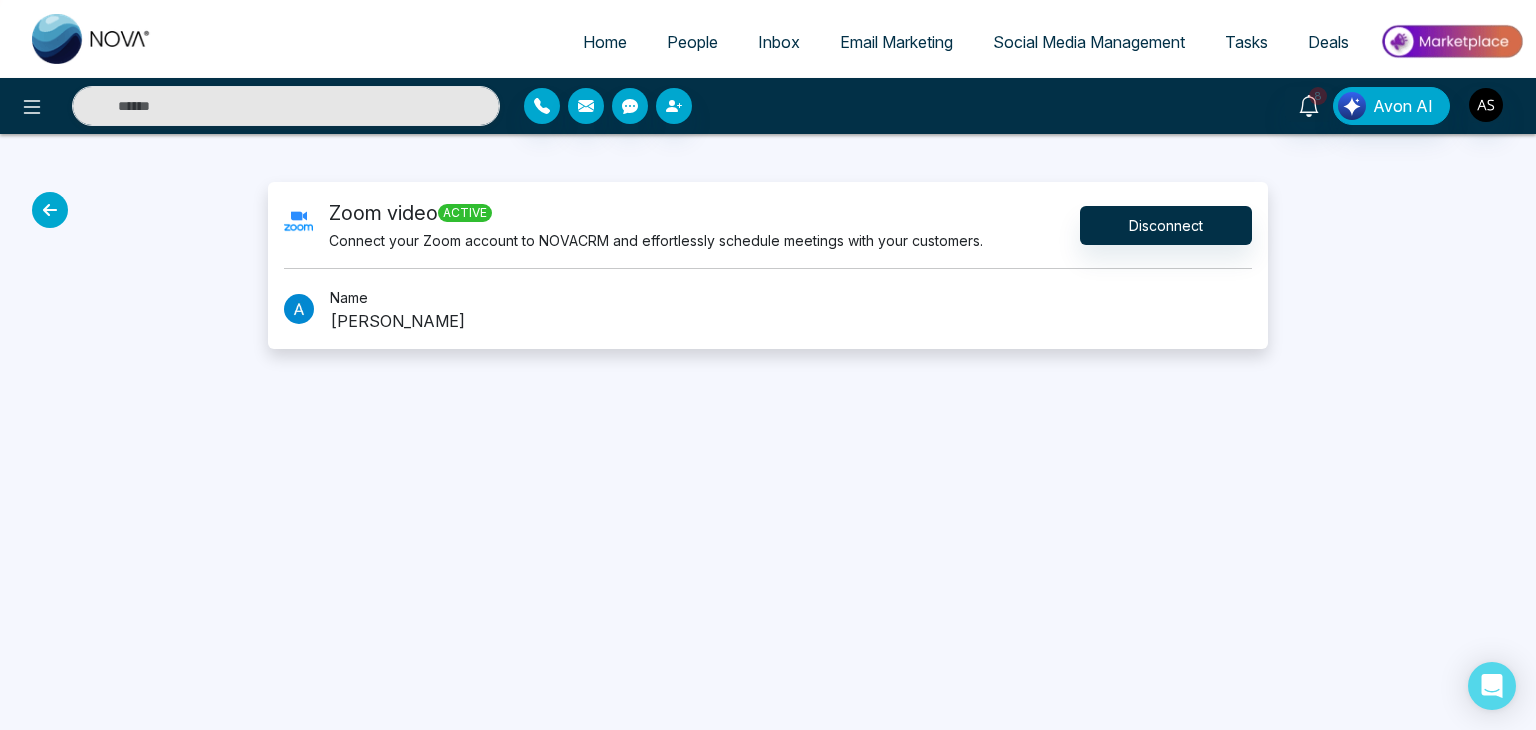 select on "*" 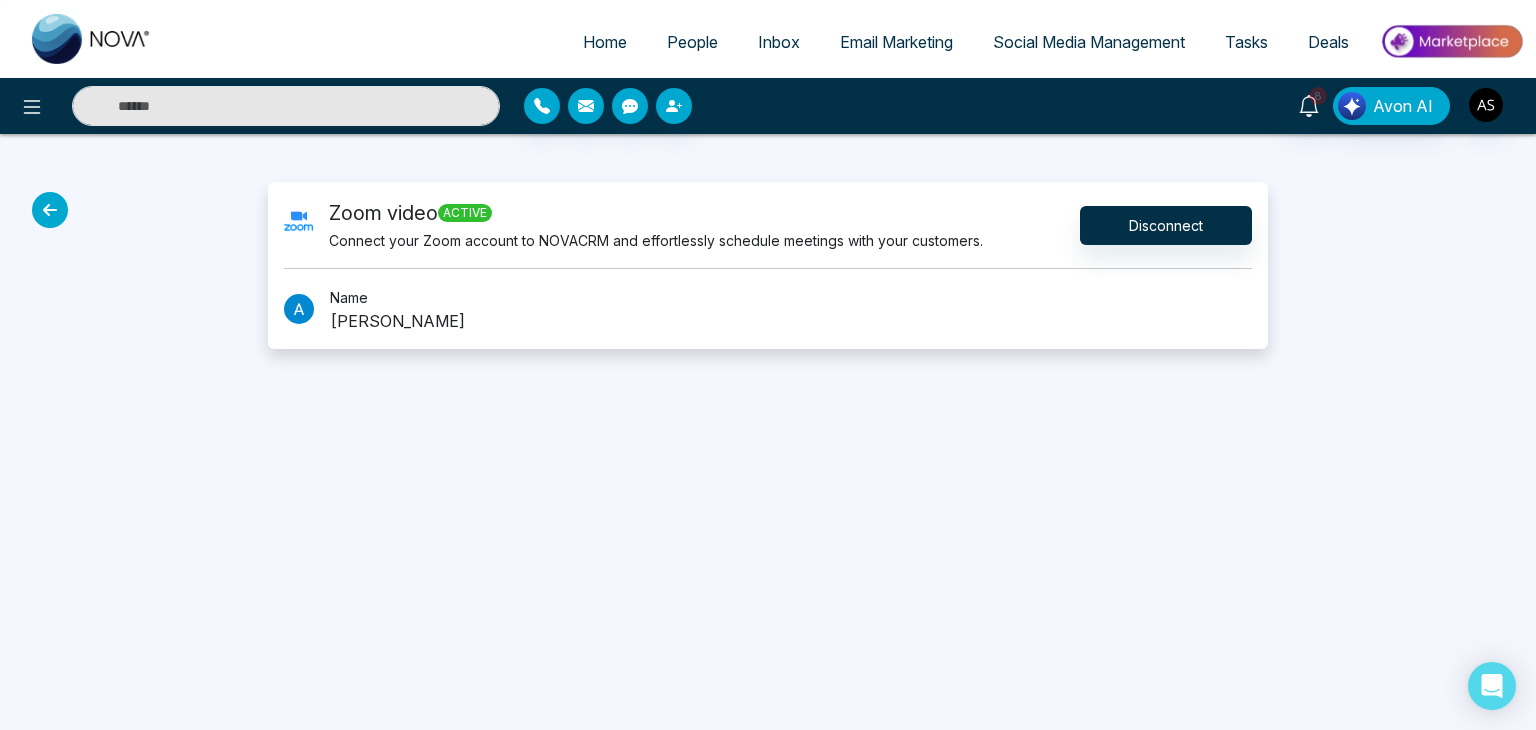 select on "*" 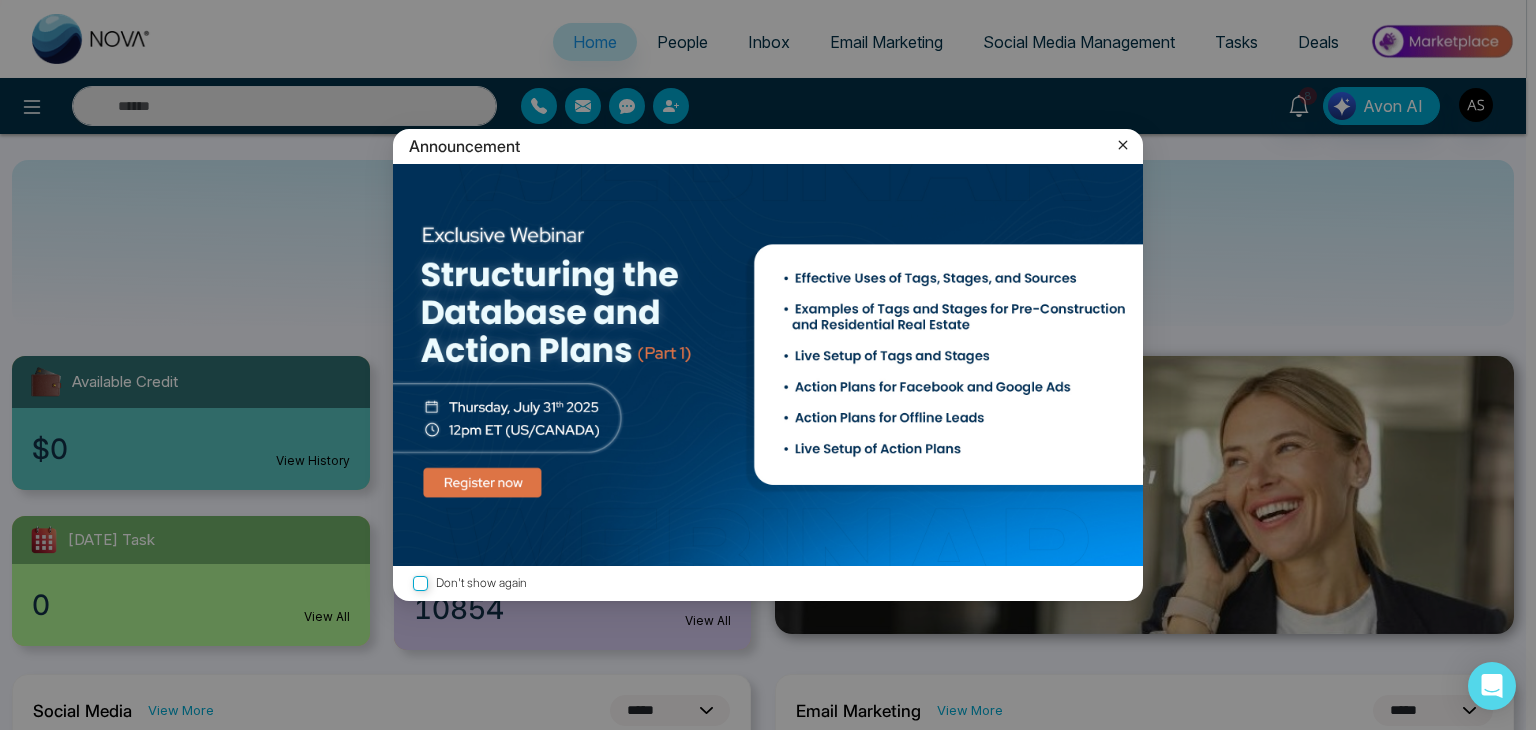 click 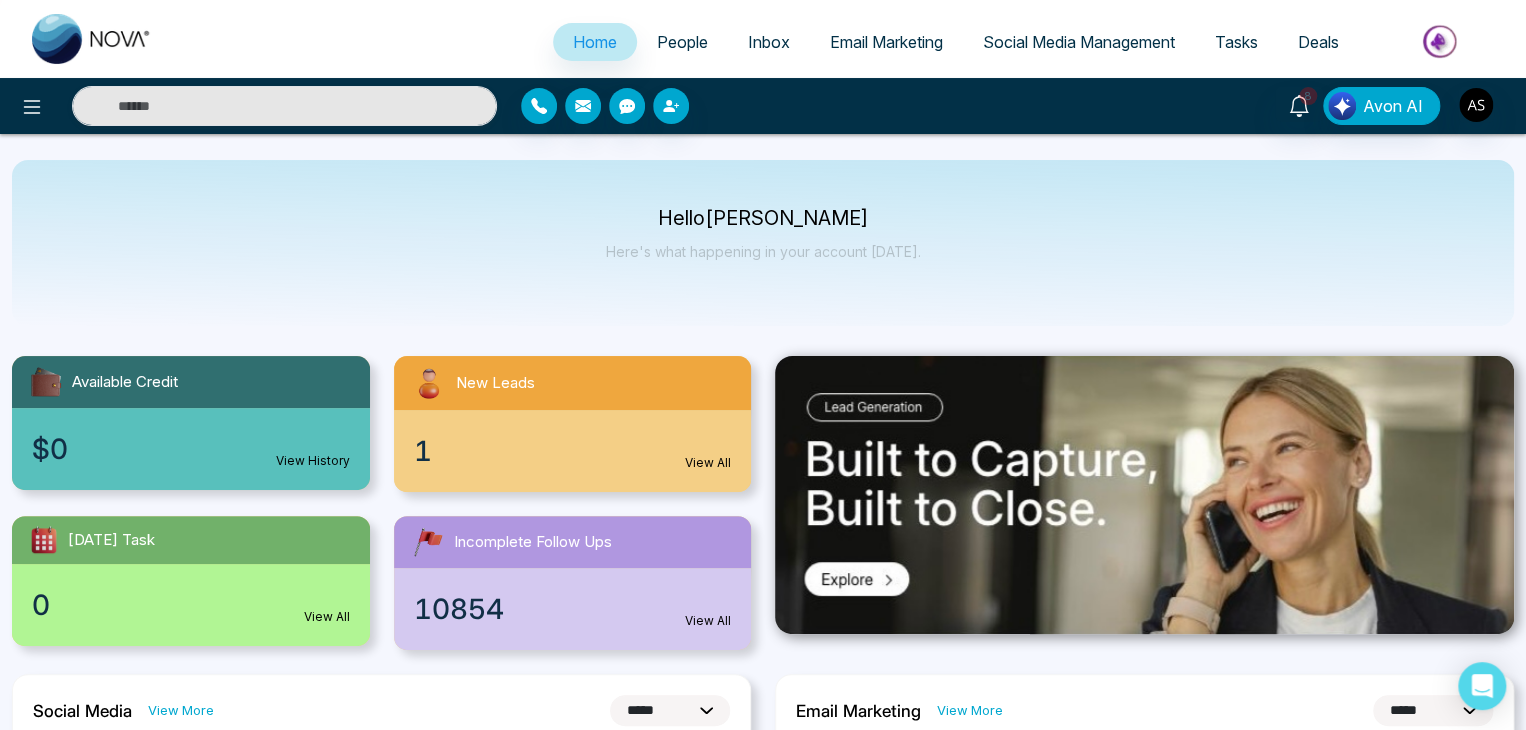 click on "Tasks" at bounding box center [1236, 42] 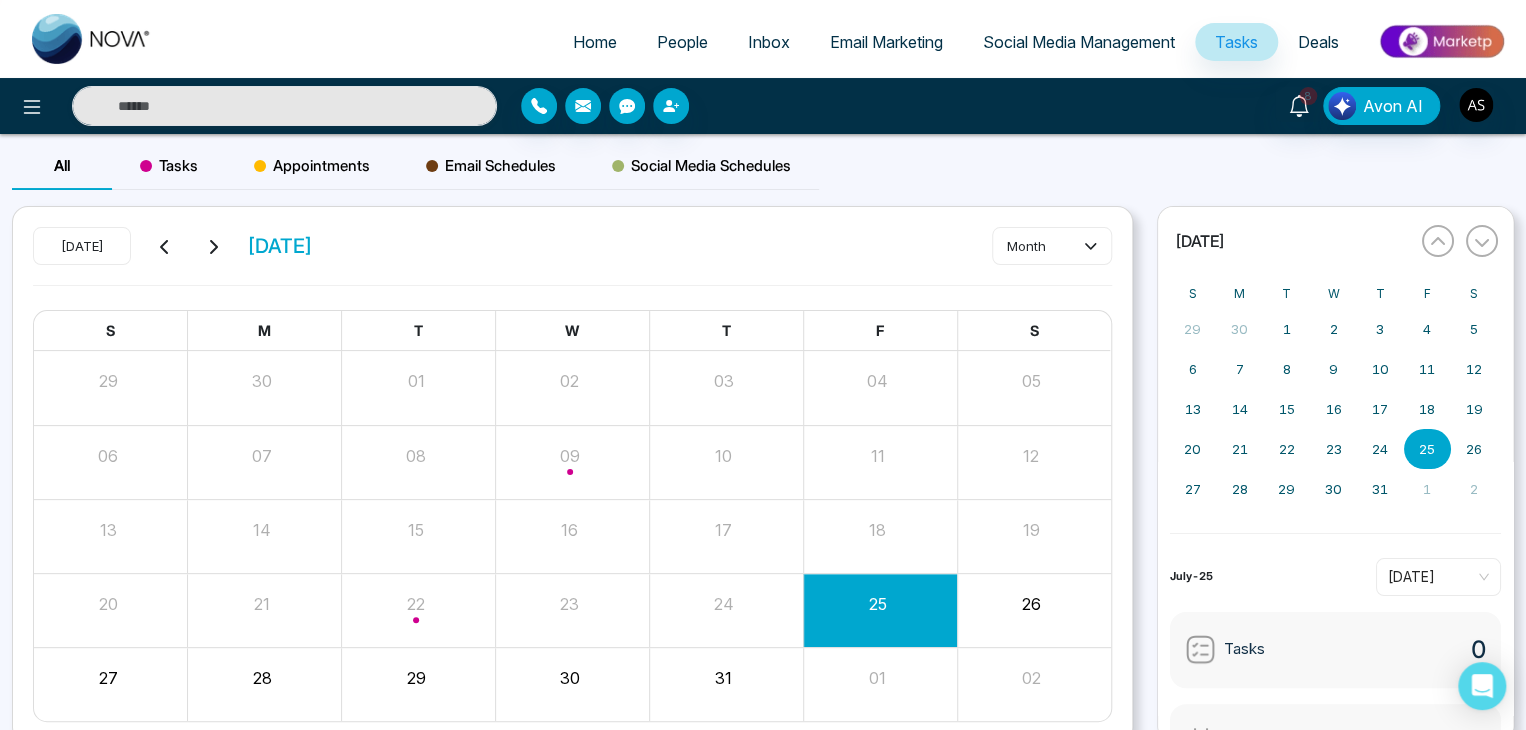 click on "Tasks" at bounding box center [169, 166] 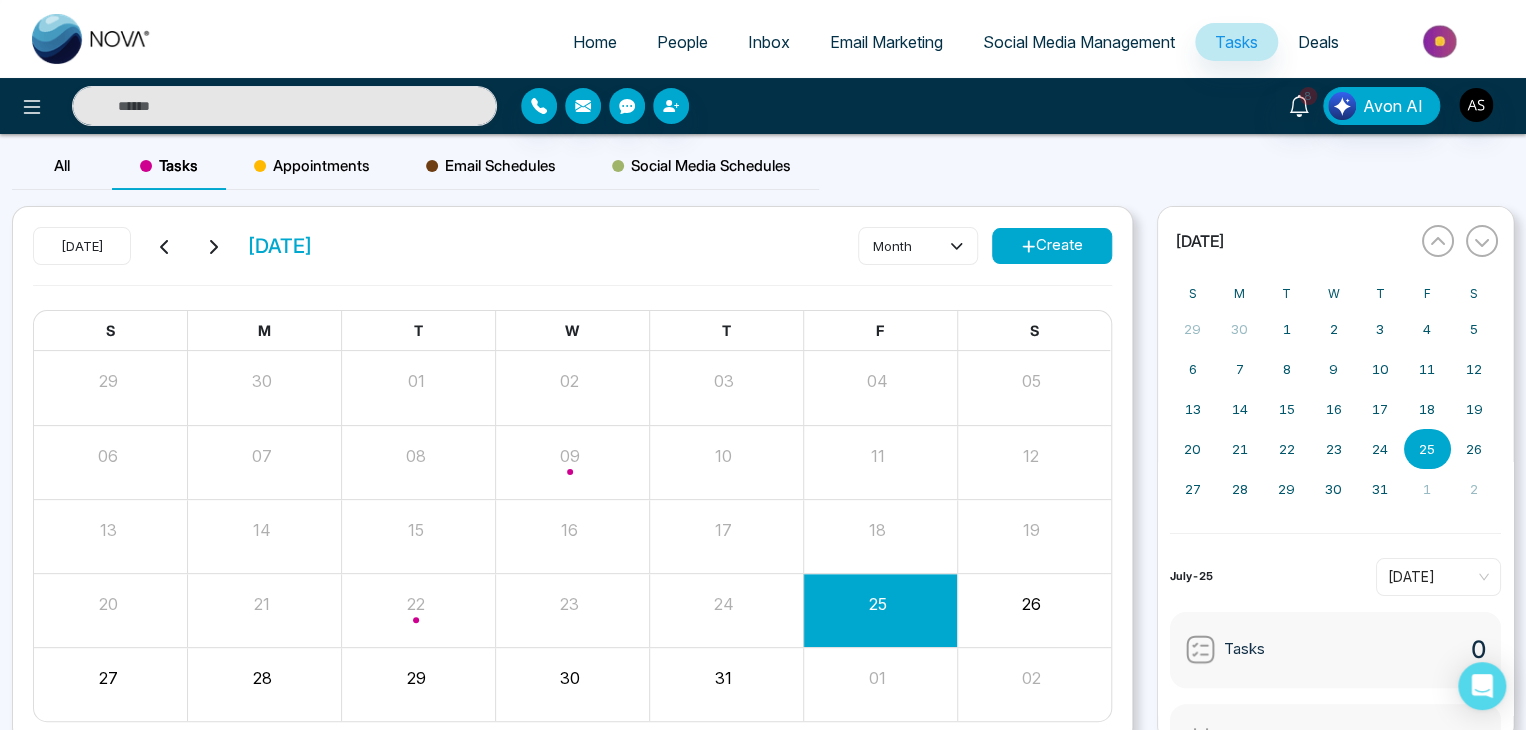 click on "Appointments" at bounding box center [312, 166] 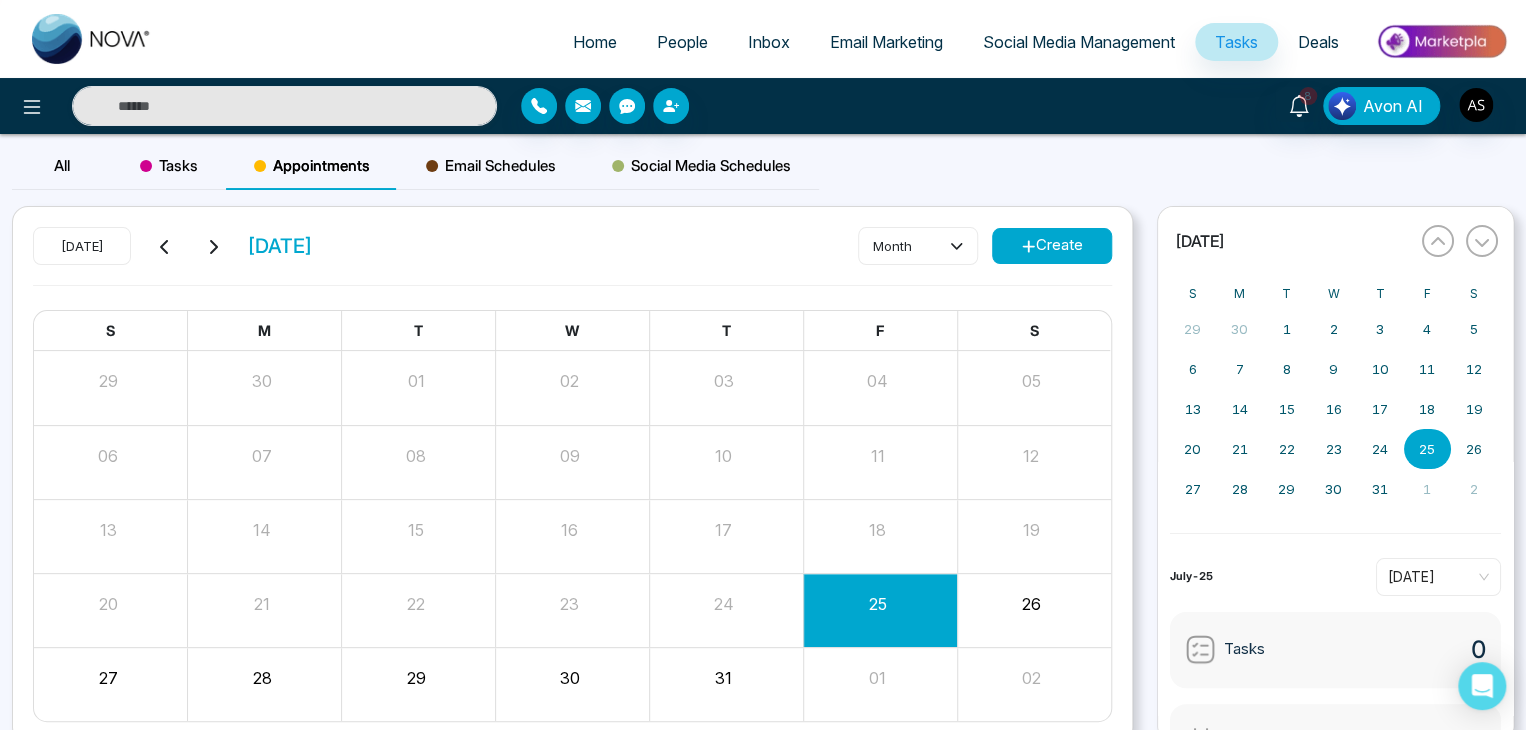 click on "Create" at bounding box center (1052, 246) 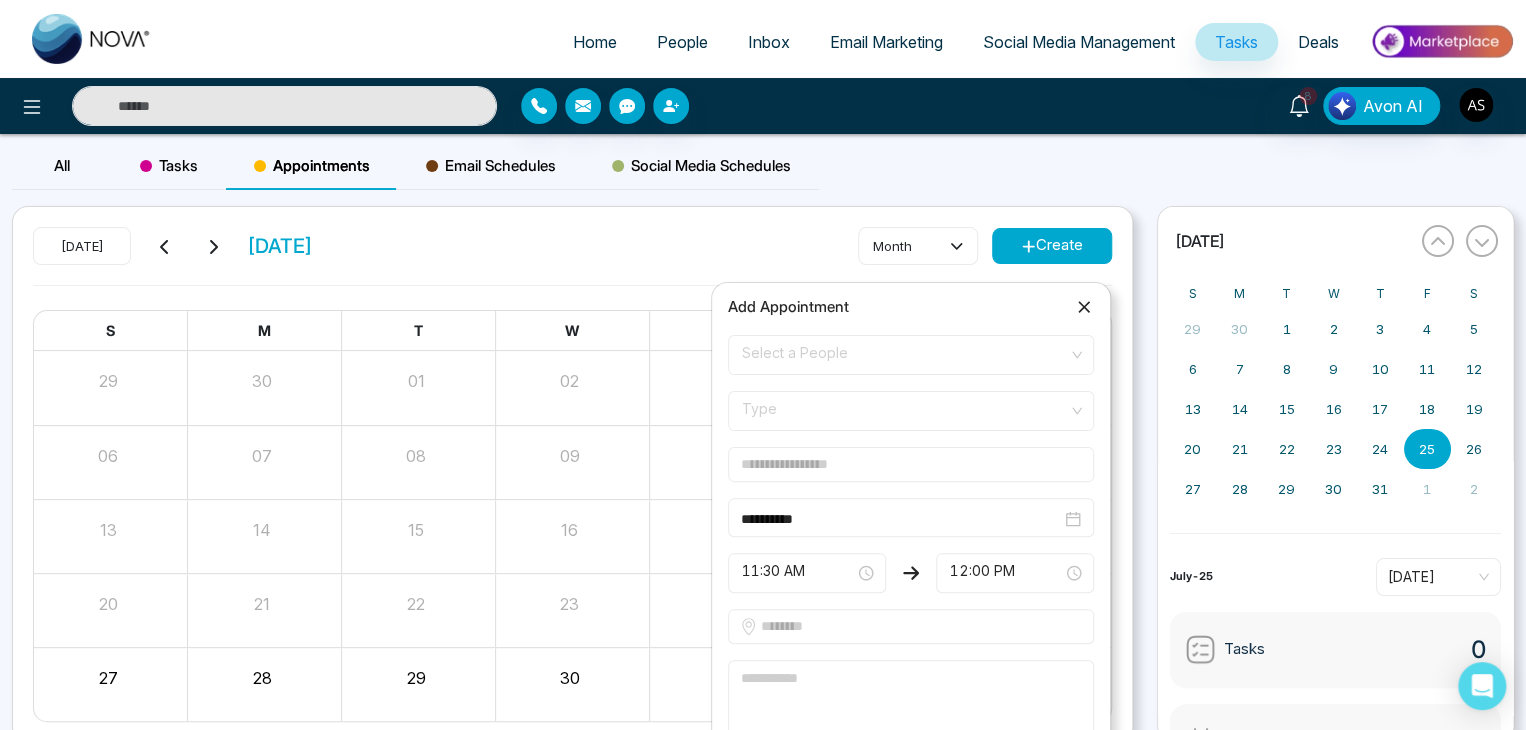click on "Select a People" at bounding box center (911, 355) 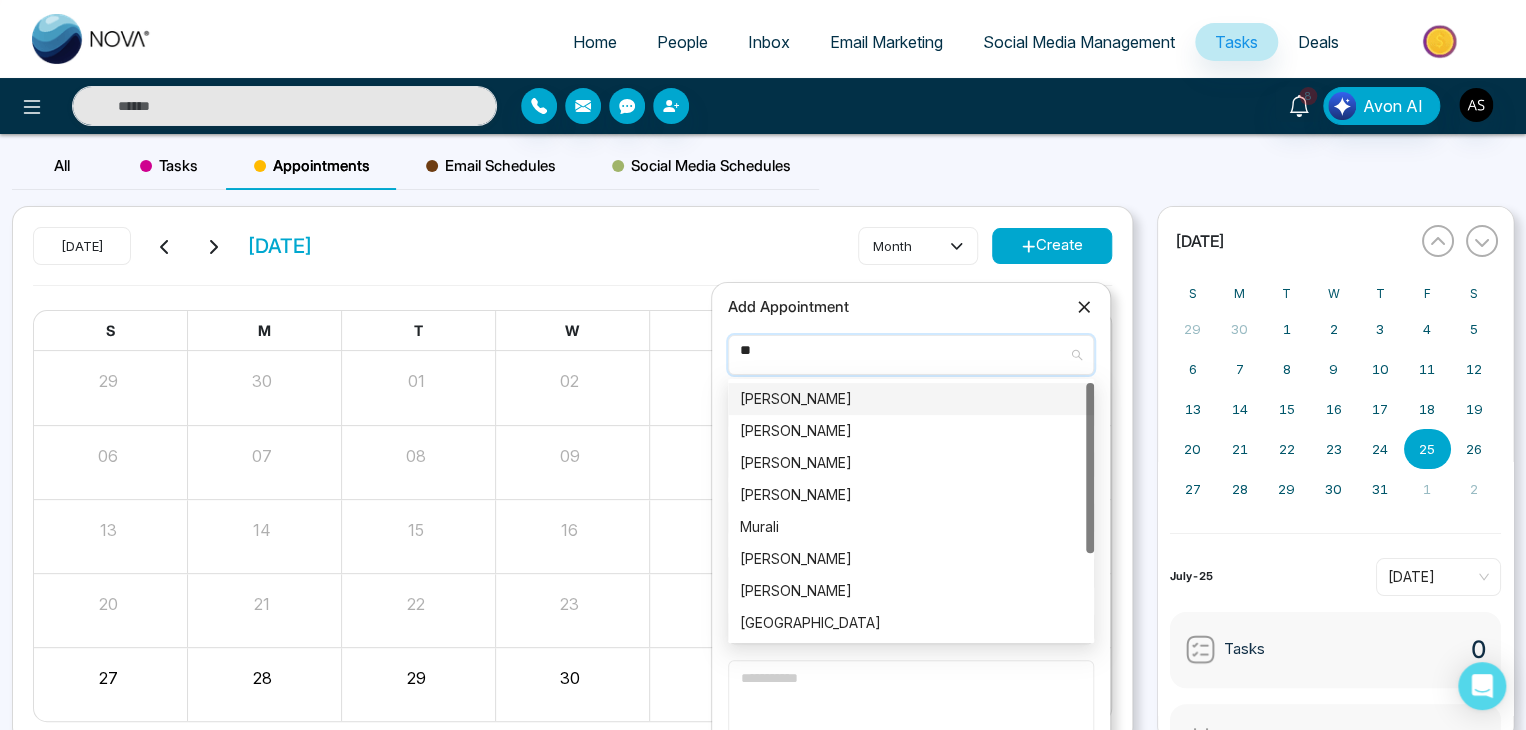 type on "*" 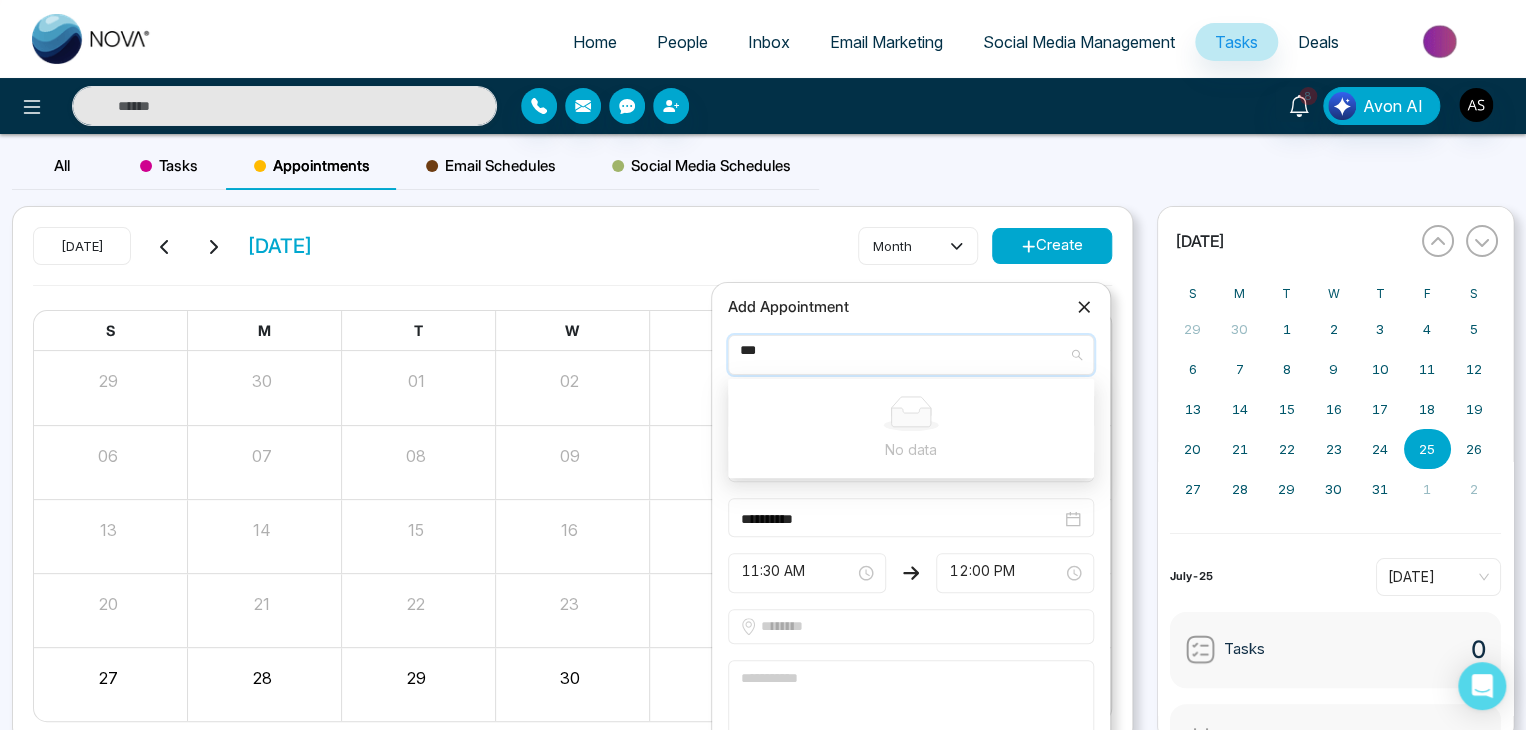 type on "****" 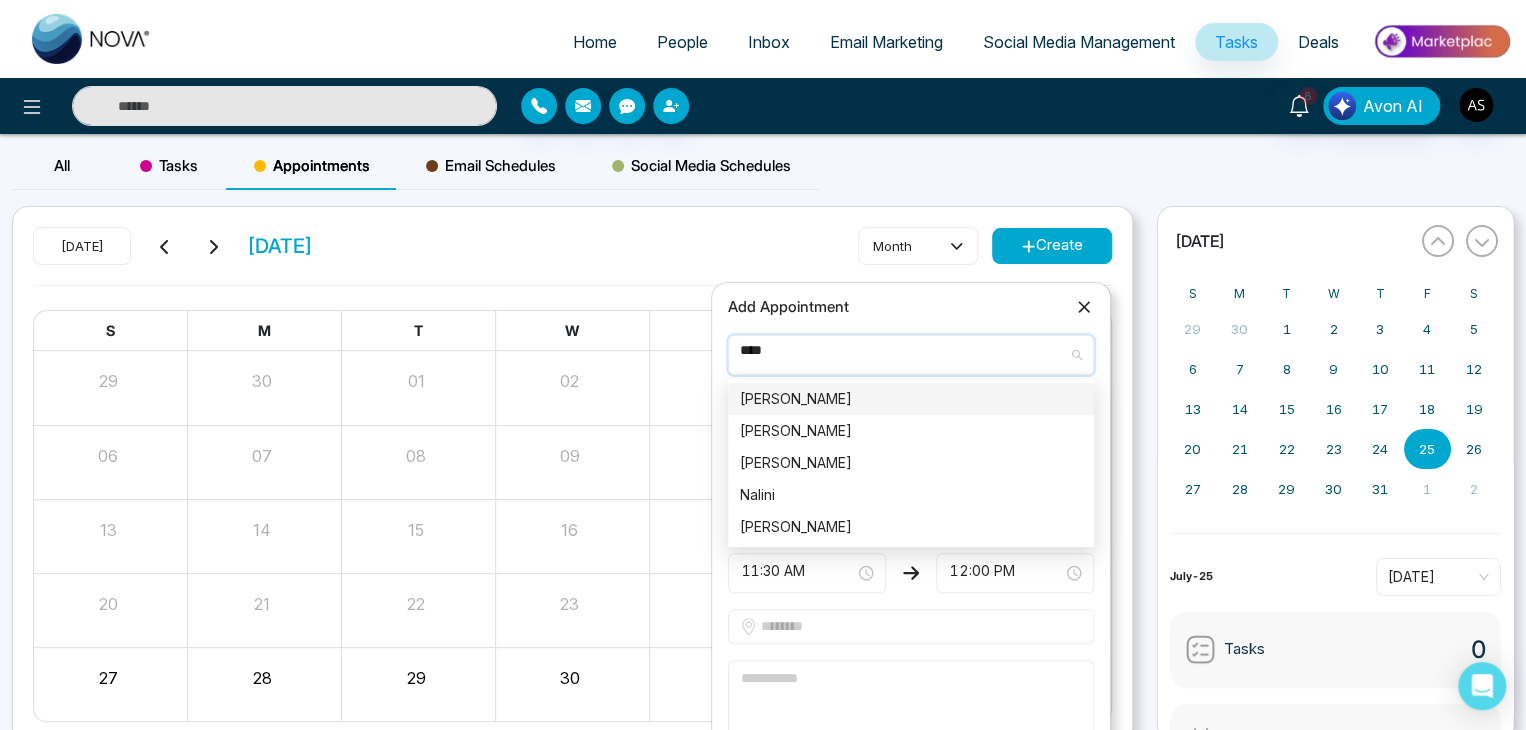 click on "****" at bounding box center (904, 351) 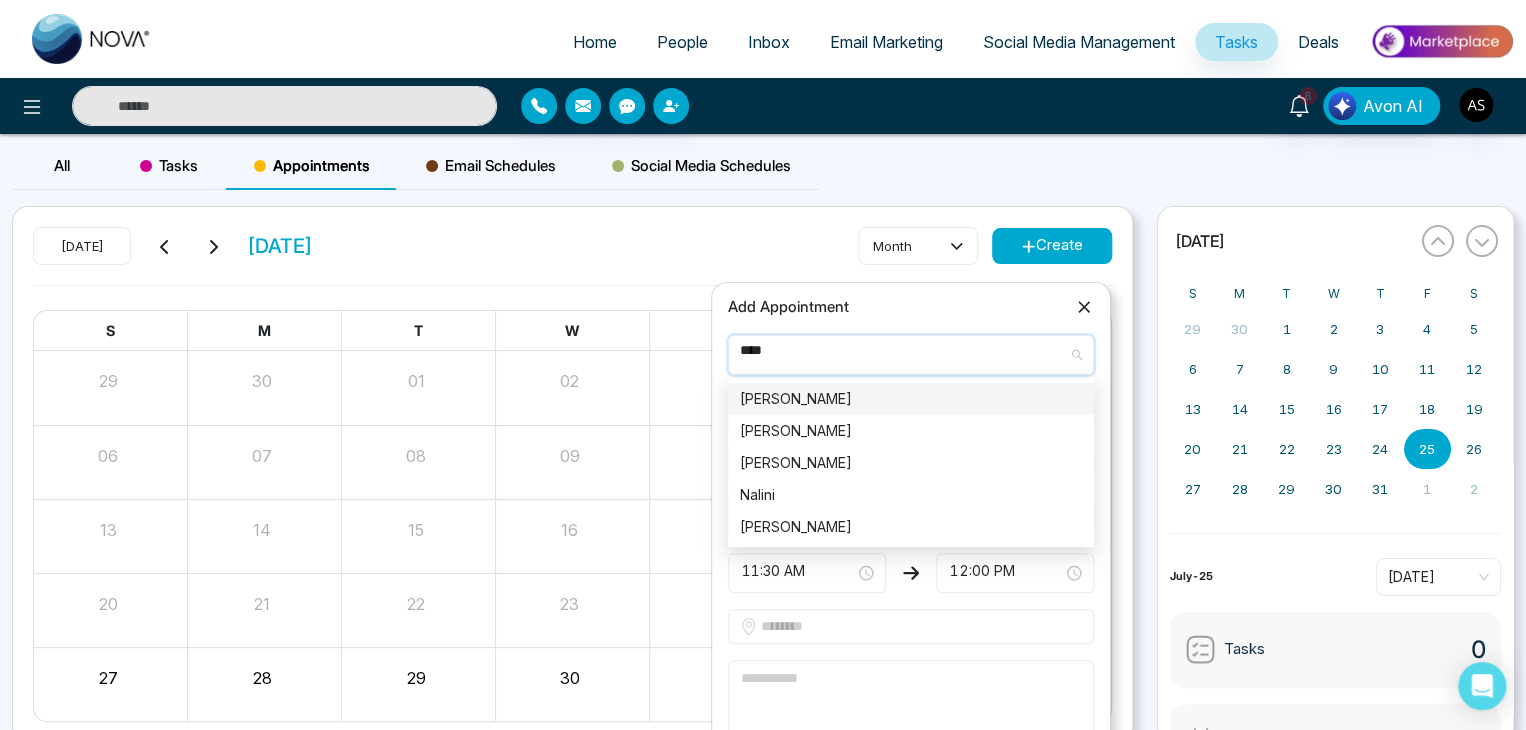 click on "****" at bounding box center [904, 351] 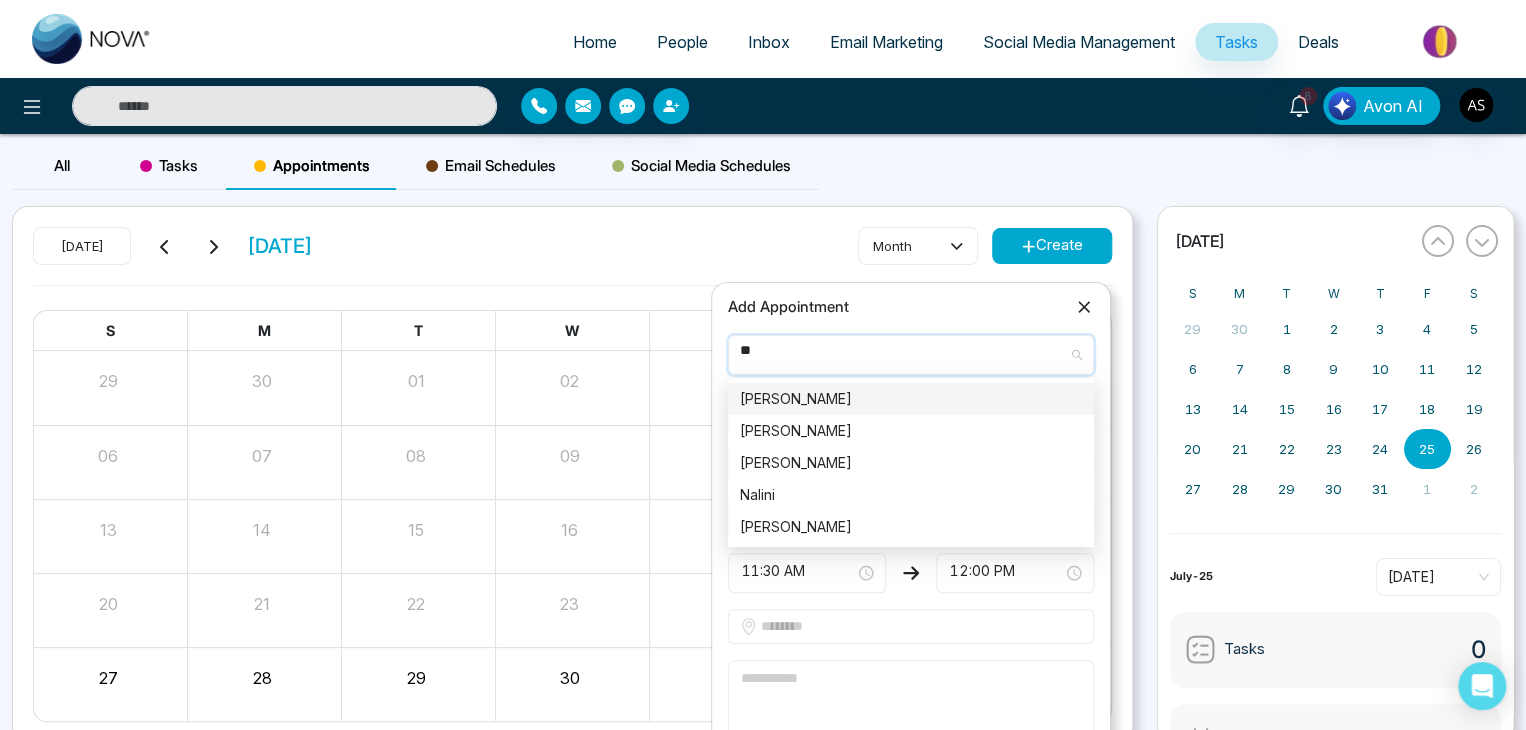 type on "*" 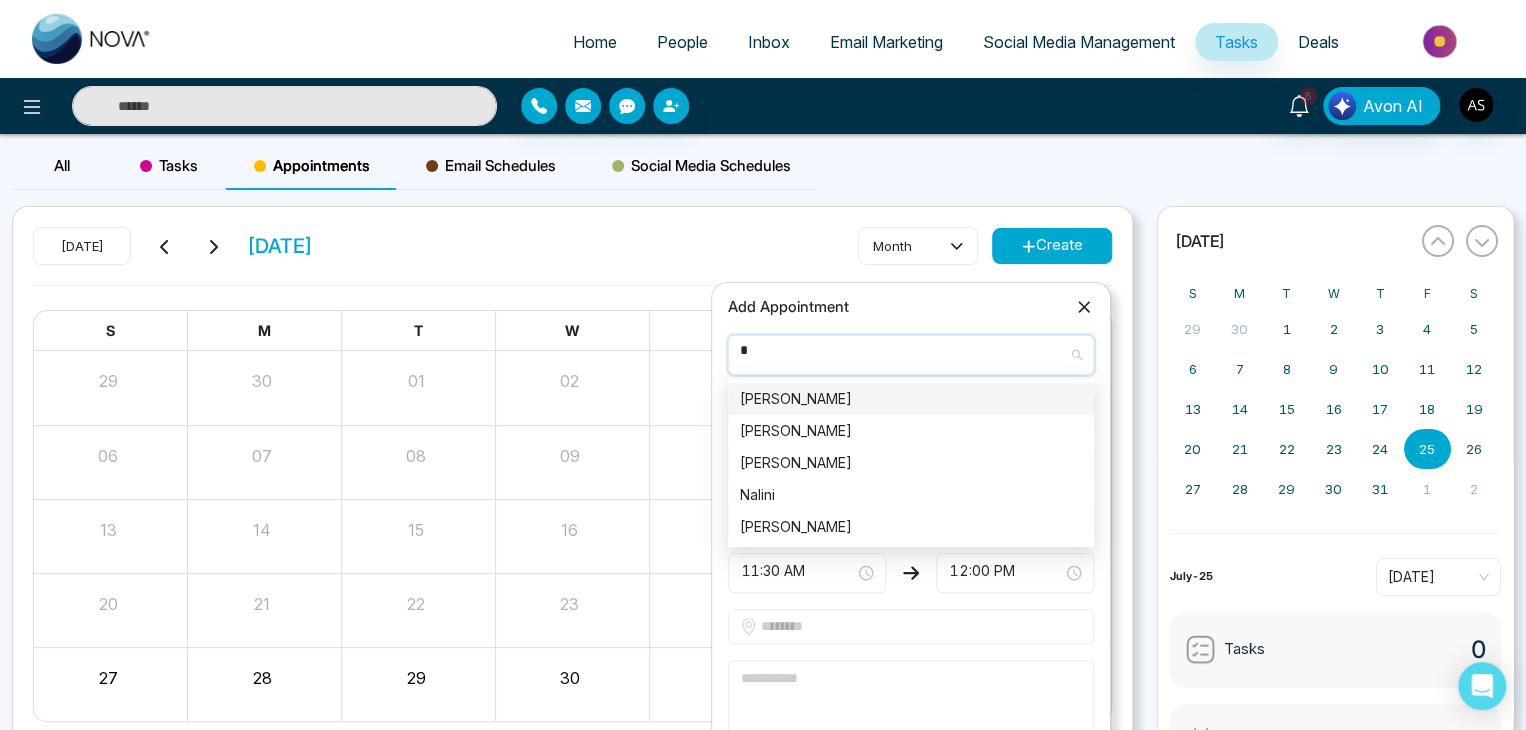 type 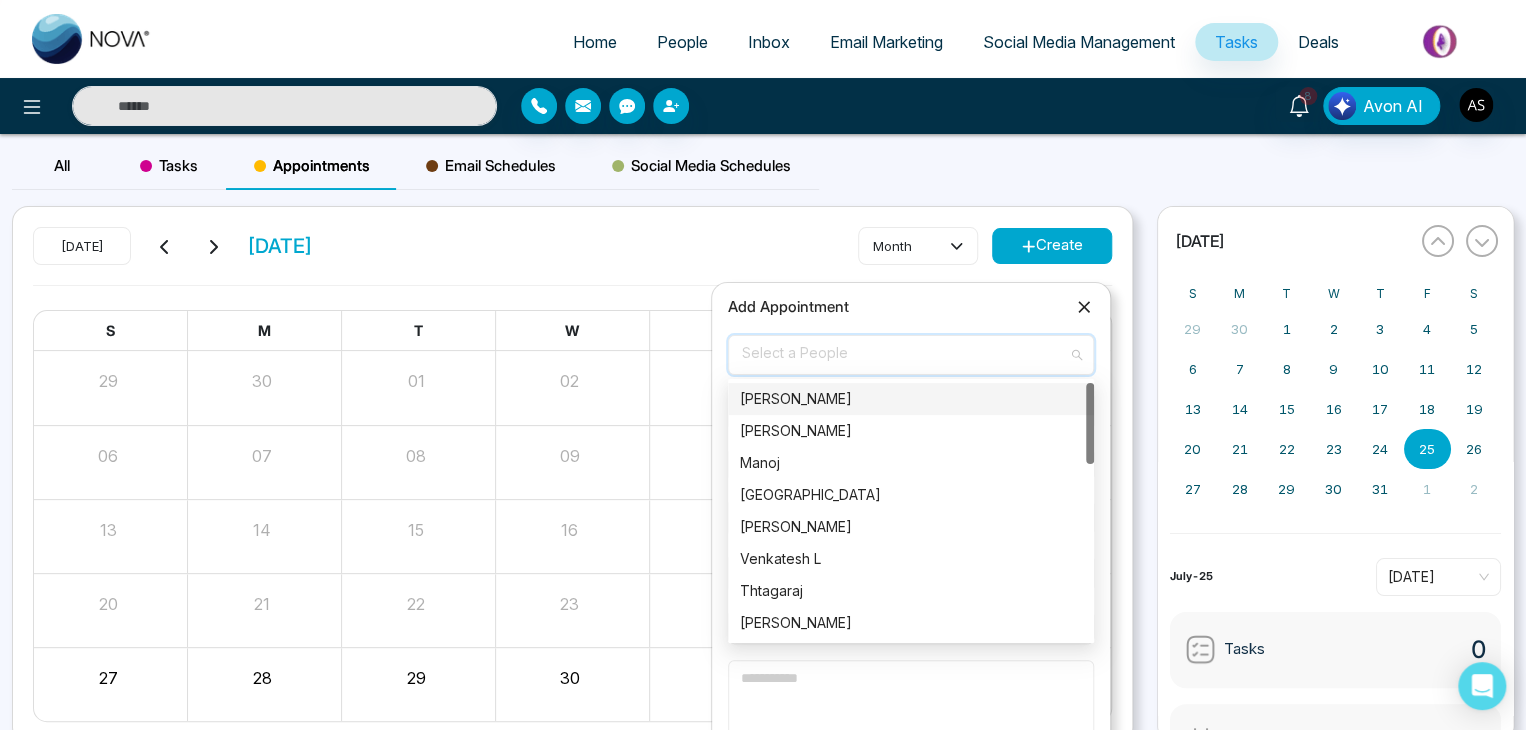 click on "[DATE] [DATE] month    Create" at bounding box center [572, 256] 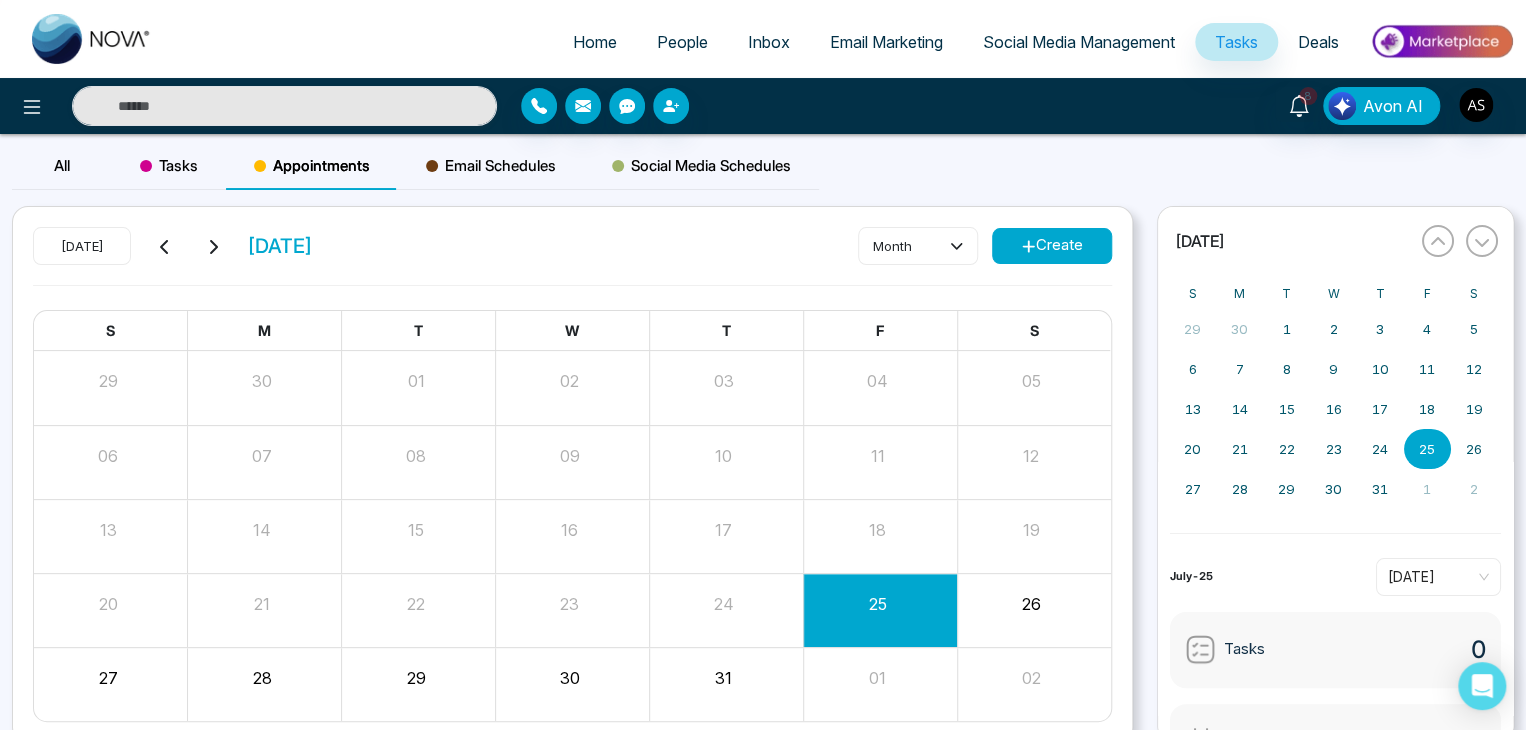 click on "Email Schedules" at bounding box center (491, 166) 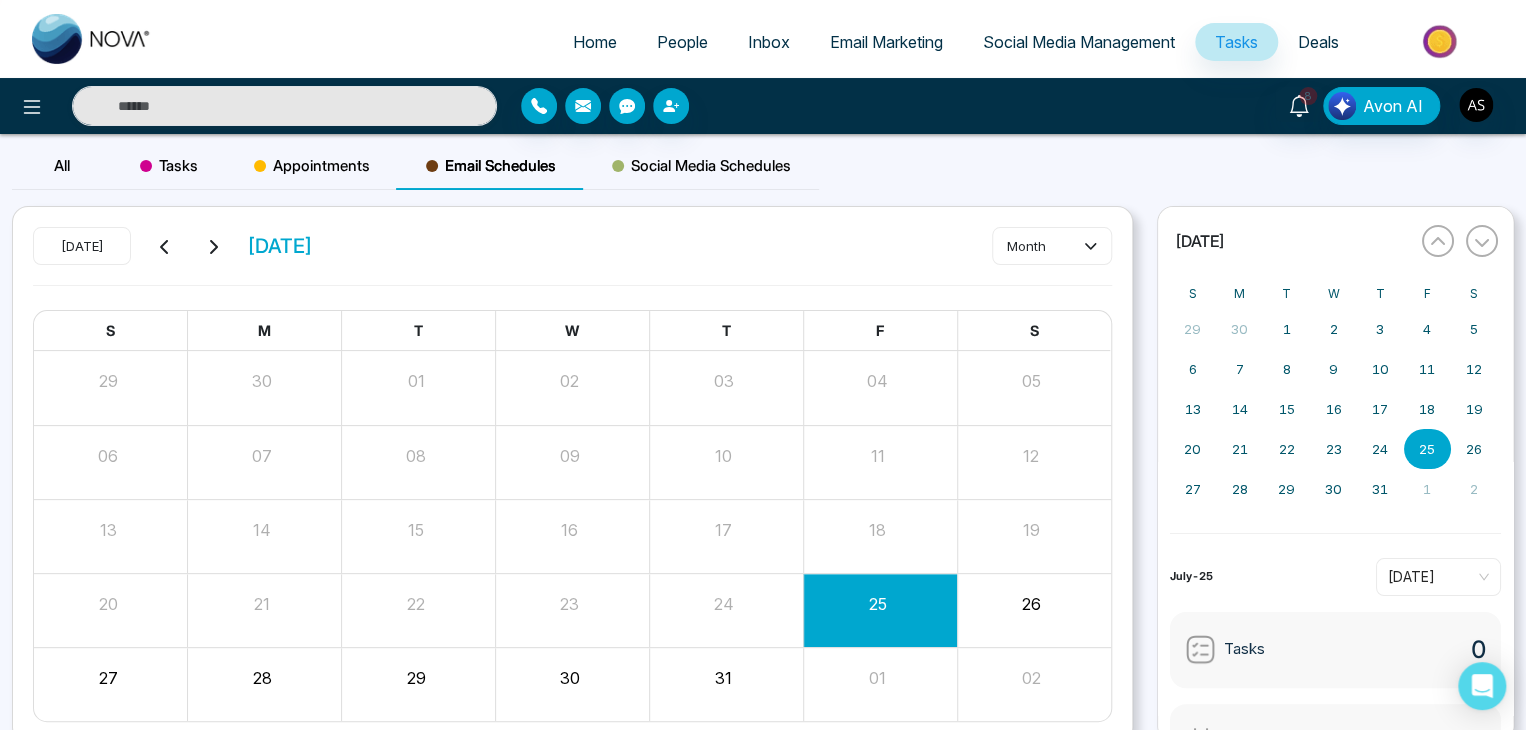 click on "Appointments" at bounding box center (312, 166) 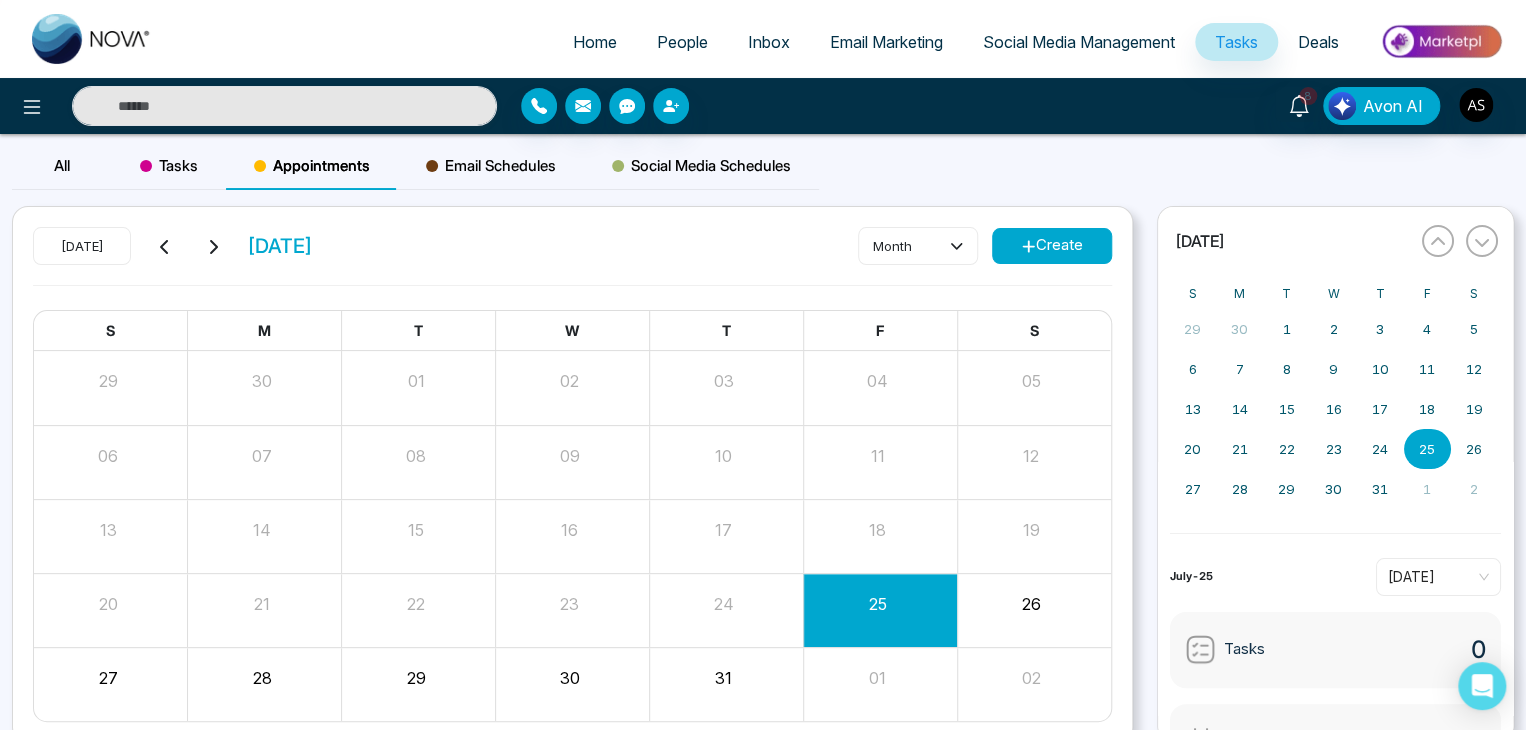 click on "Create" at bounding box center [1052, 246] 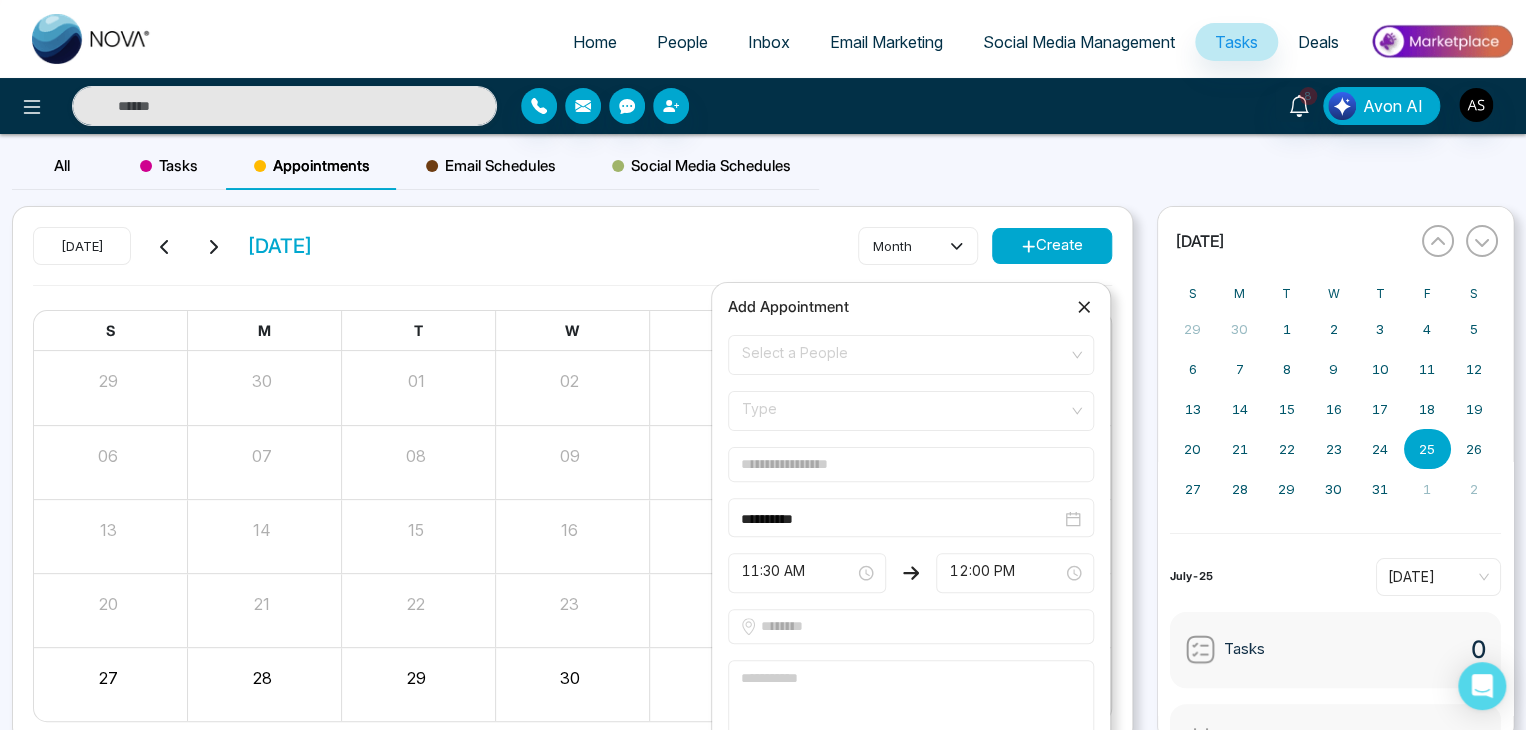 click on "Select a People" at bounding box center [911, 355] 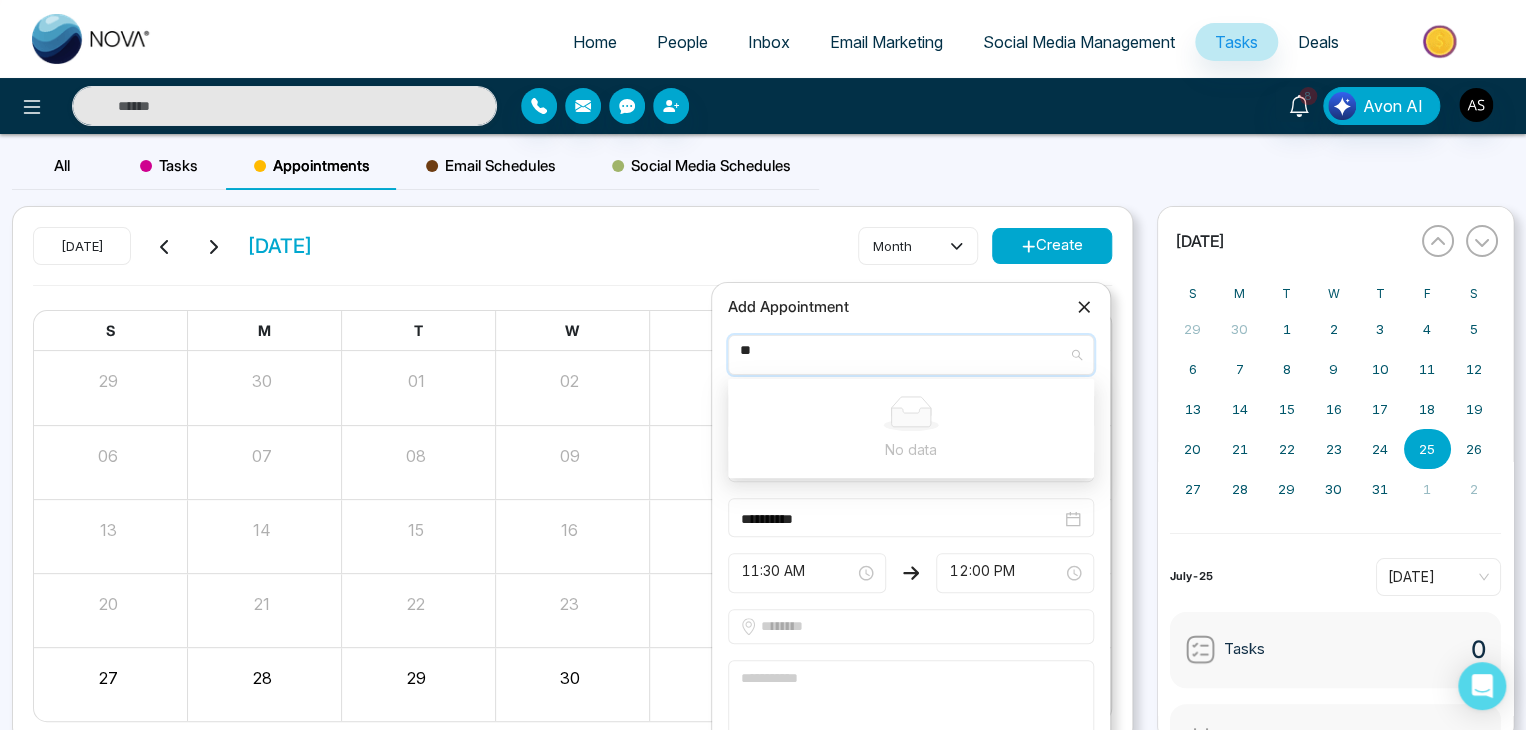 type on "*" 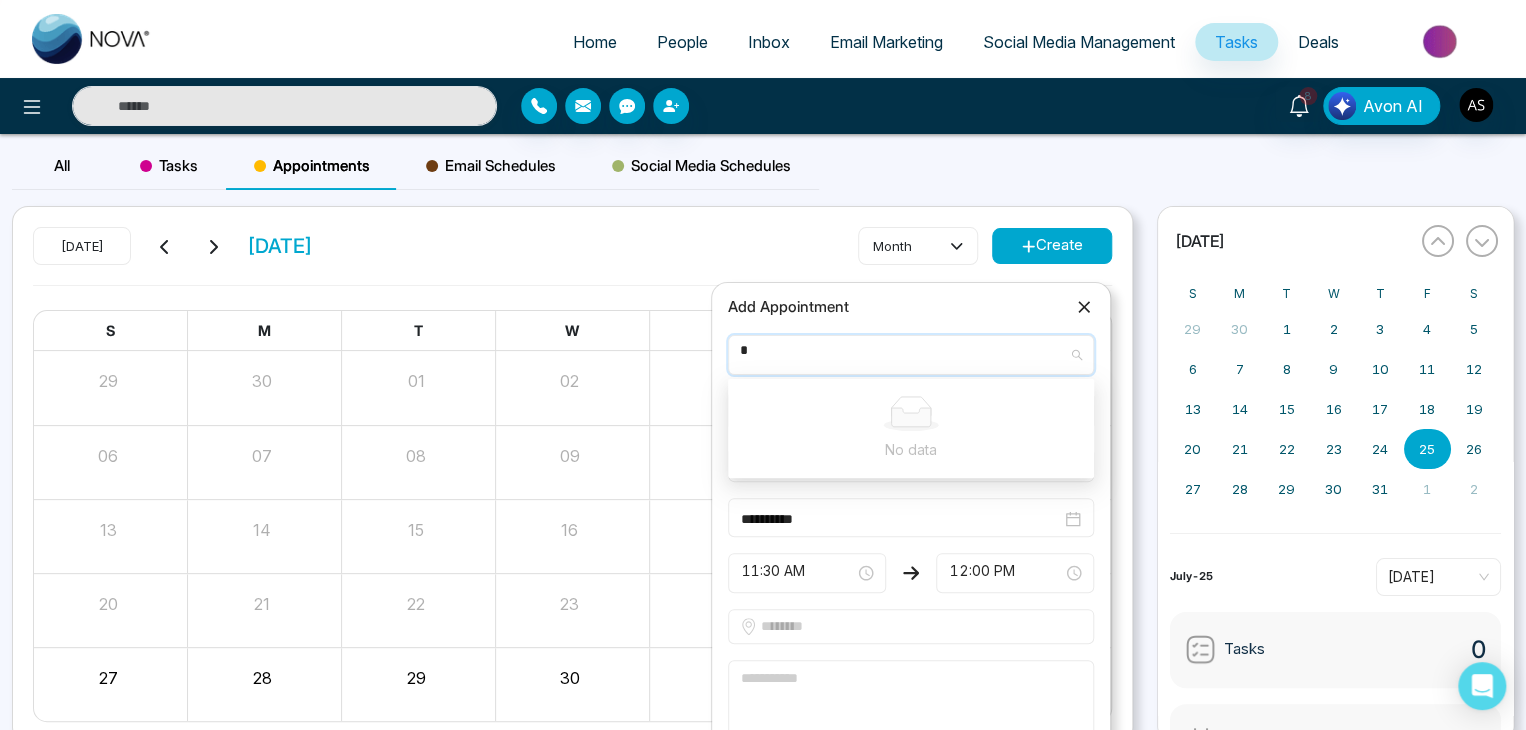 type 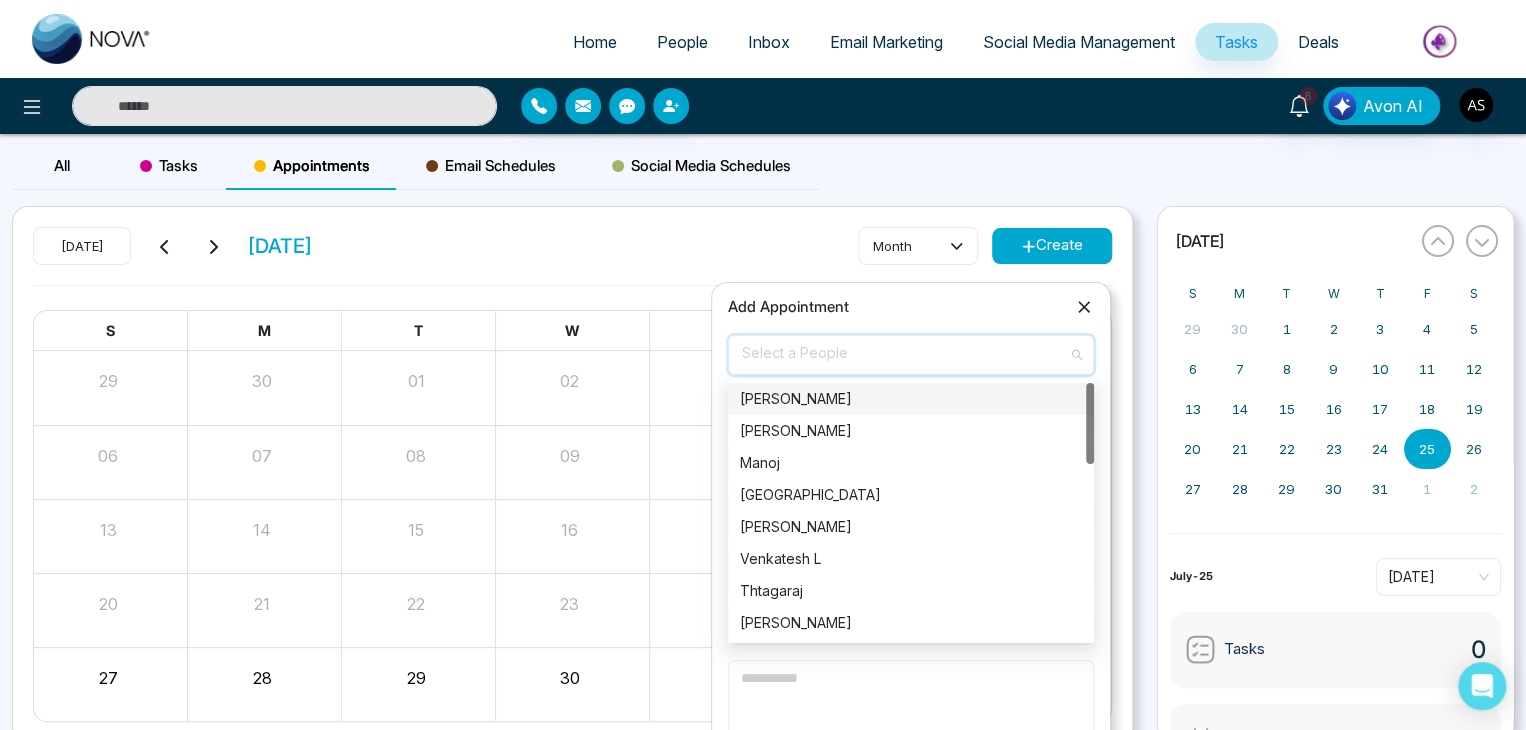 click on "[DATE] [DATE] month    Create" at bounding box center [572, 256] 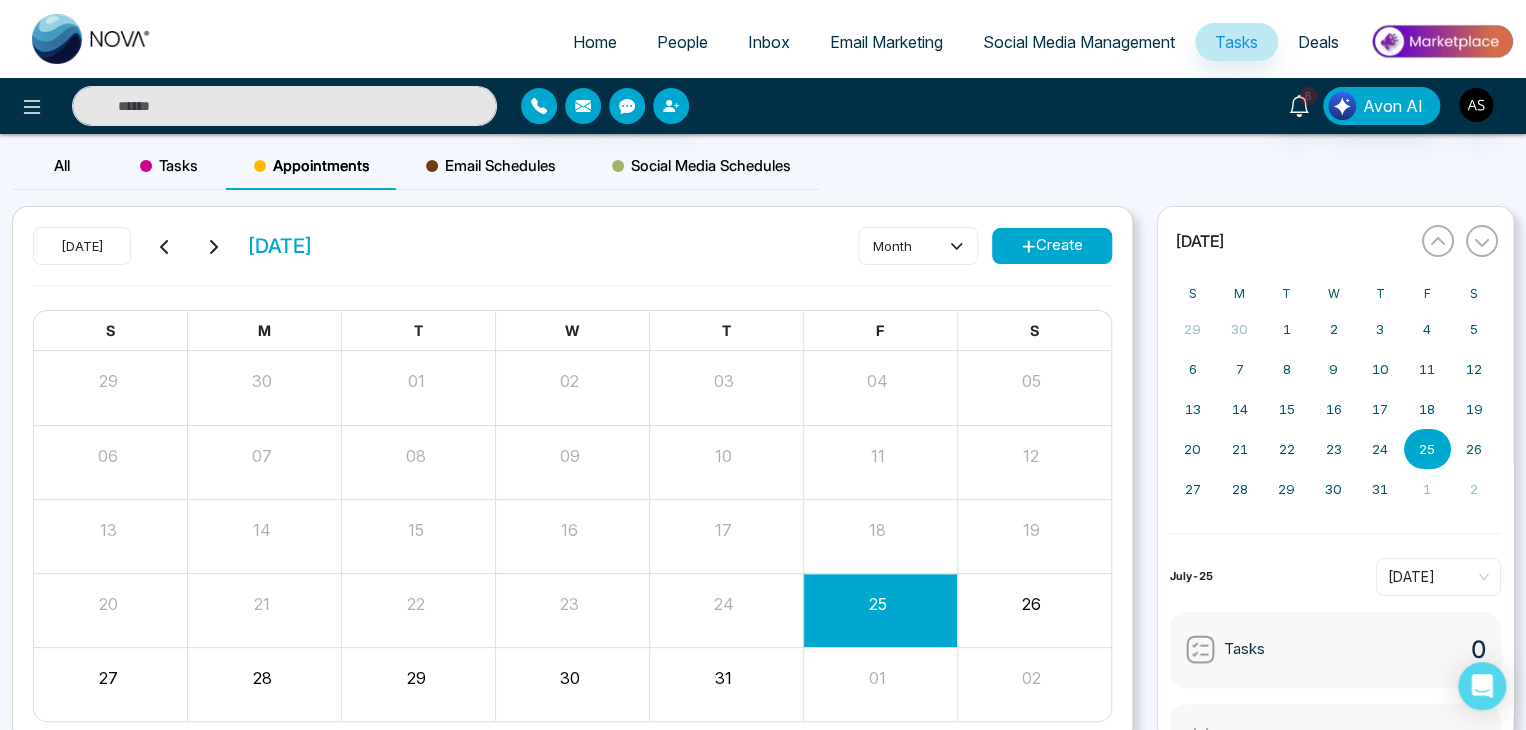 click on "All" at bounding box center (62, 165) 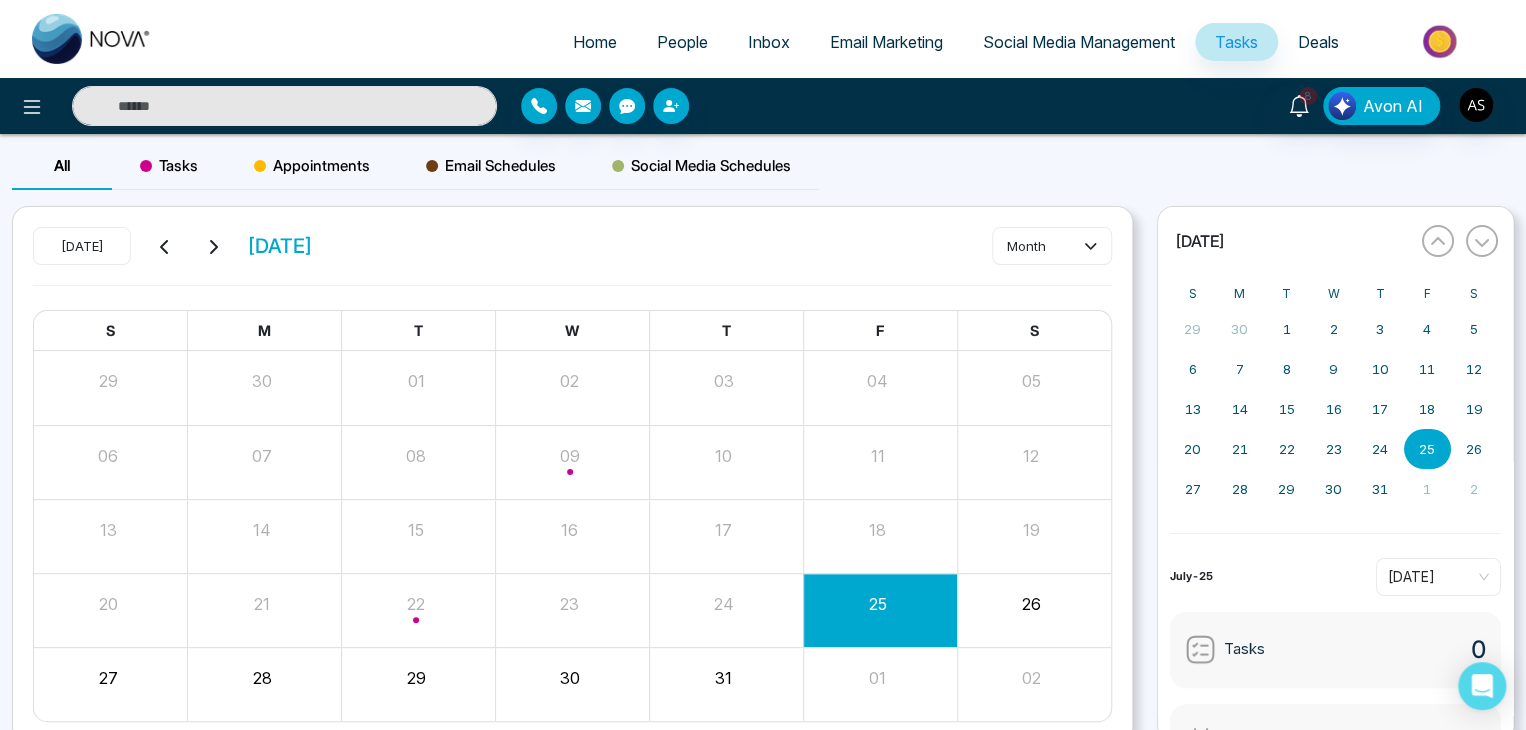 click on "Social Media Management" at bounding box center (1079, 42) 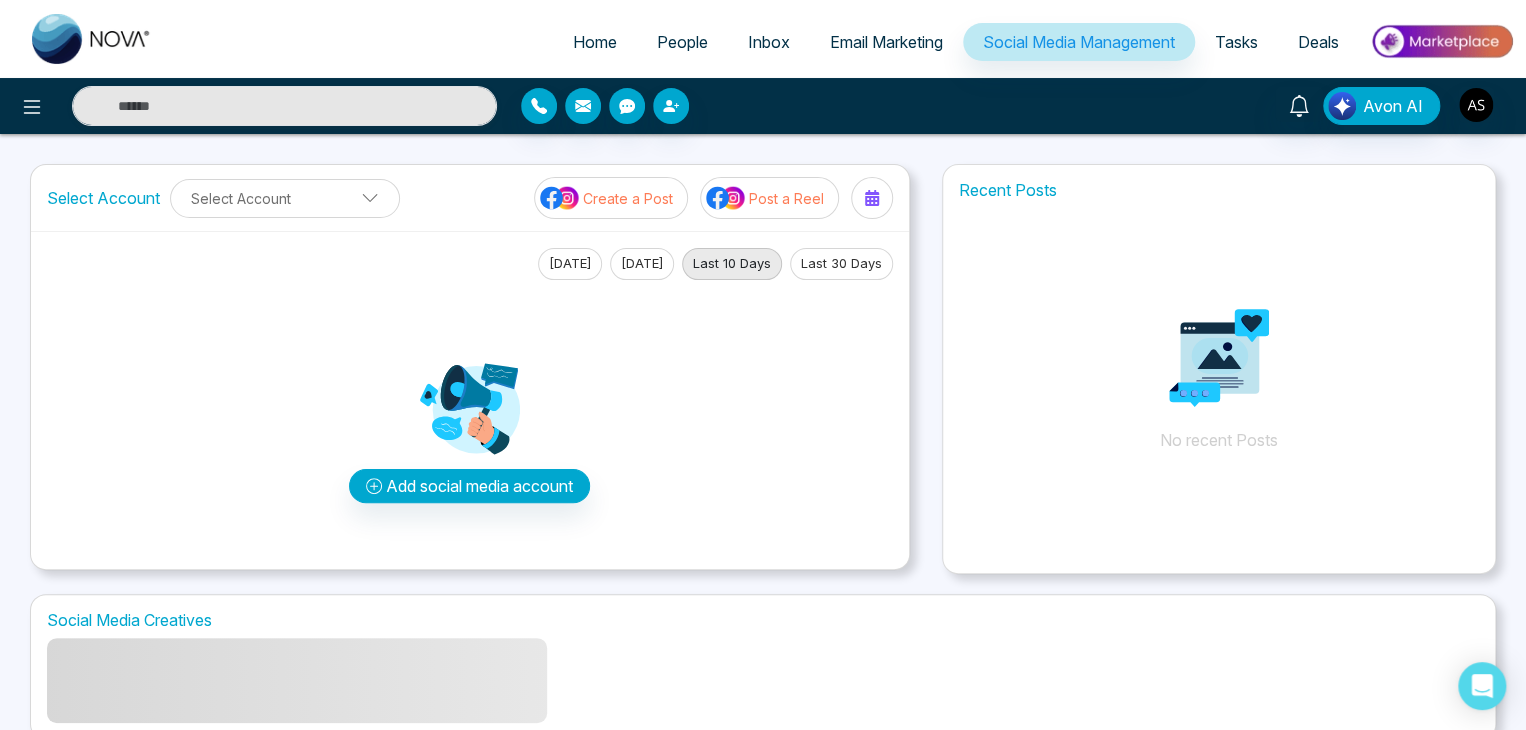 click on "Email Marketing" at bounding box center [886, 42] 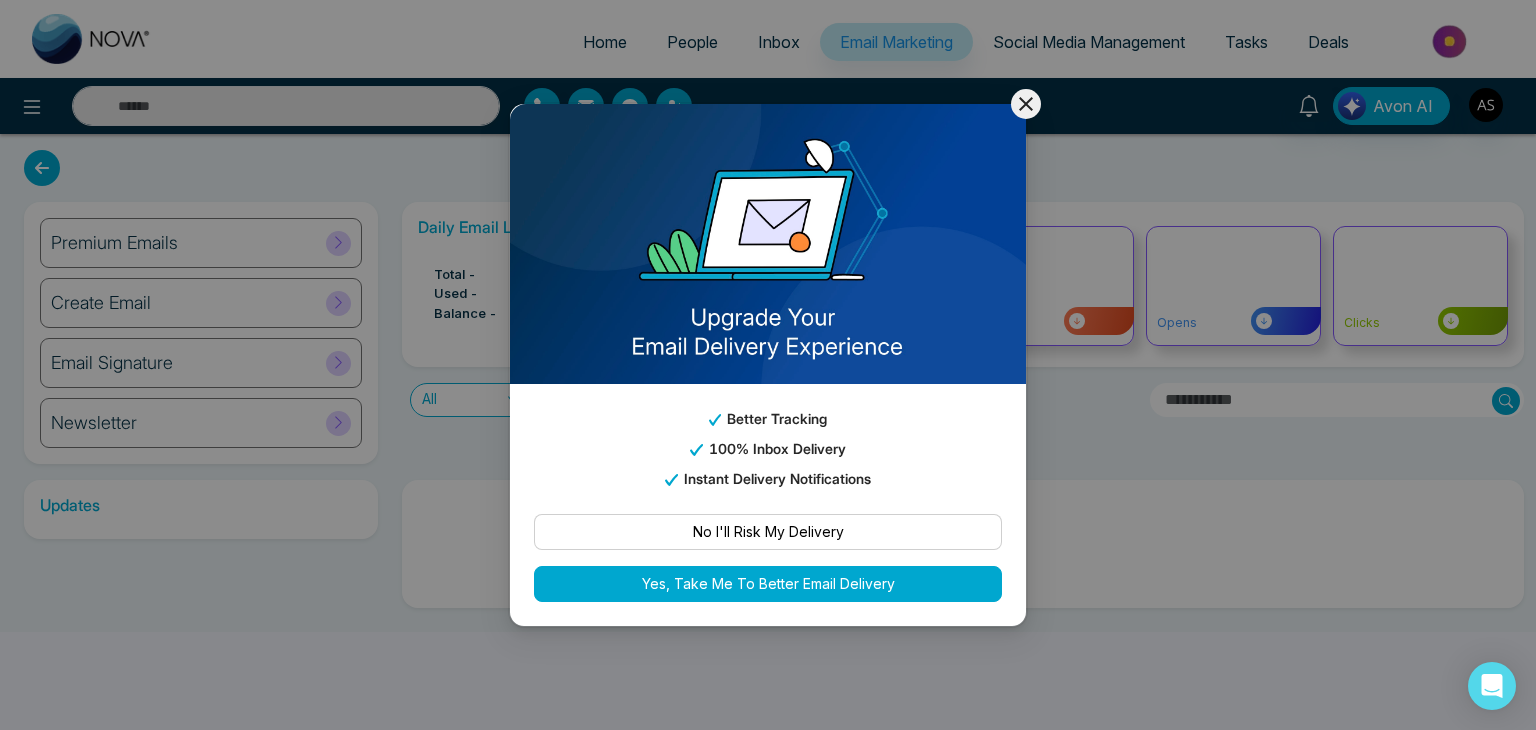 click on "Better Tracking 100% Inbox Delivery Instant Delivery Notifications   No I'll Risk My Delivery   Yes, Take Me To Better Email Delivery" at bounding box center [768, 365] 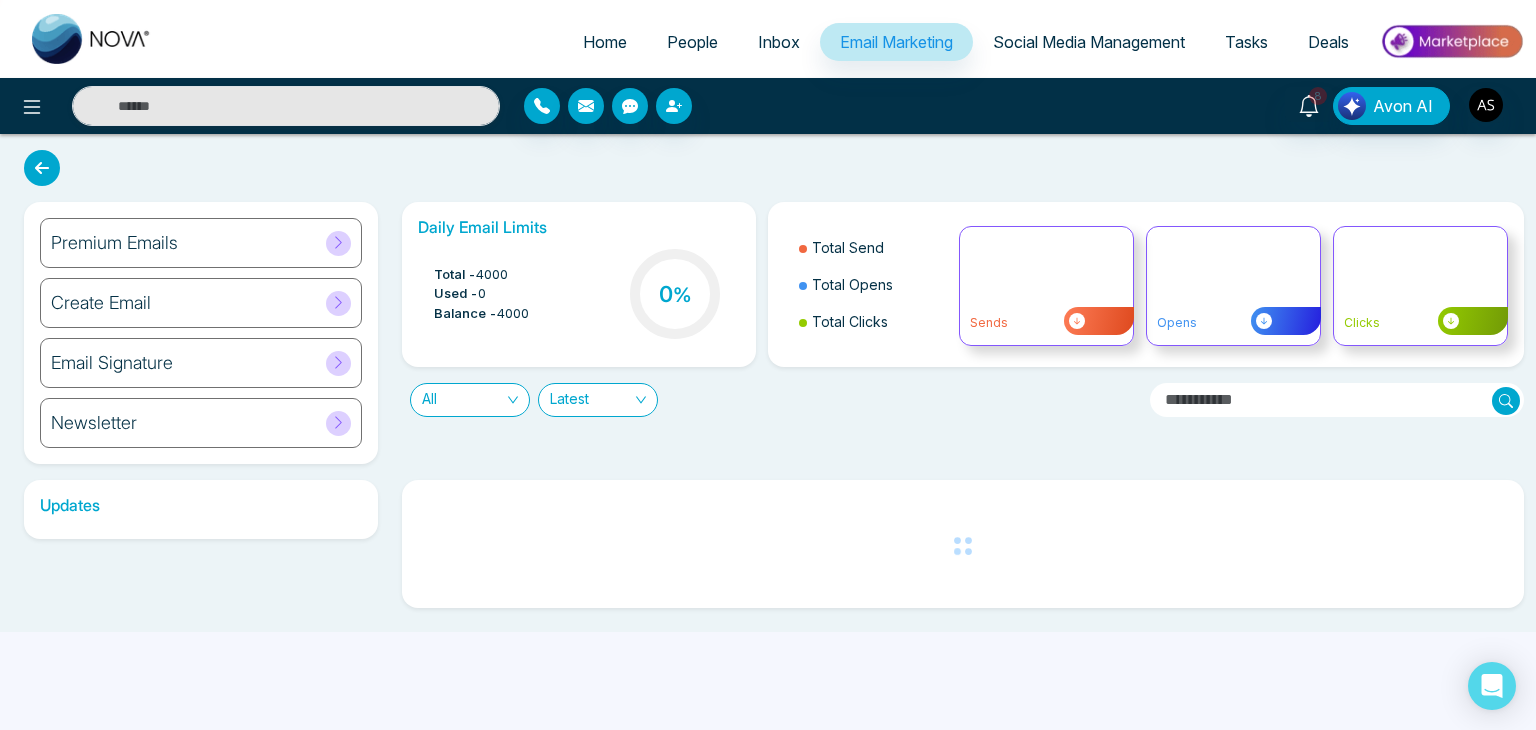 click on "People" at bounding box center (692, 42) 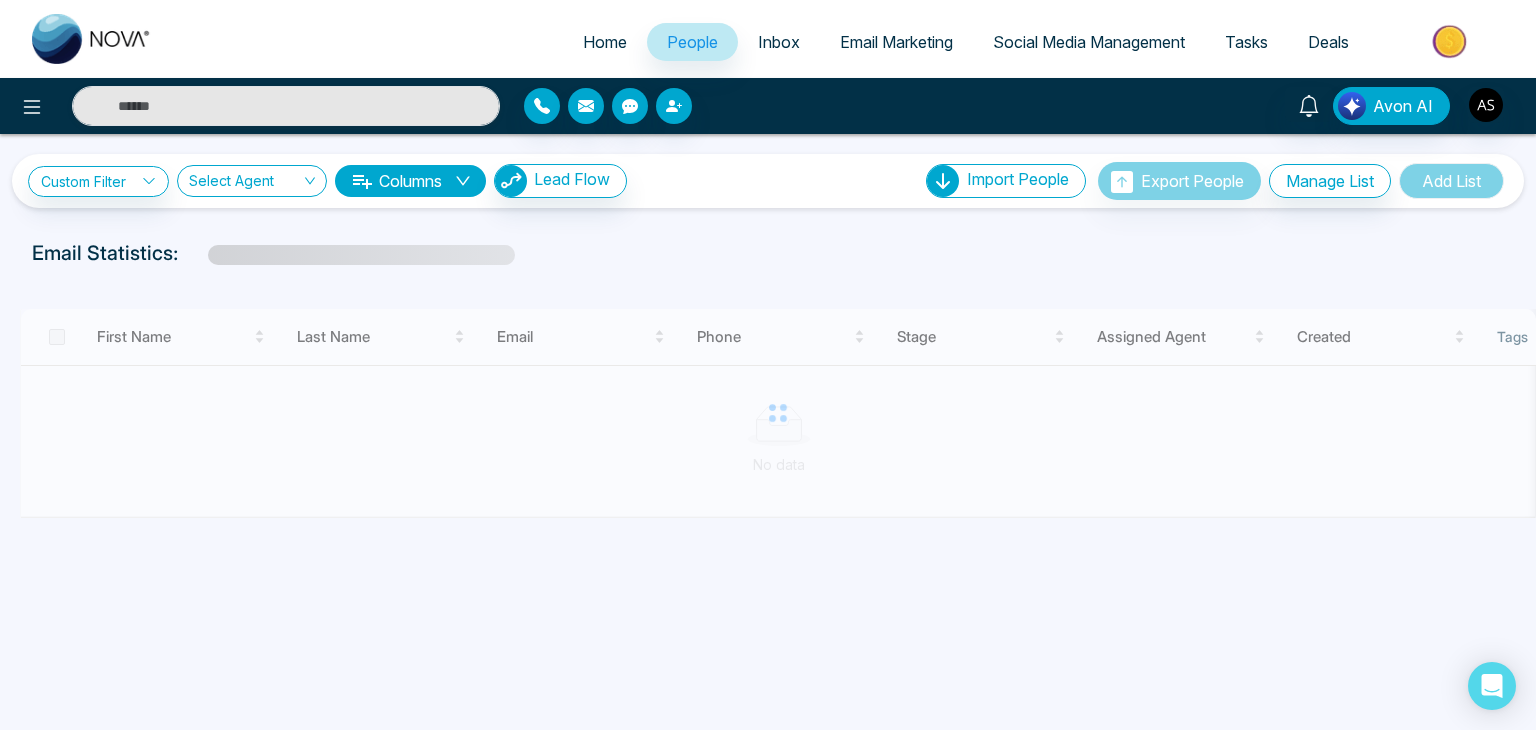 click on "Inbox" at bounding box center (779, 42) 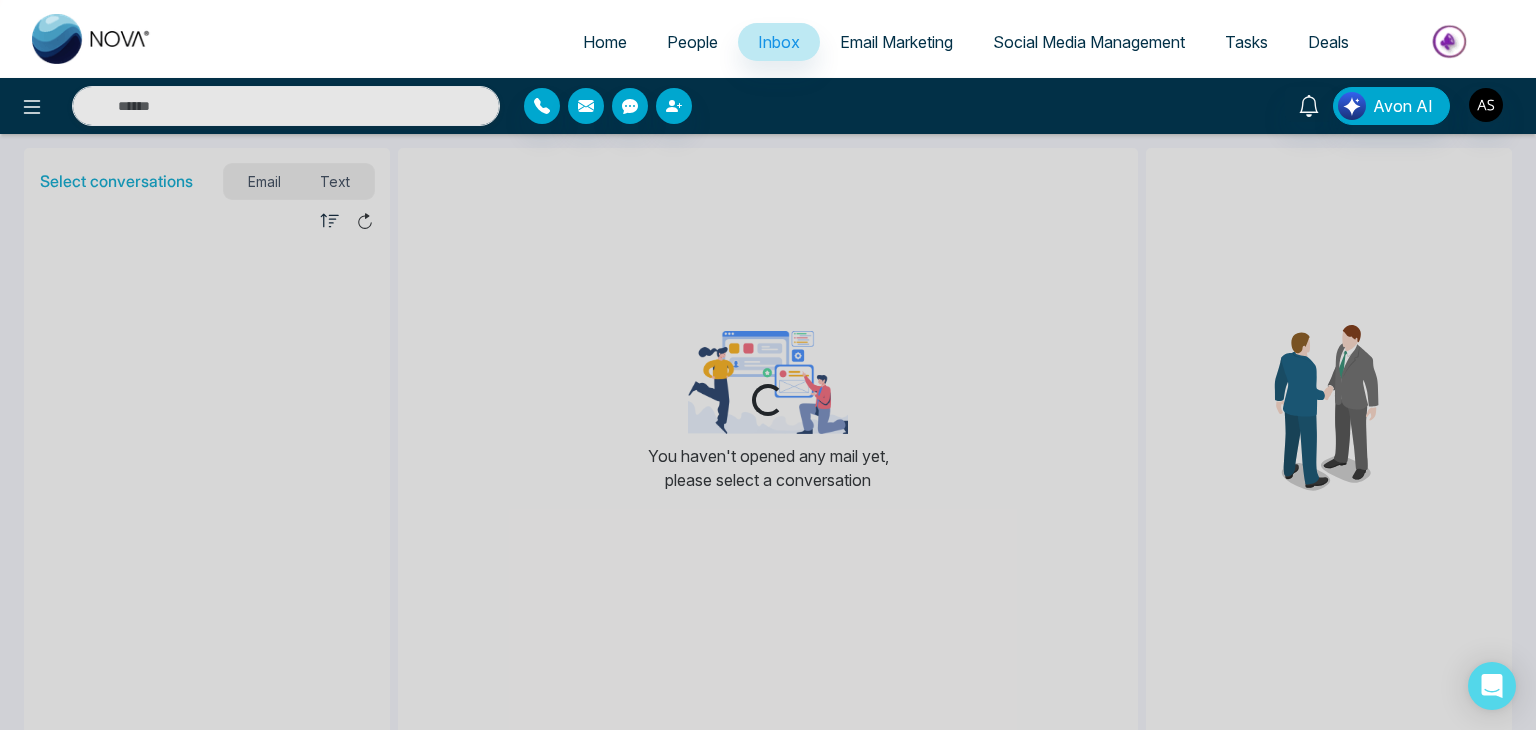 click on "Tasks" at bounding box center [1246, 42] 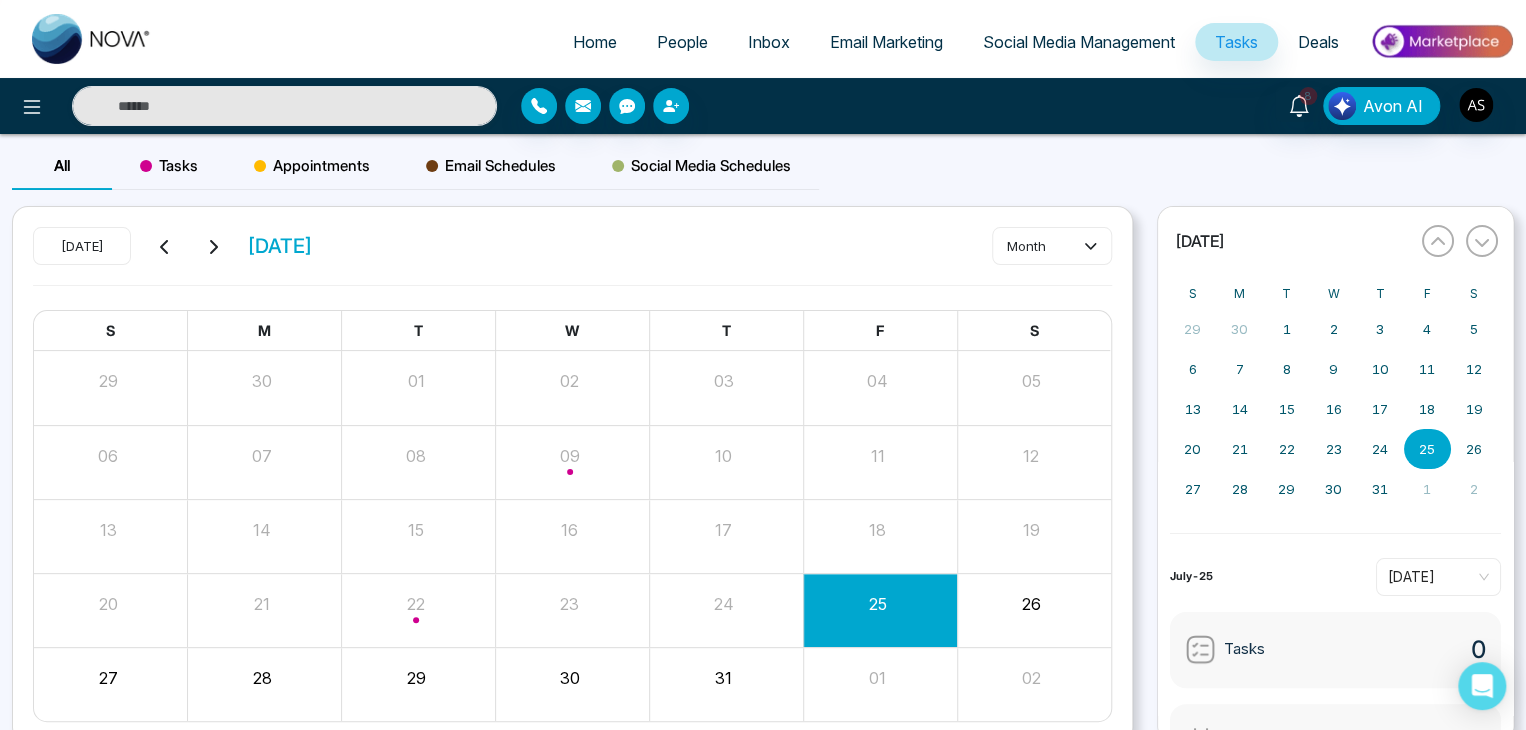 click on "Home" at bounding box center [595, 42] 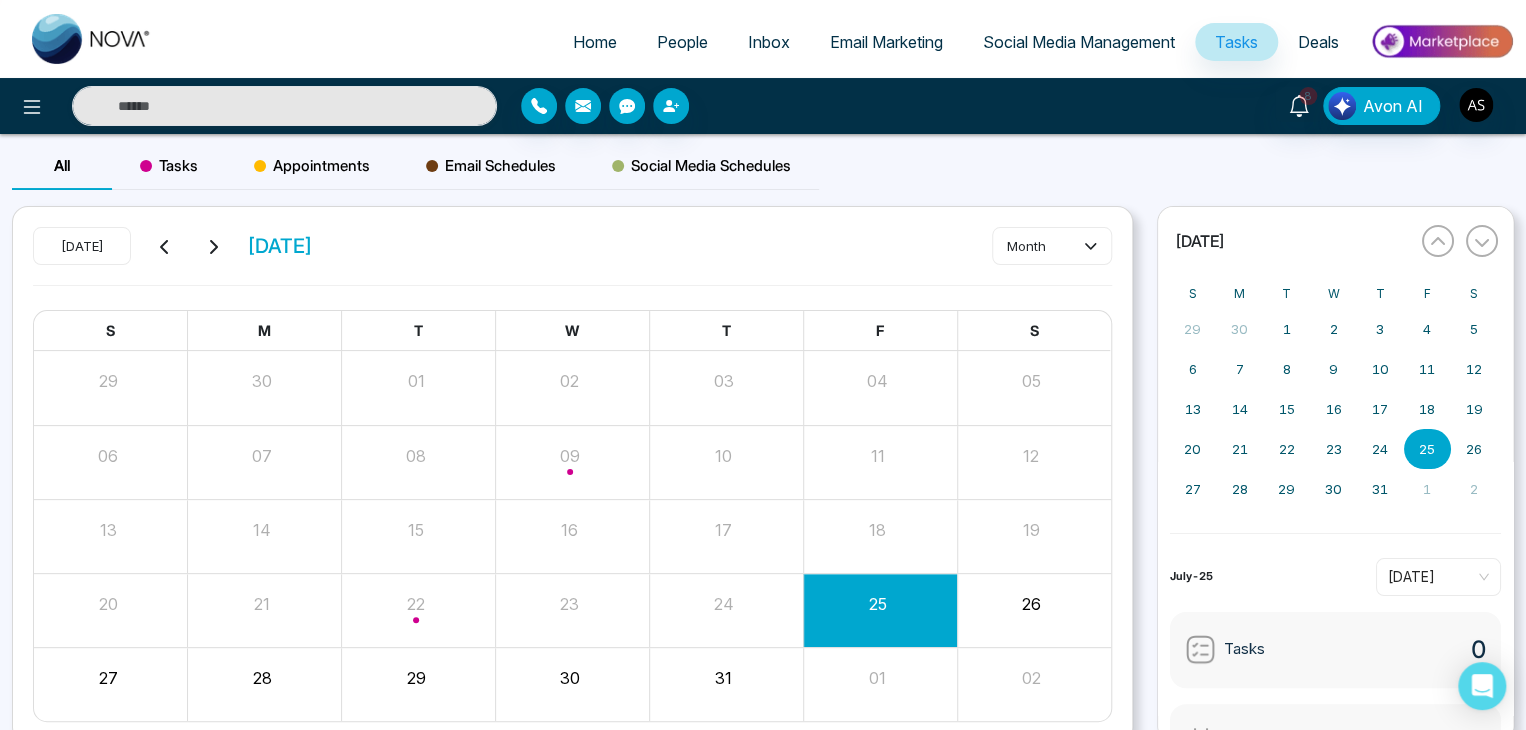 select on "*" 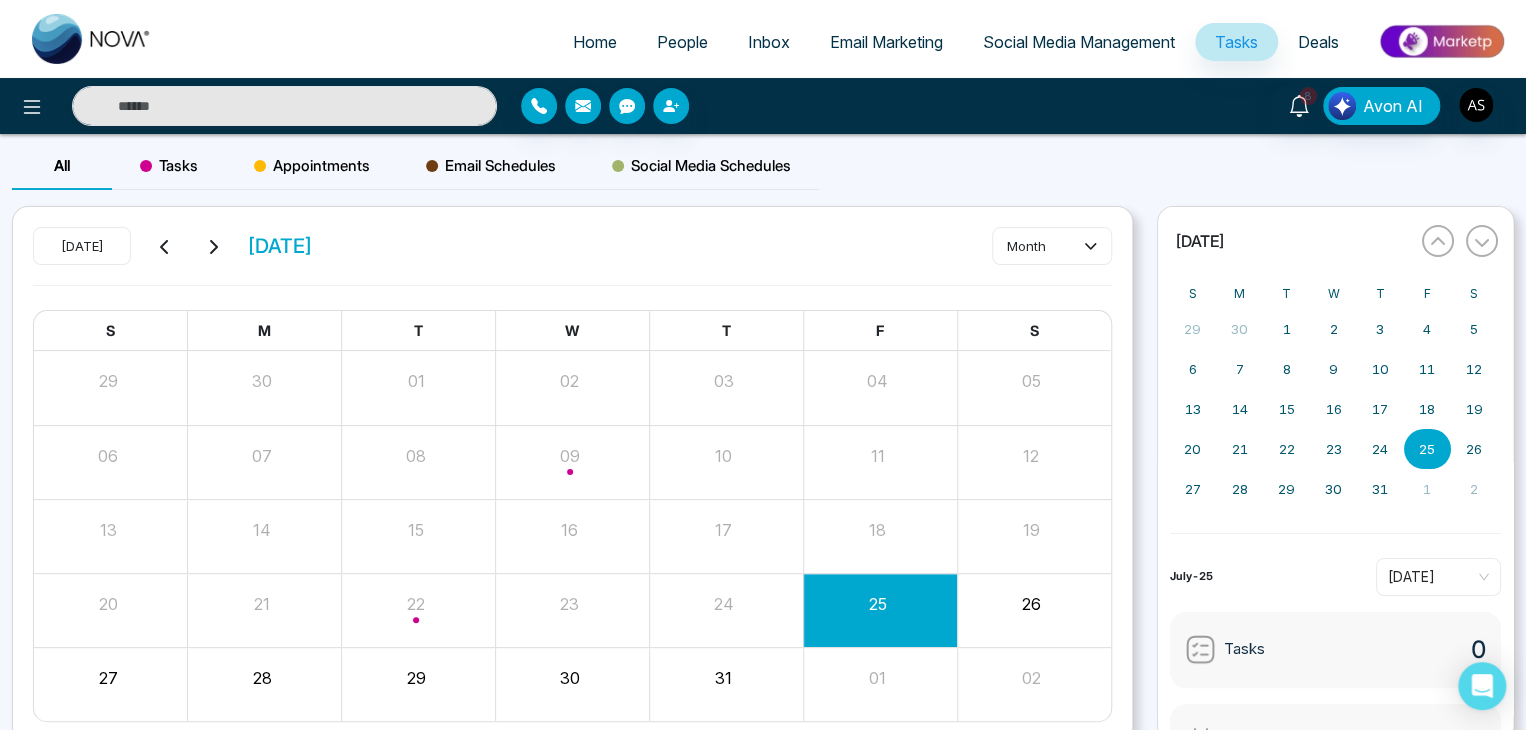 select on "*" 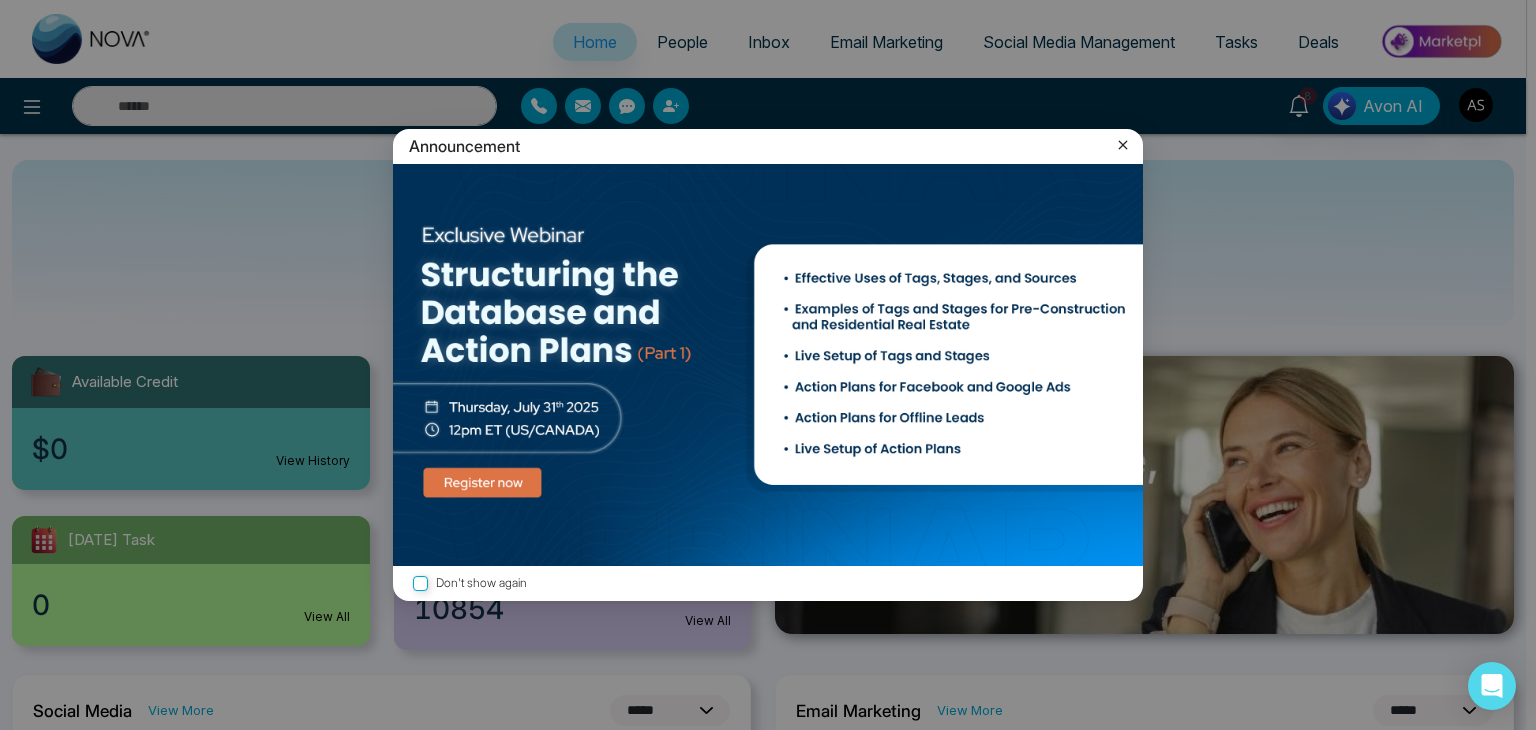 click 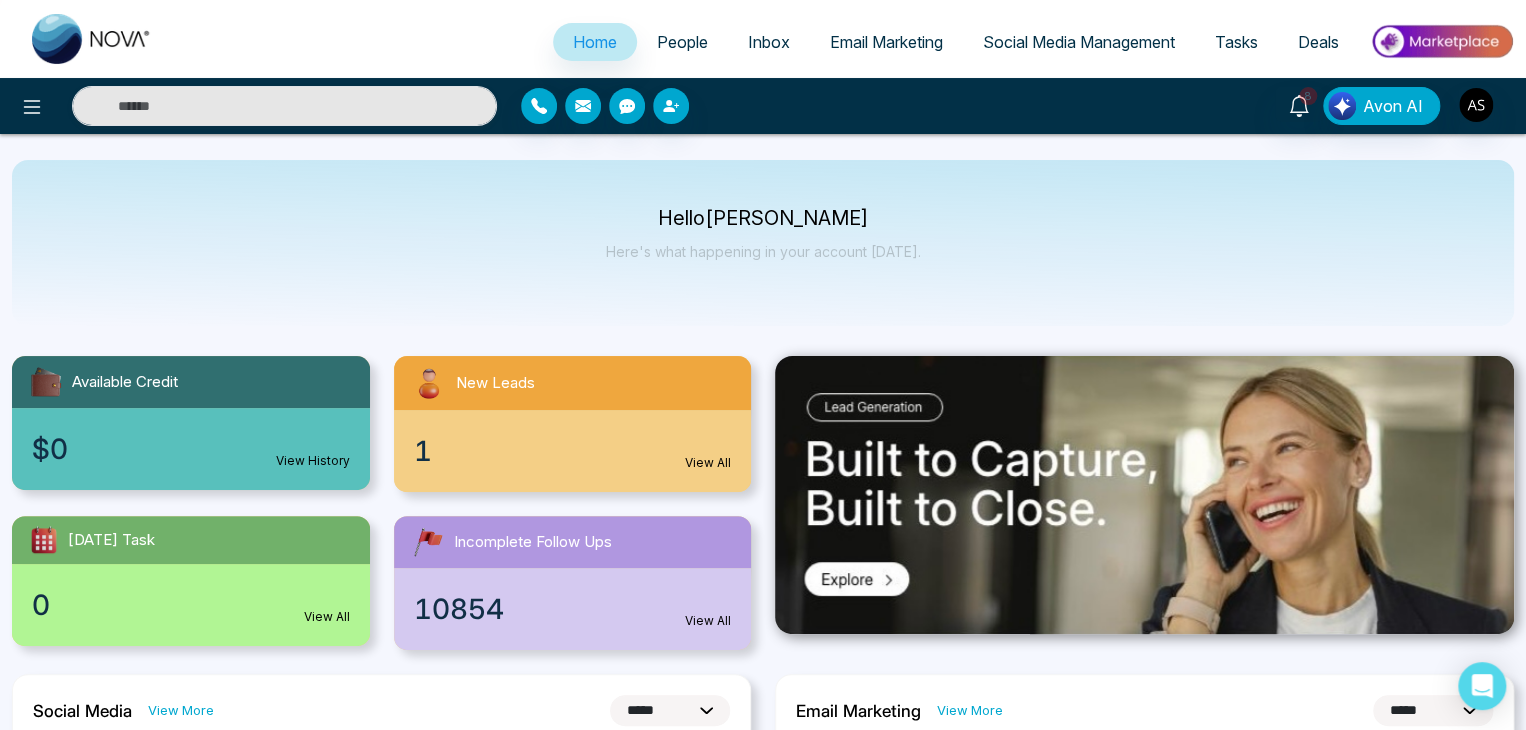 click on "Tasks" at bounding box center [1236, 42] 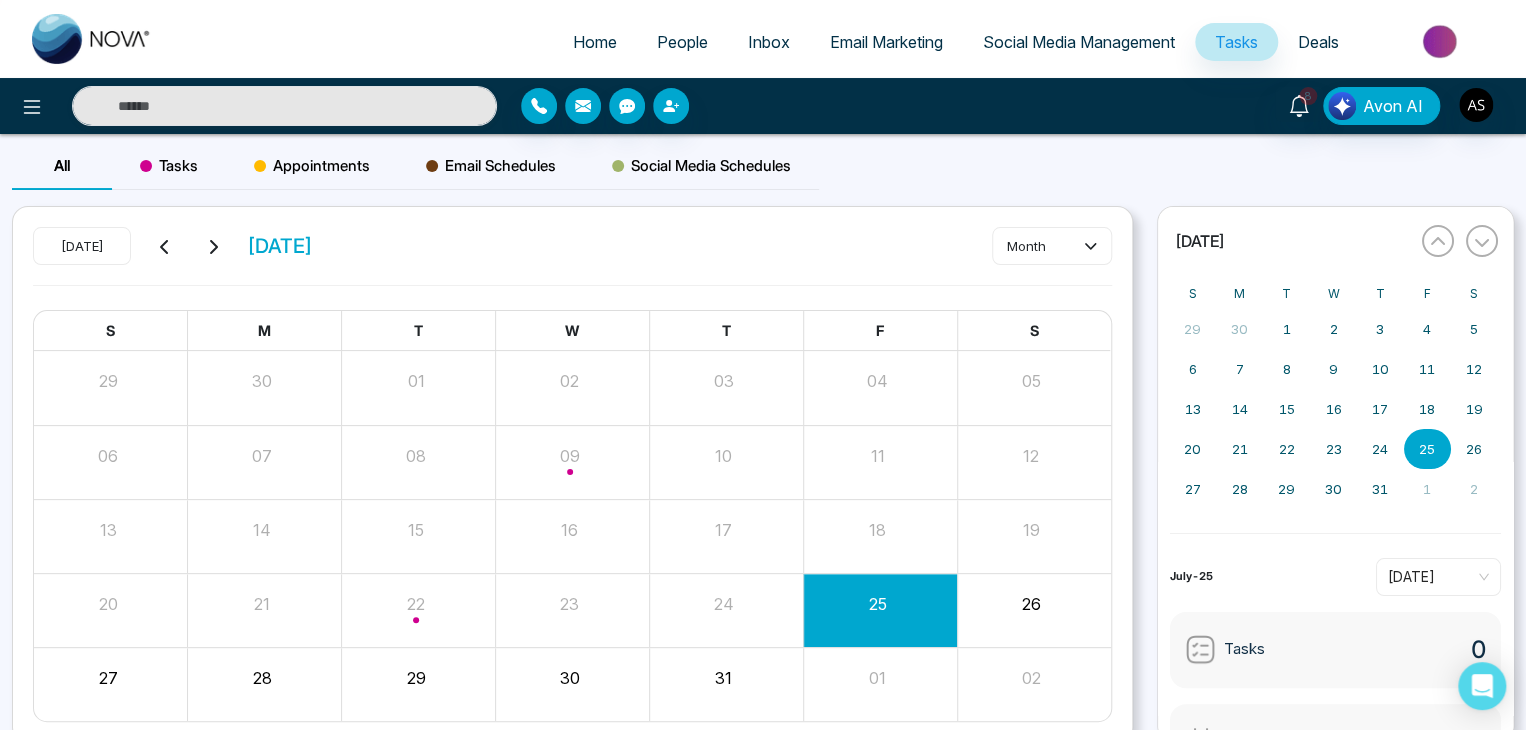 click on "Tasks" at bounding box center (169, 166) 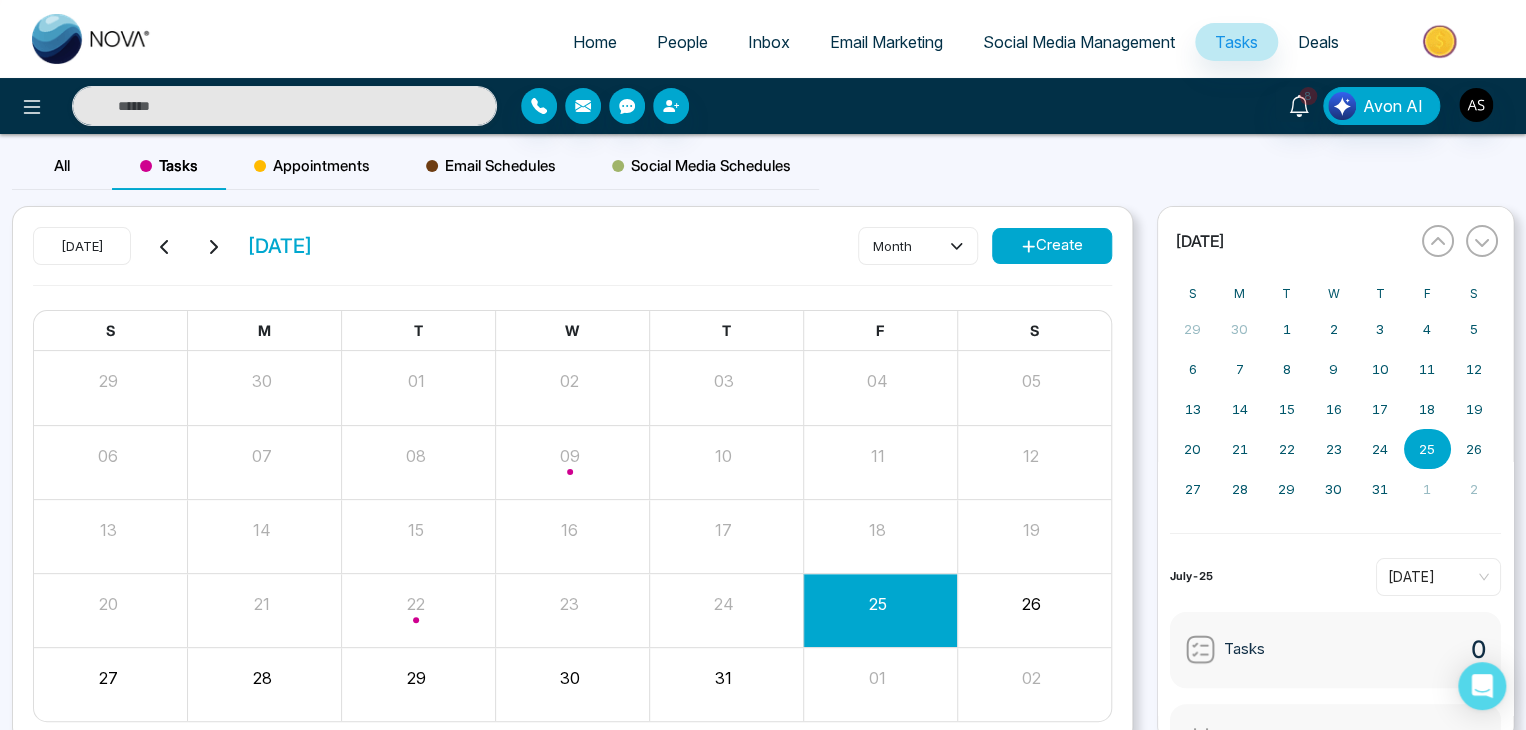 click on "Create" at bounding box center [1052, 246] 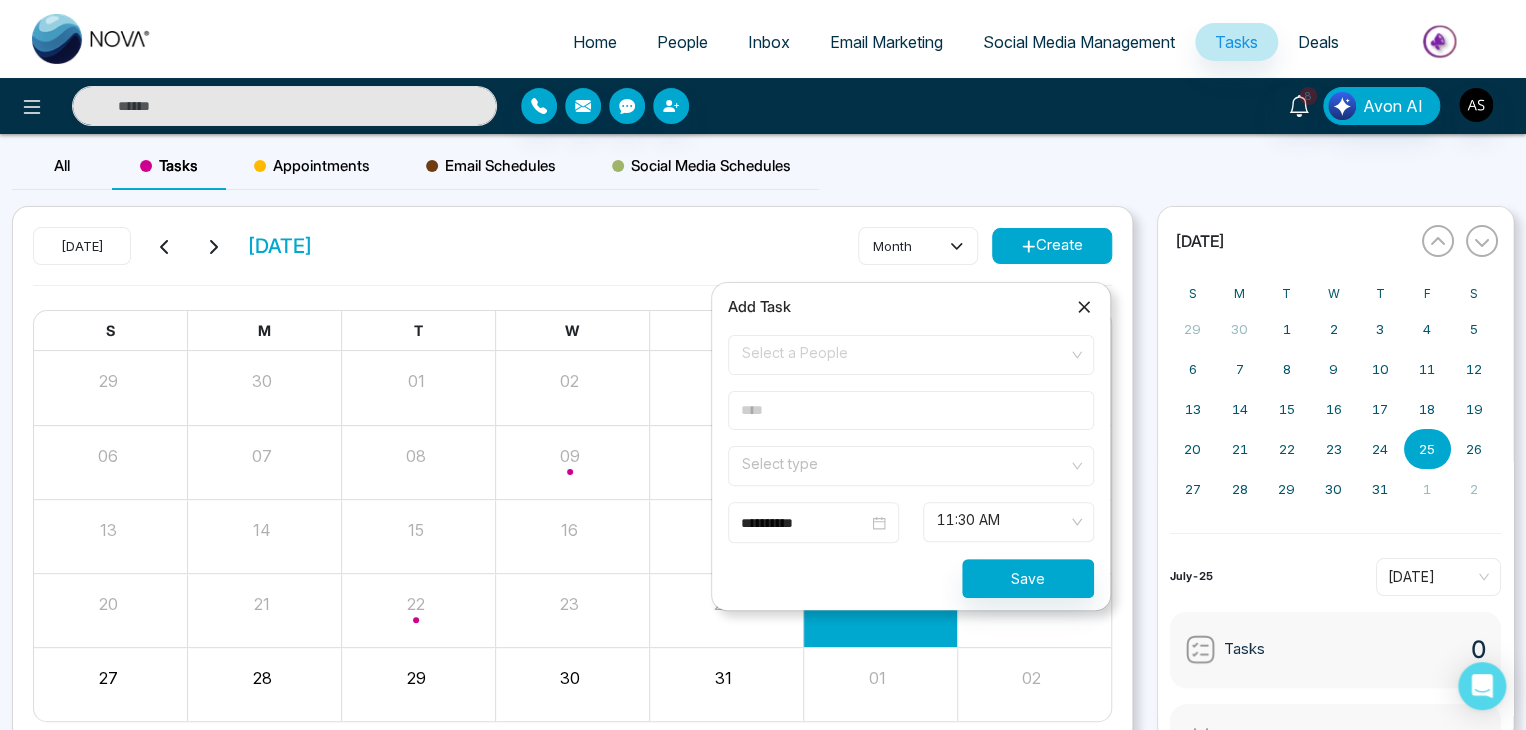click 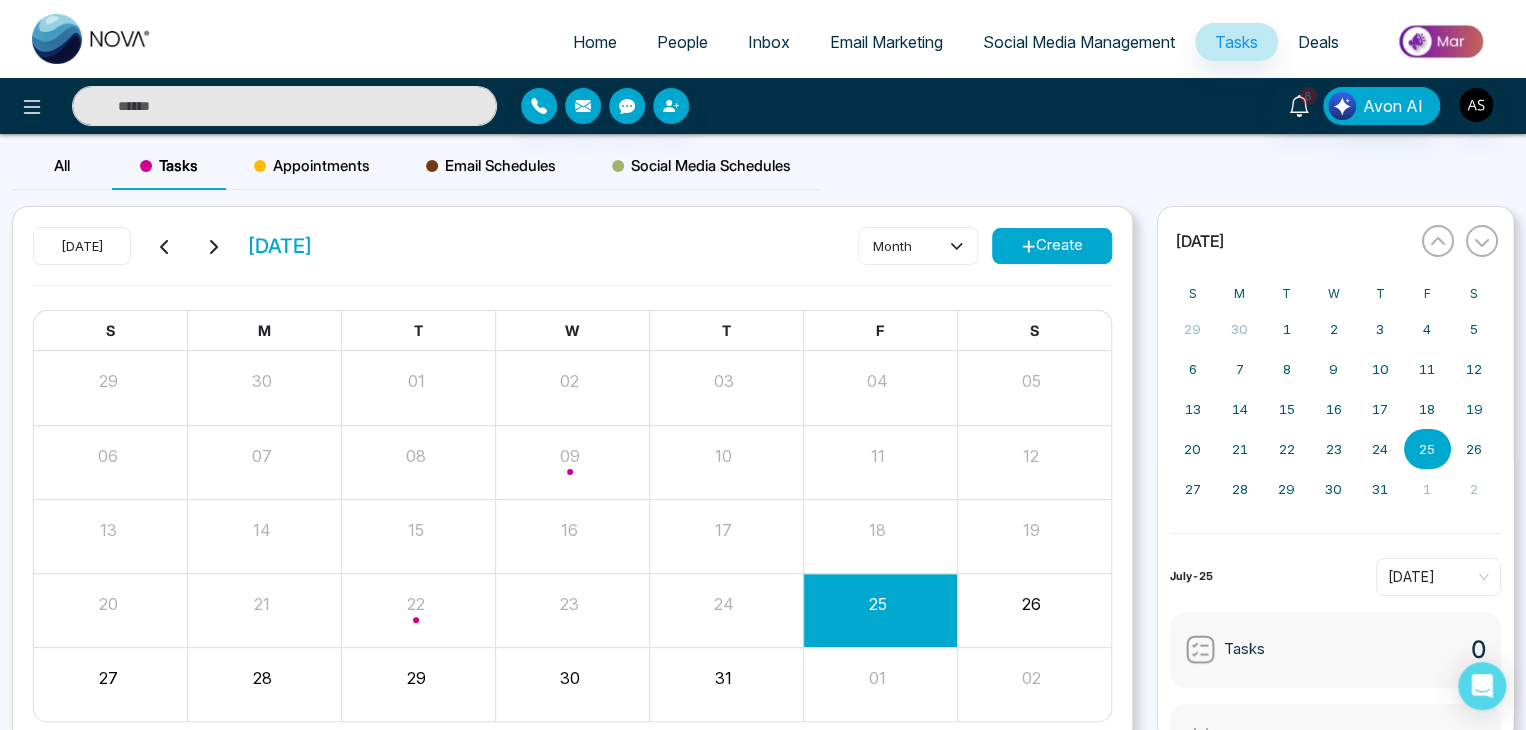 click on "All" at bounding box center [62, 166] 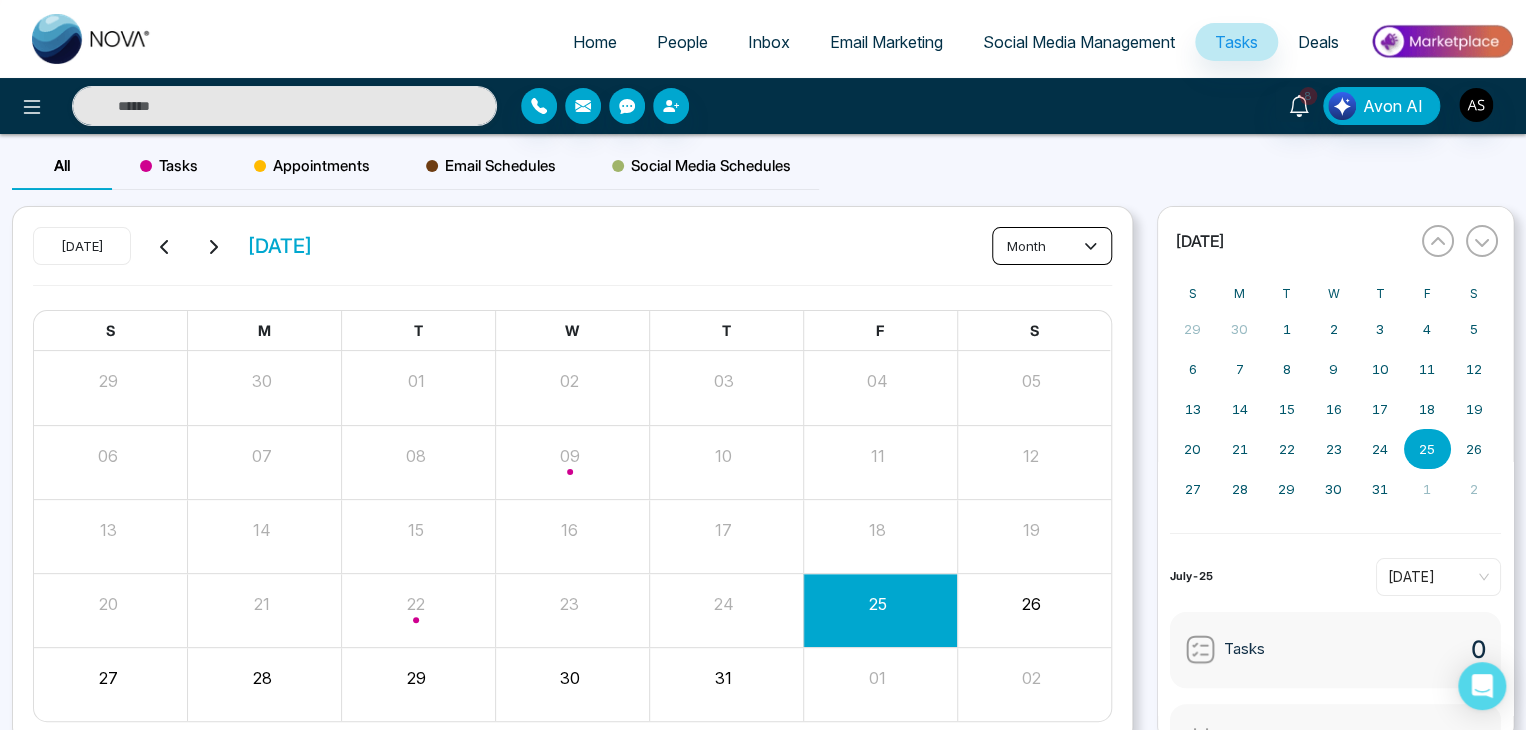 click on "month" at bounding box center [1052, 246] 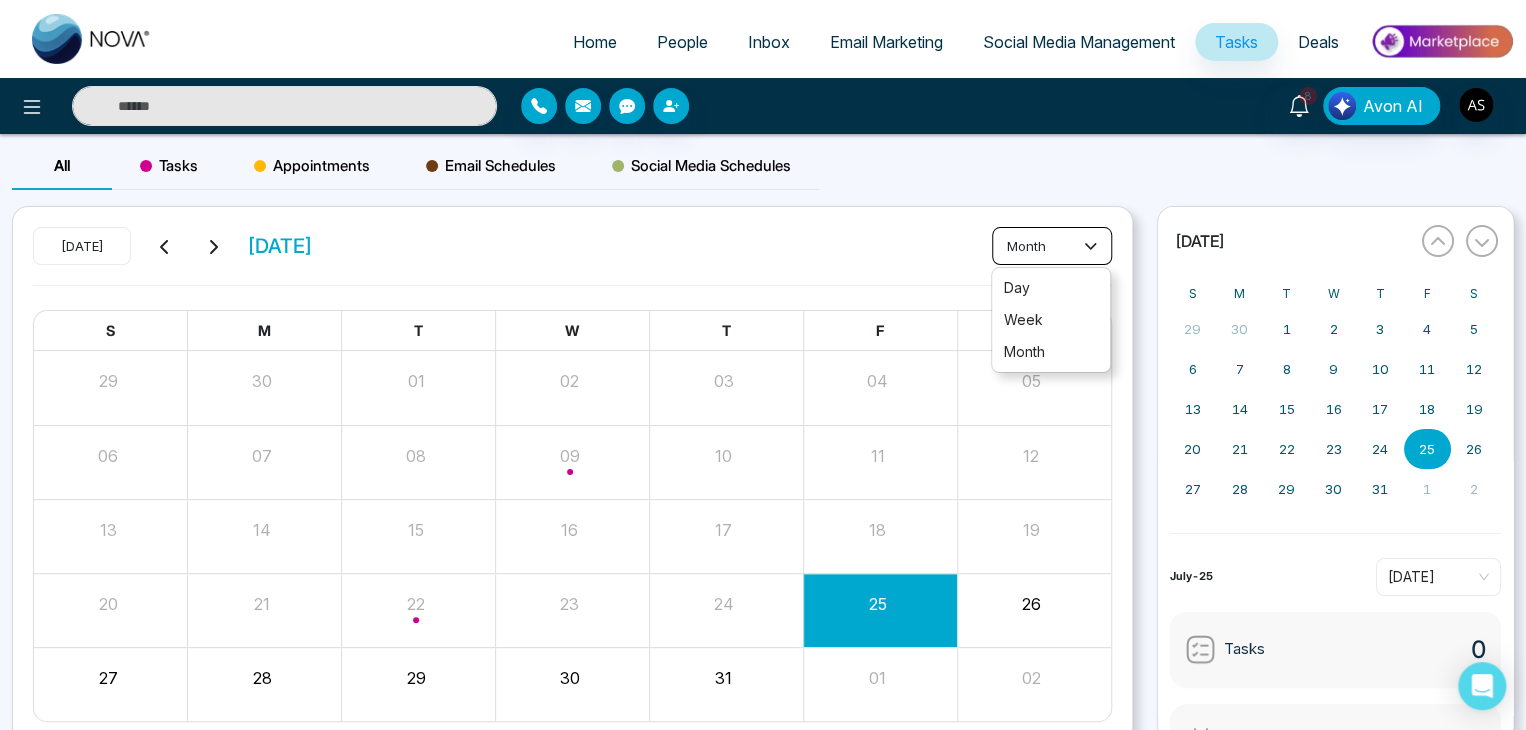 click on "month" at bounding box center [1052, 246] 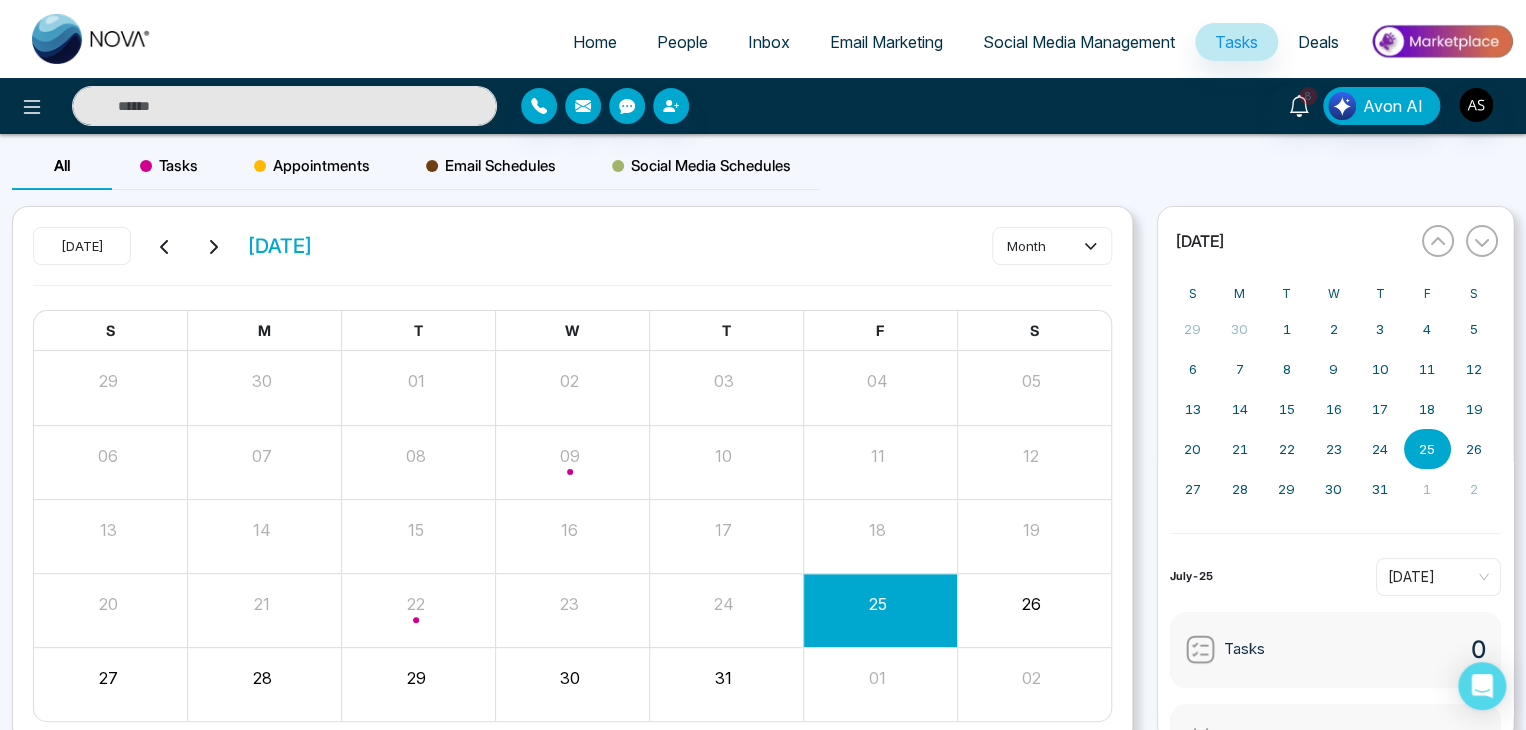 click on "[DATE] [DATE] month" at bounding box center [572, 256] 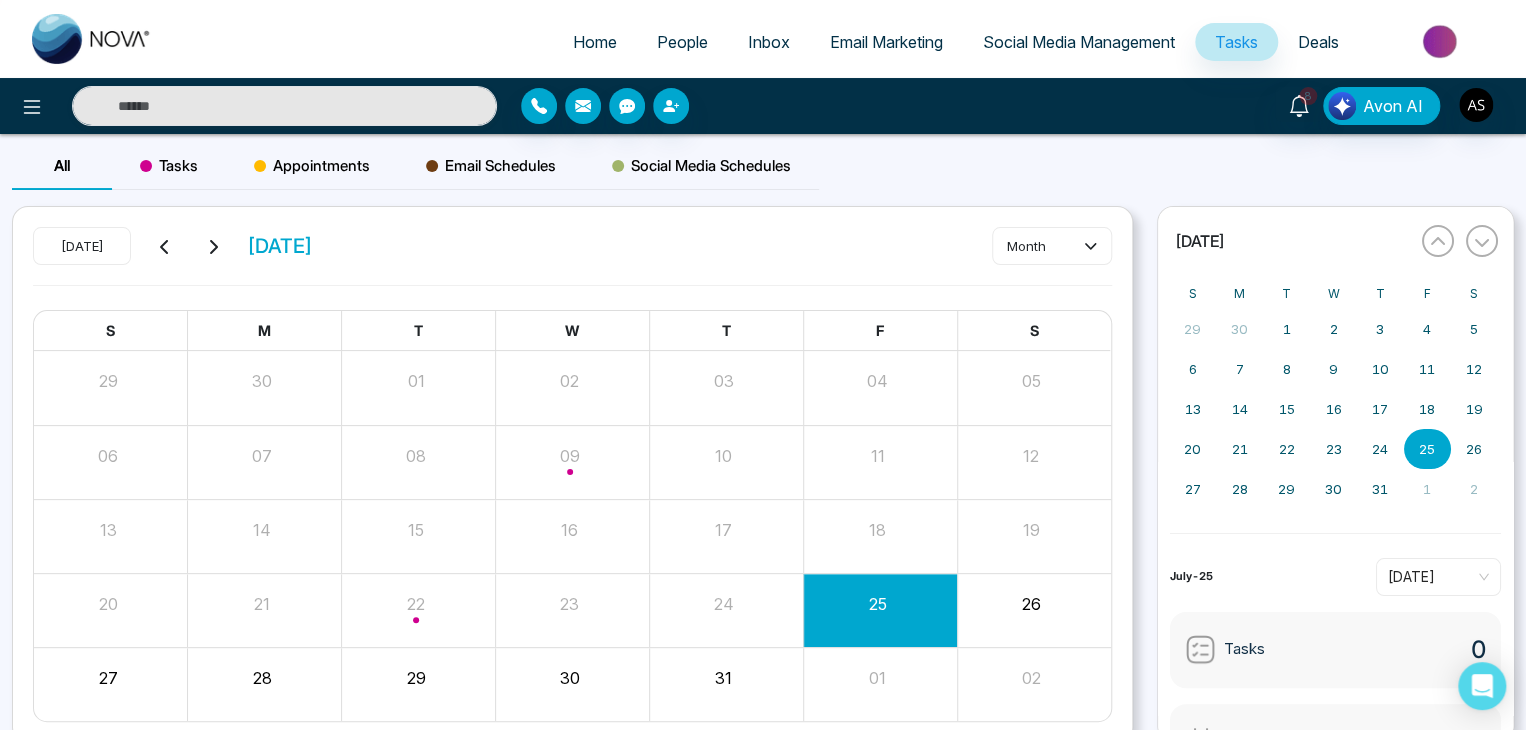 click on "Tasks" at bounding box center (169, 166) 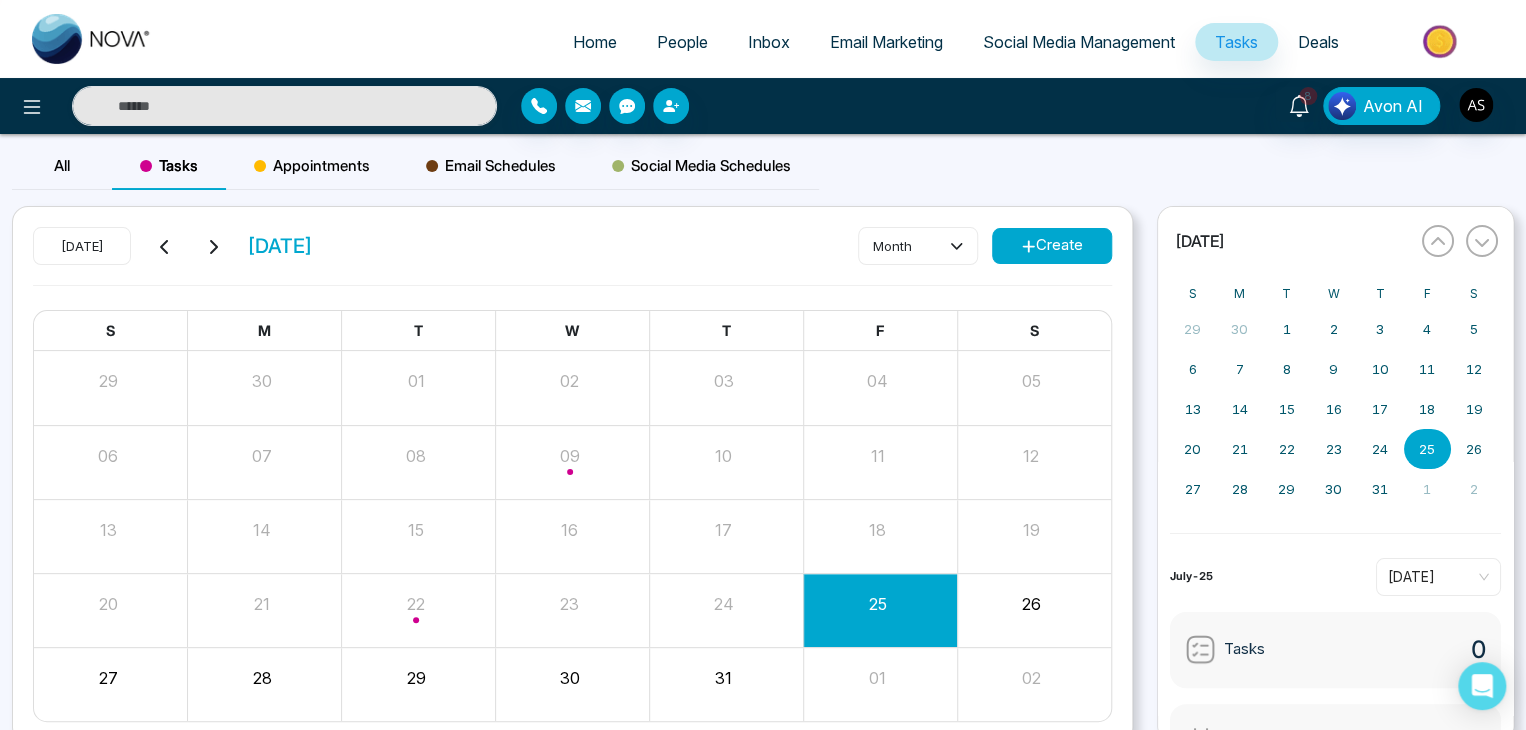 click on "Appointments" at bounding box center [312, 166] 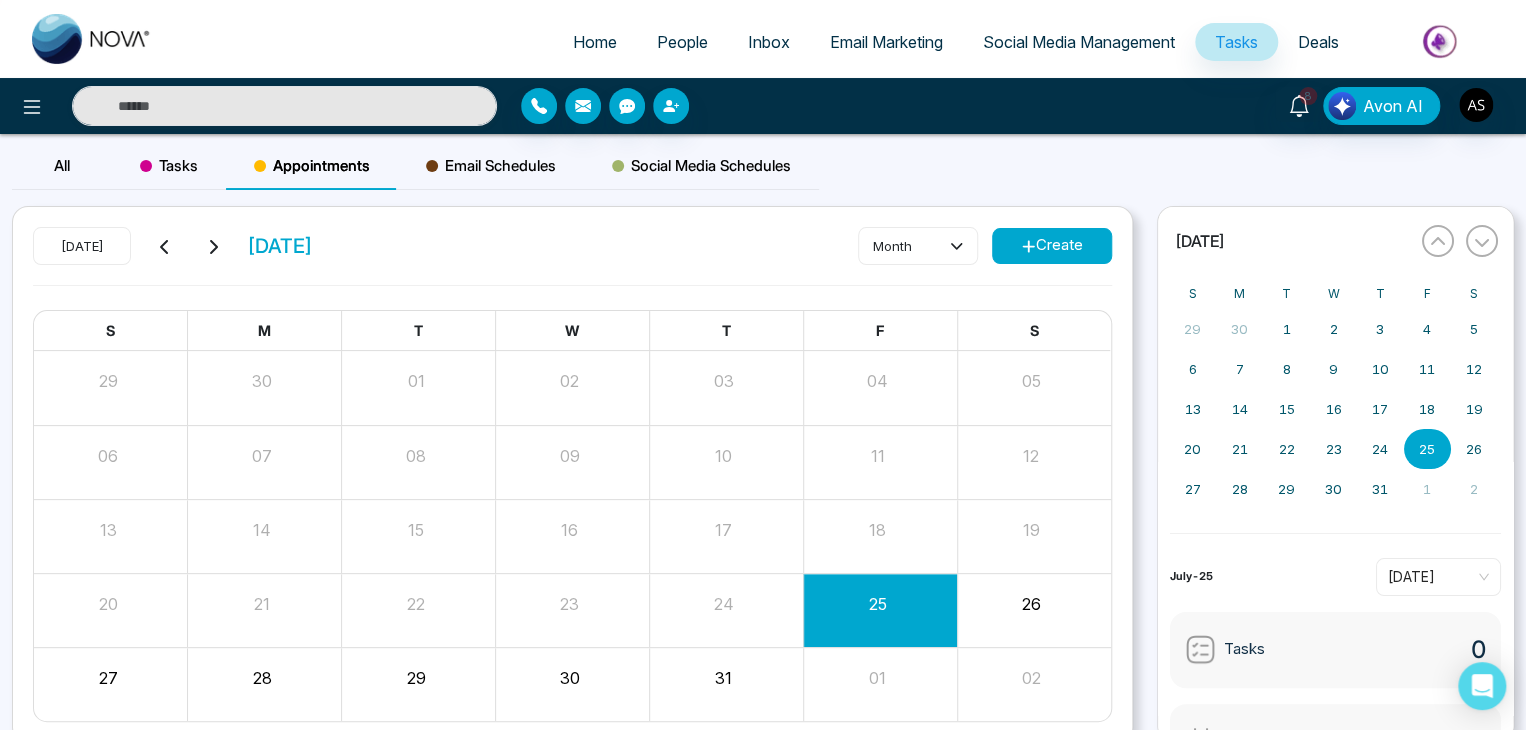 click on "People" at bounding box center [682, 42] 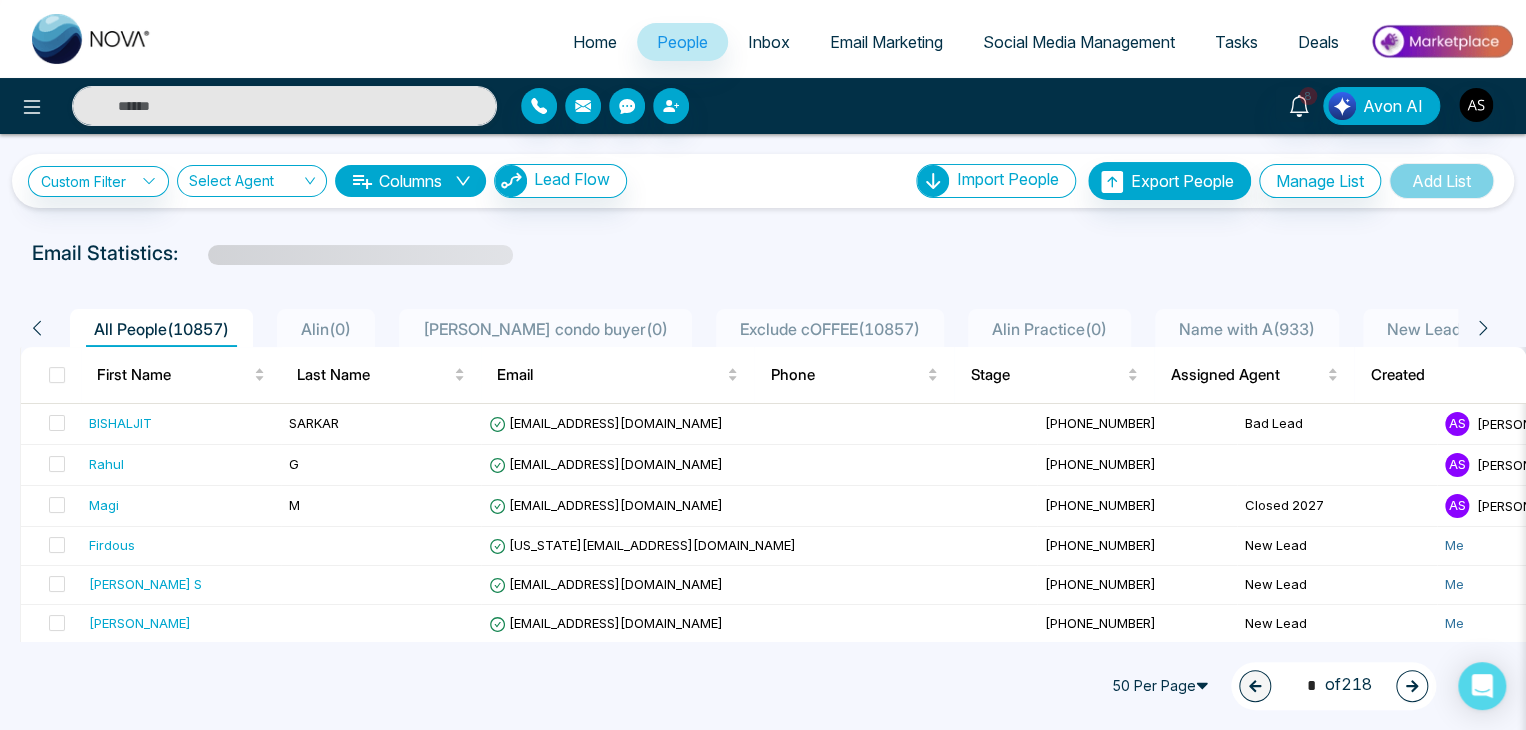 click on "Home" at bounding box center (595, 42) 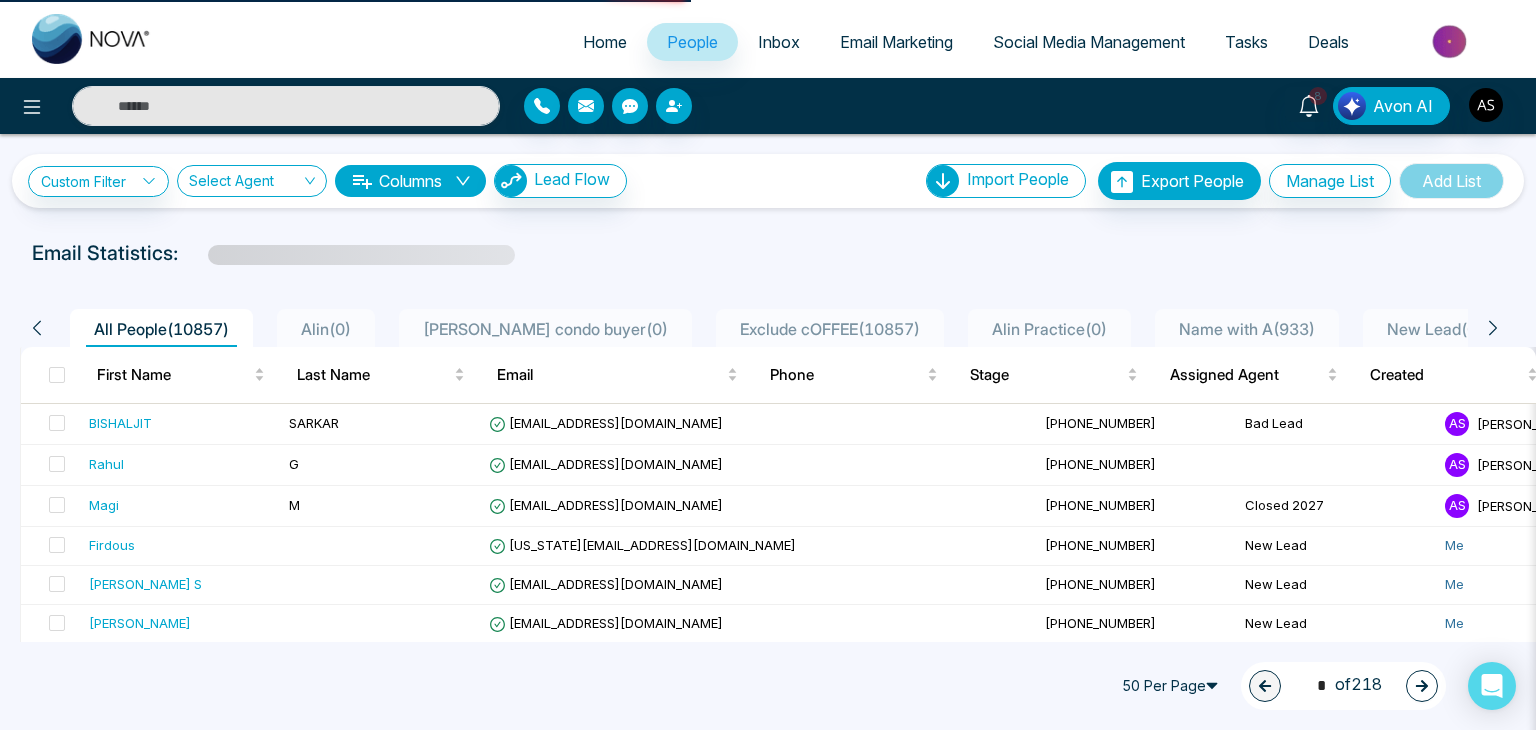 select on "*" 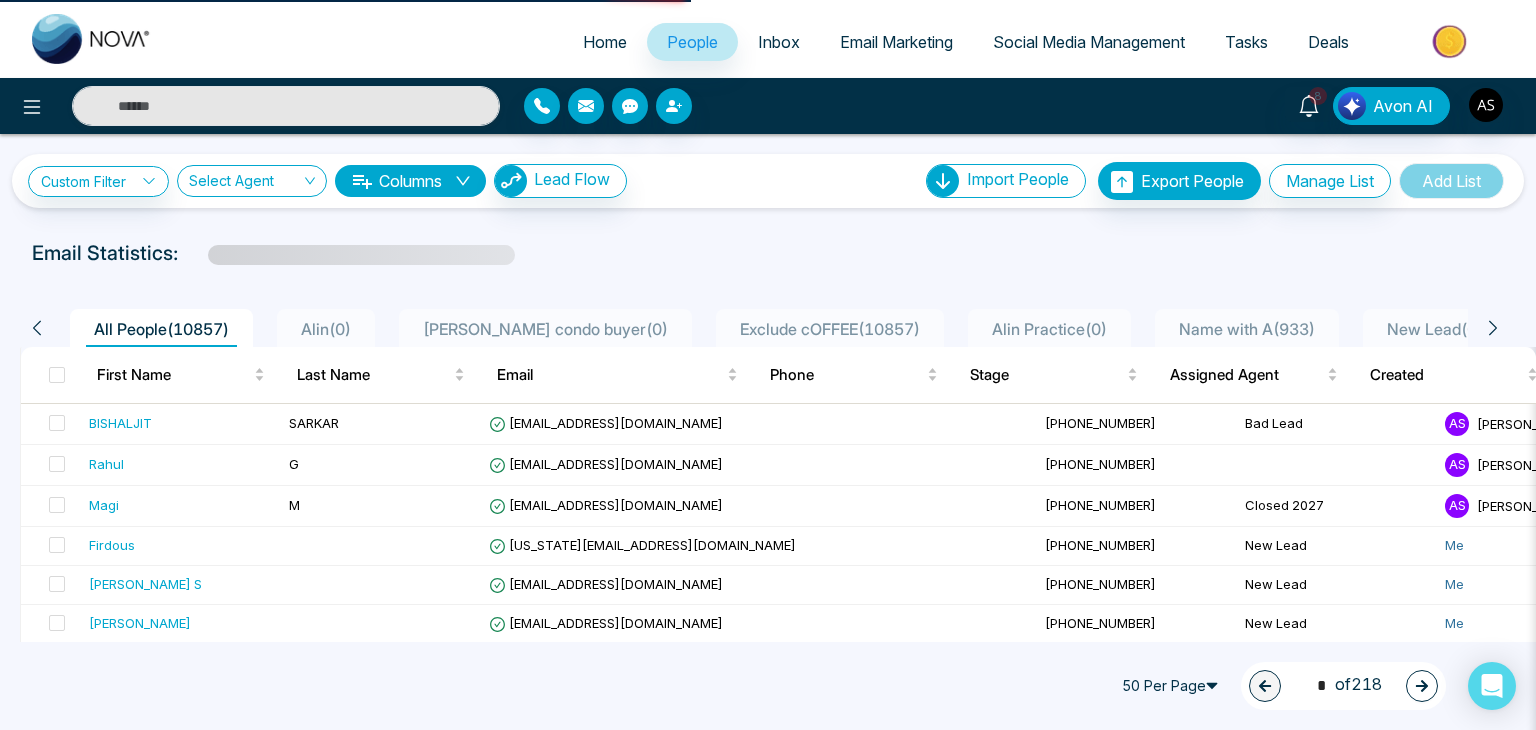 select on "*" 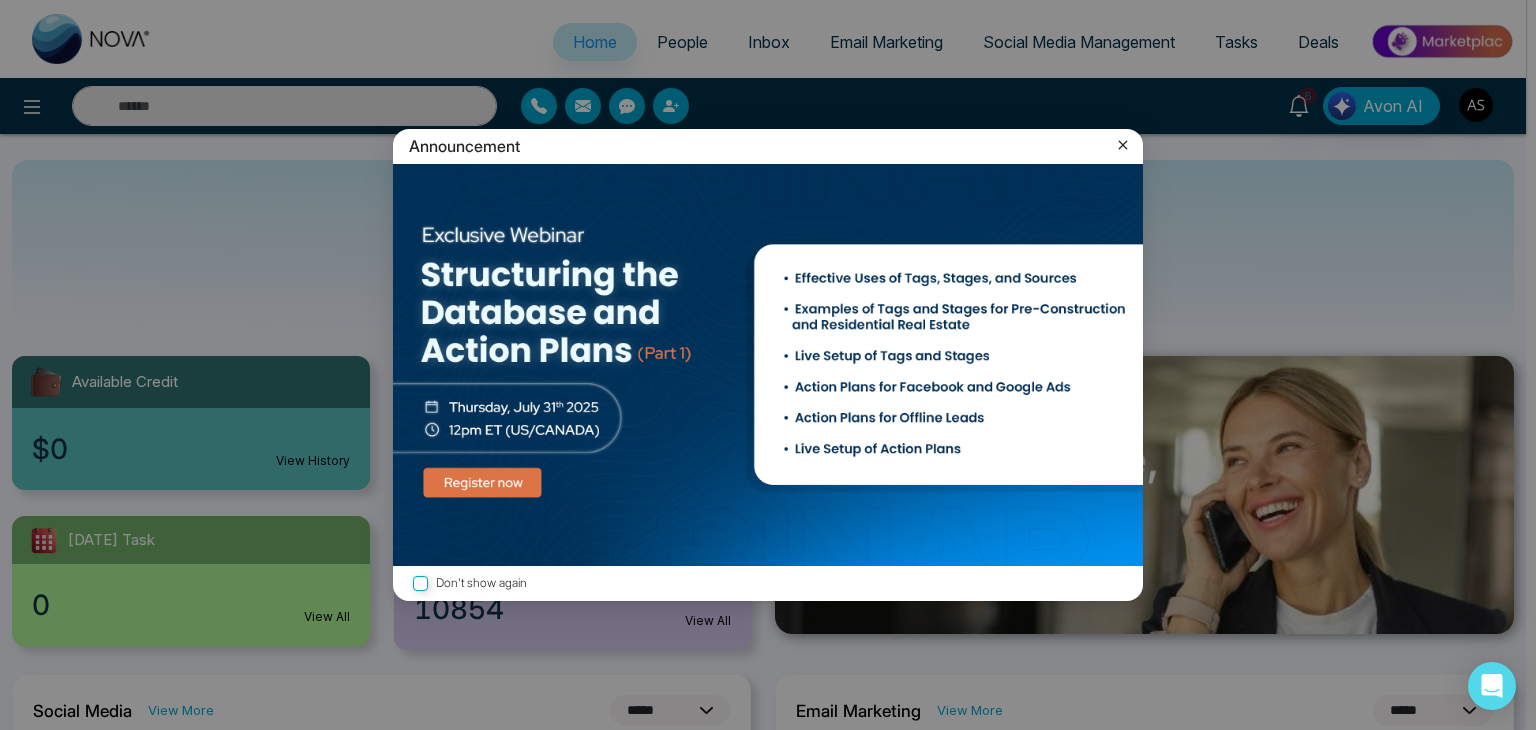 click 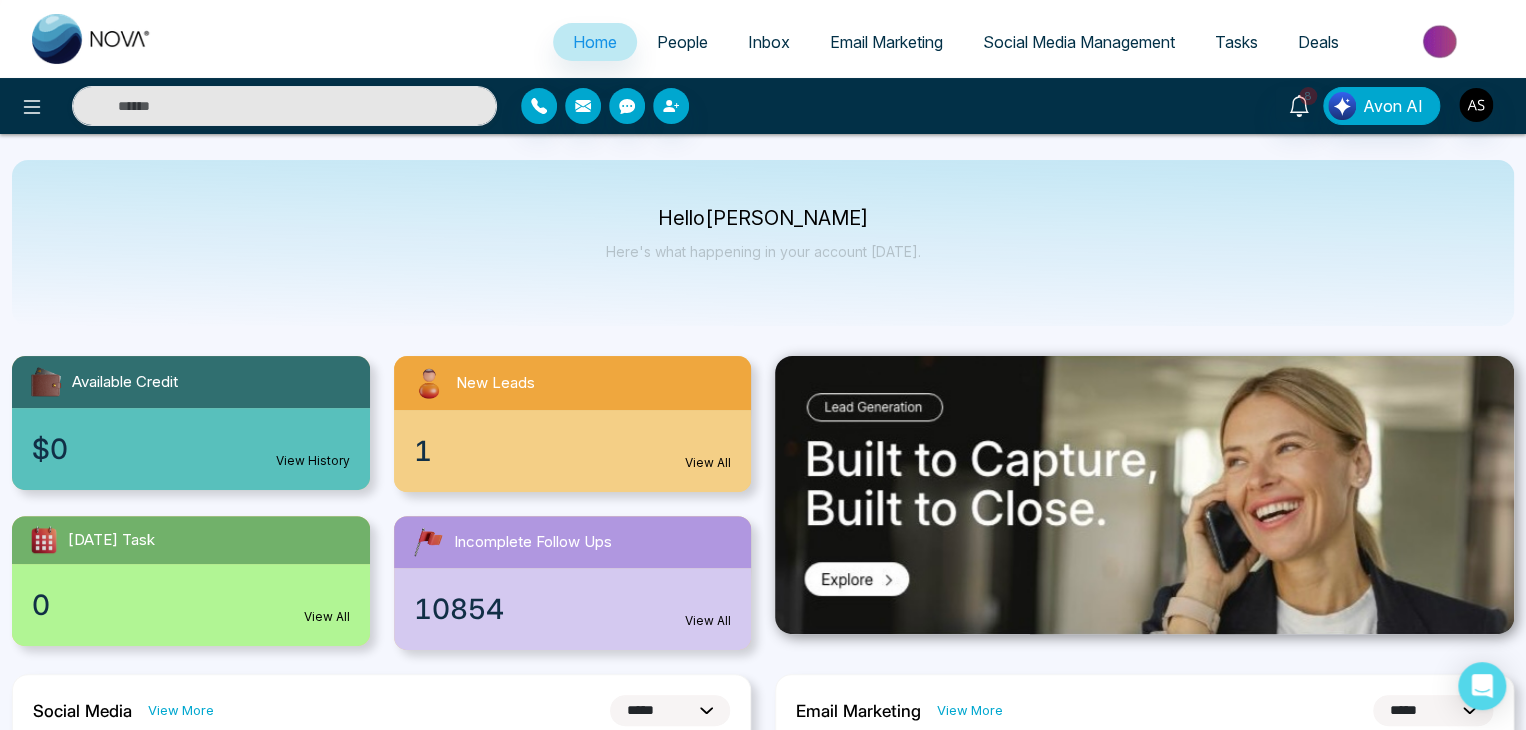 click on "Tasks" at bounding box center [1236, 42] 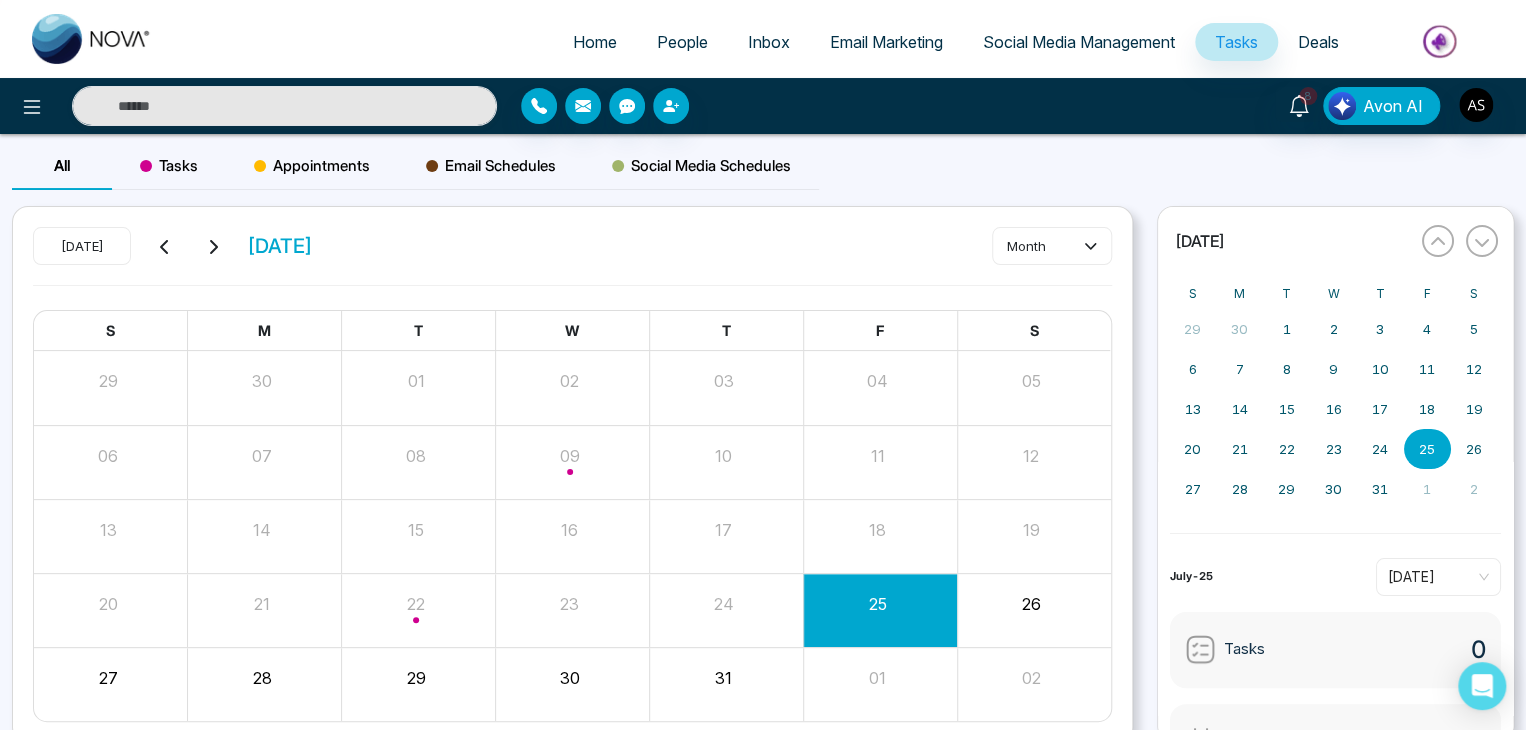 click on "Email Schedules" at bounding box center [491, 166] 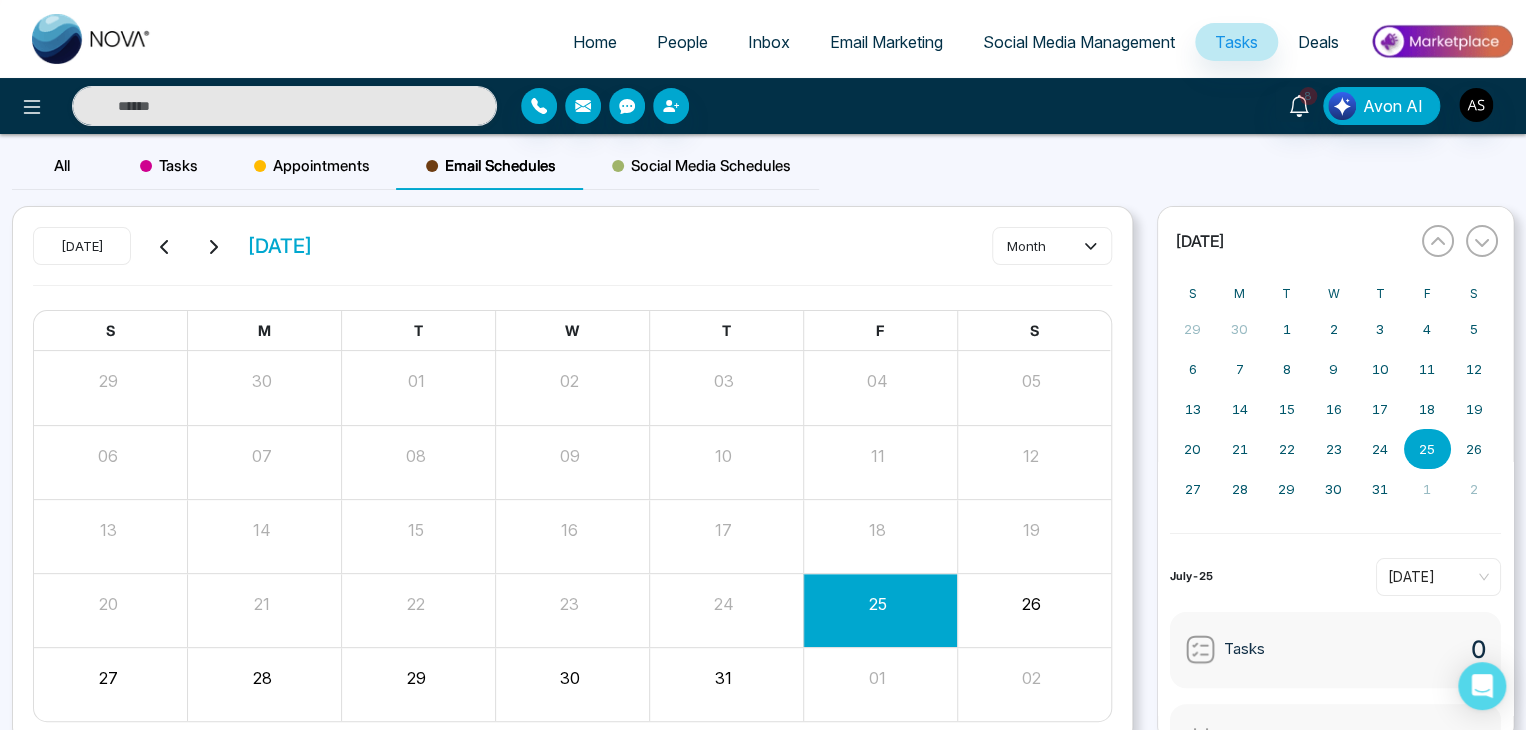 click on "Appointments" at bounding box center (312, 166) 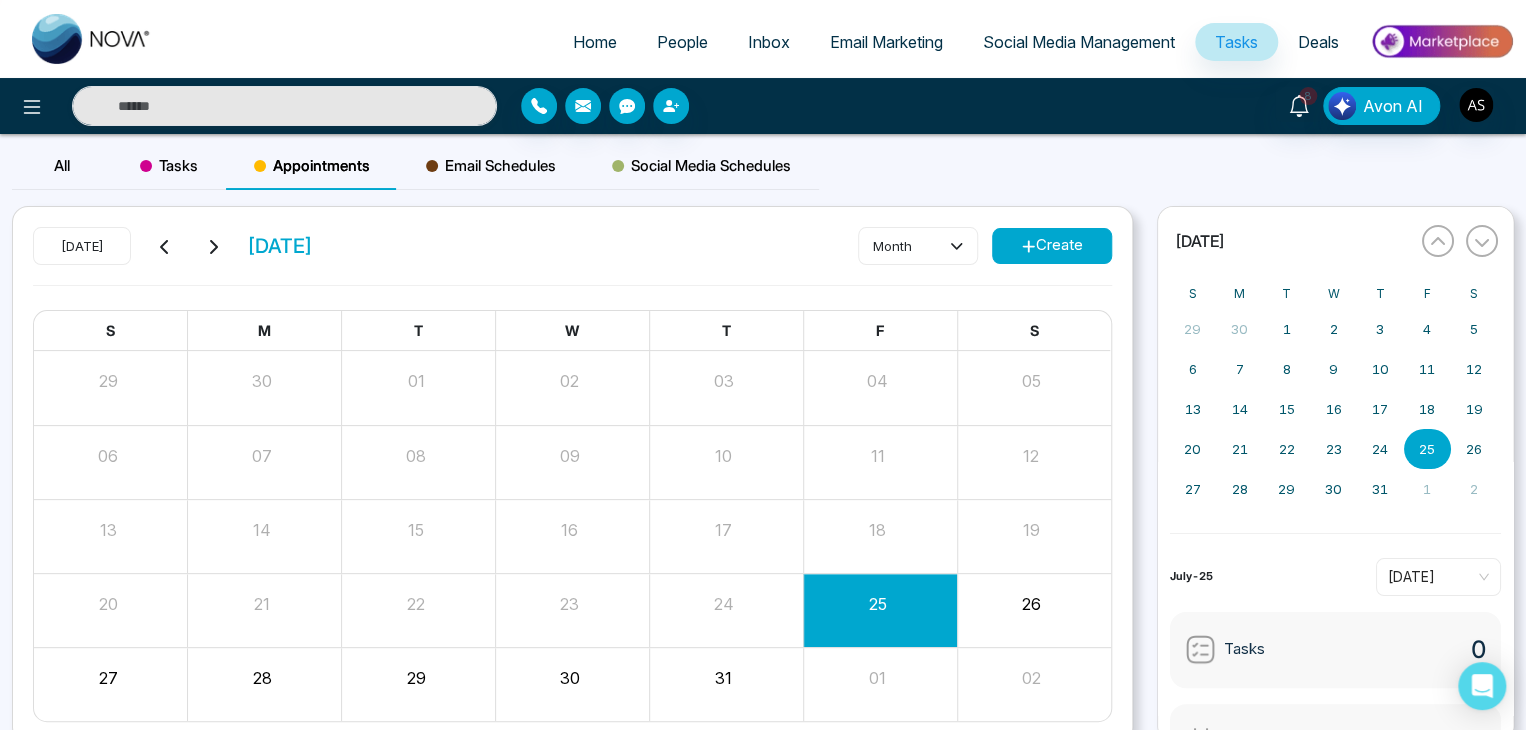 click on "Create" at bounding box center (1052, 246) 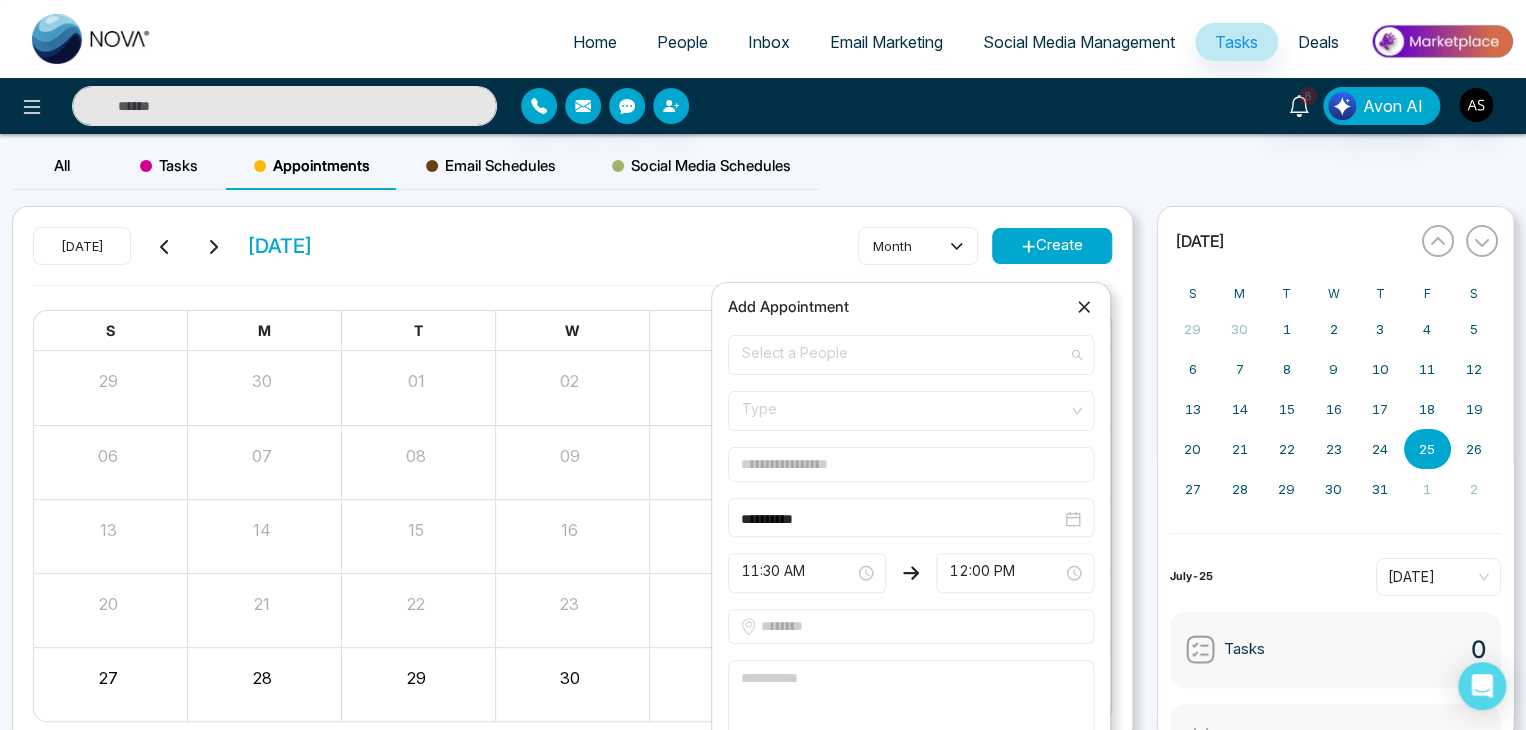 click on "Select a People" at bounding box center (911, 355) 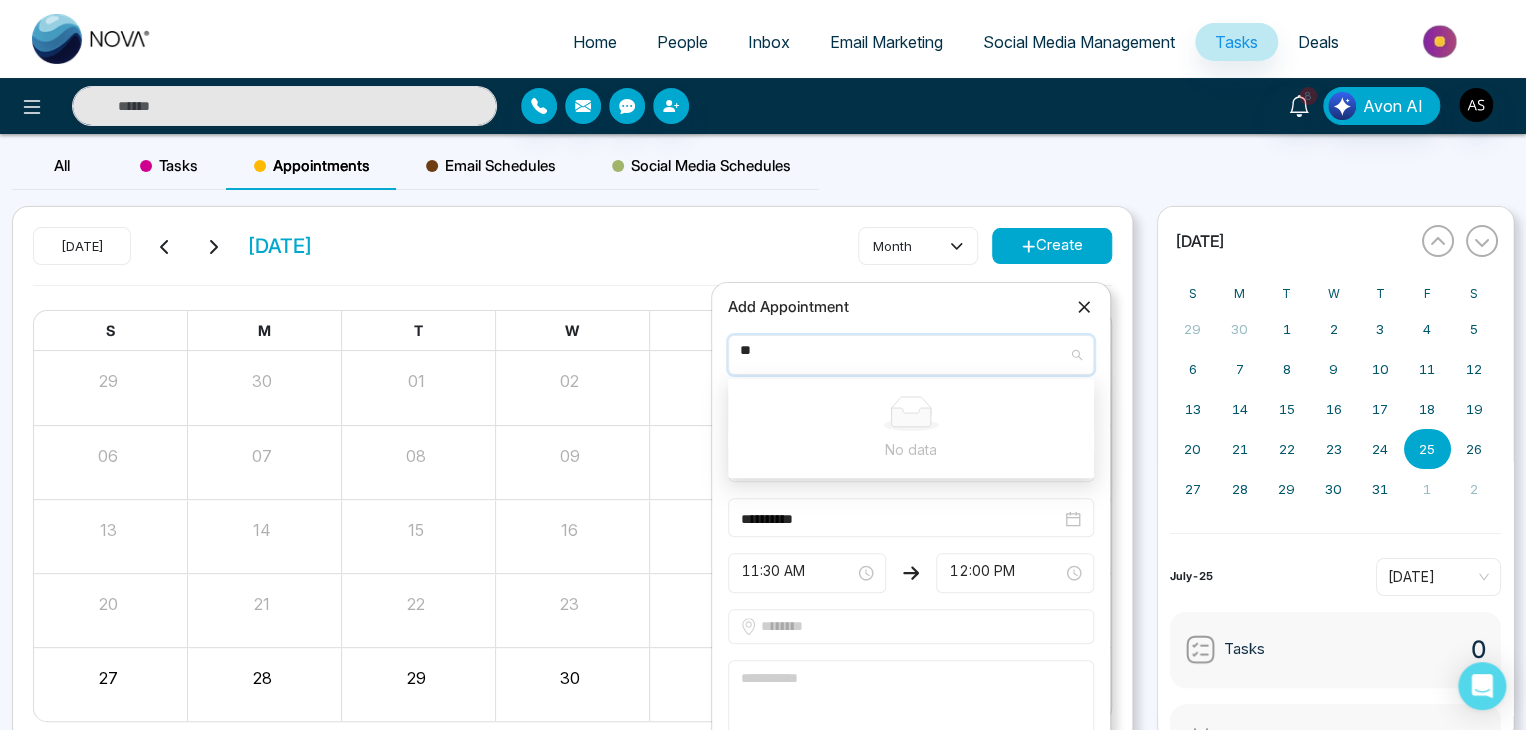 type on "*" 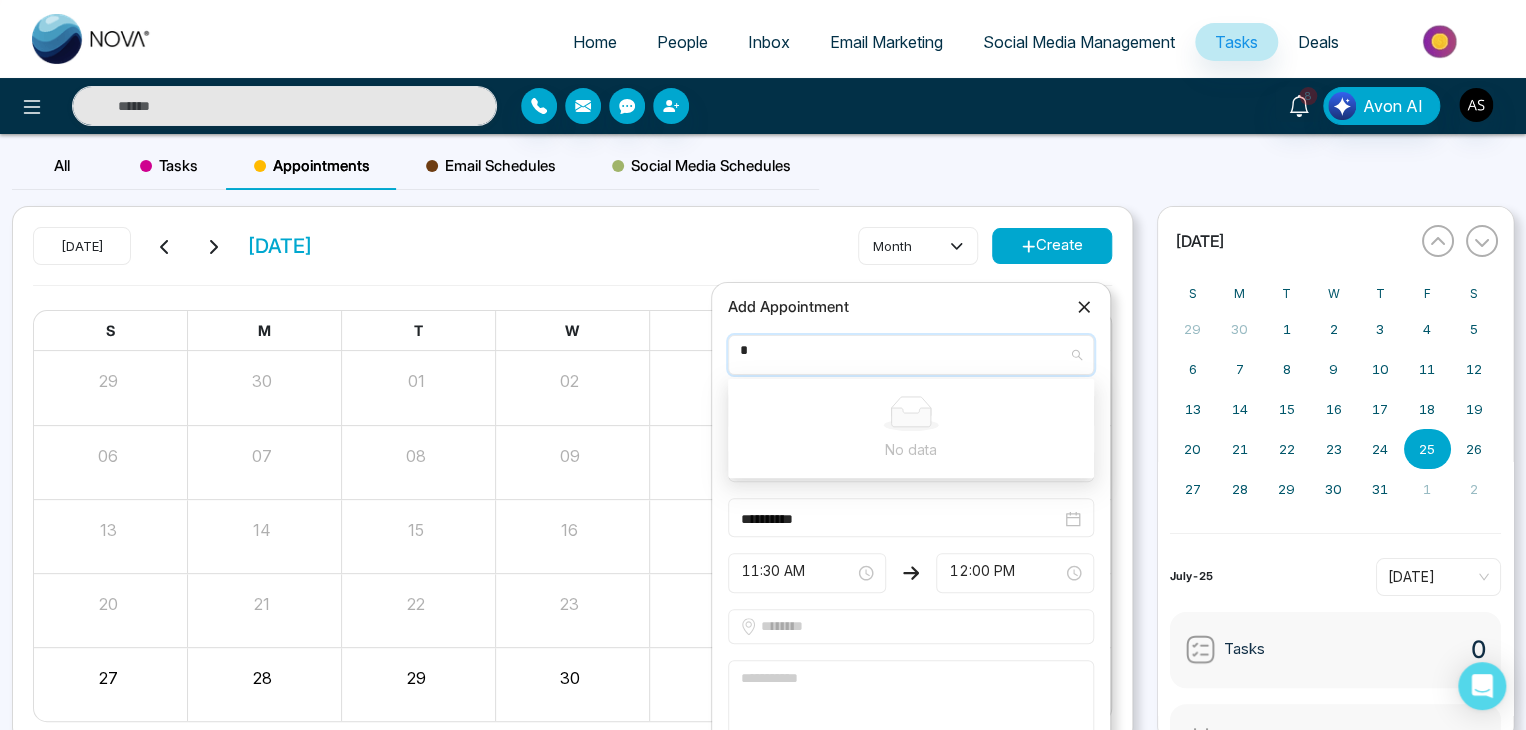 type 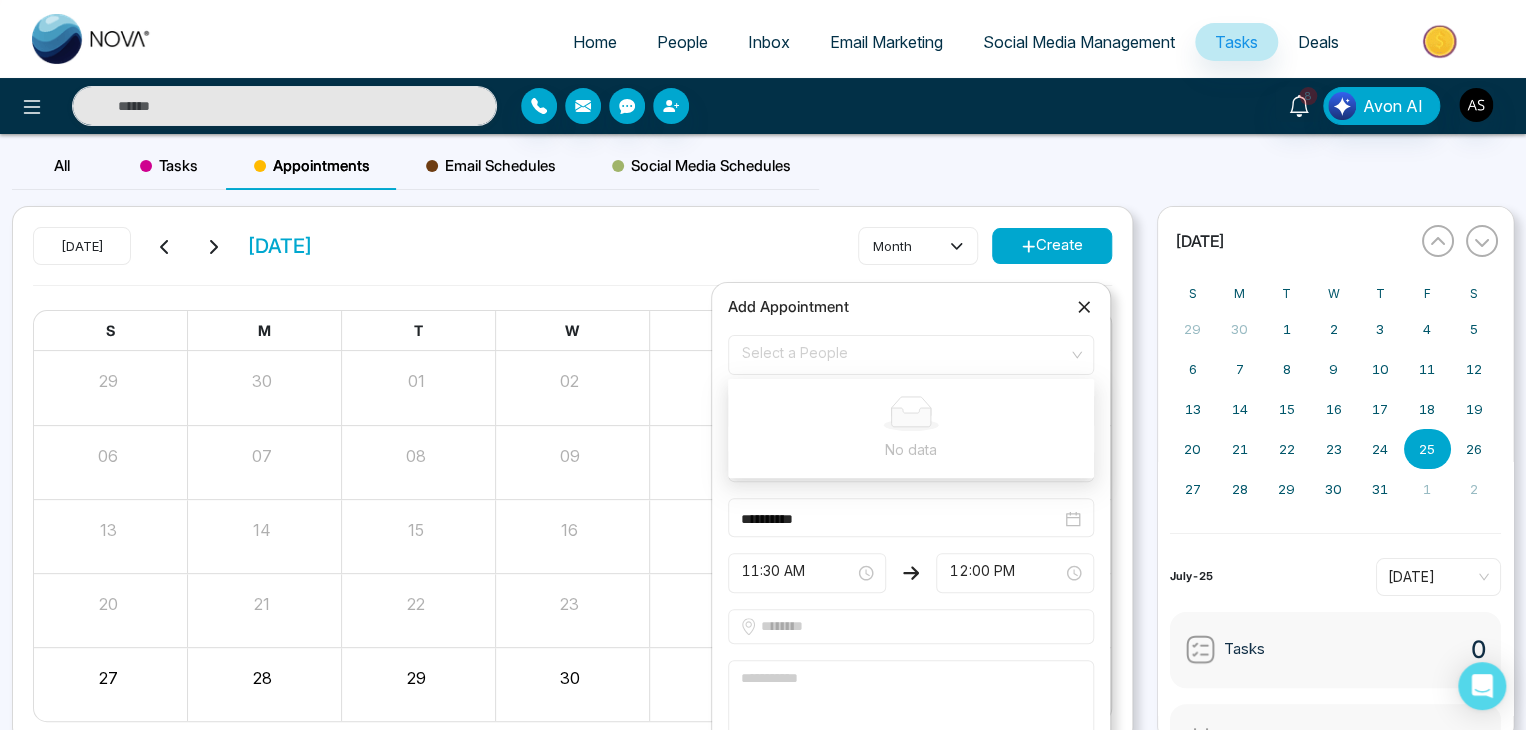 click on "Add Appointment" at bounding box center [911, 307] 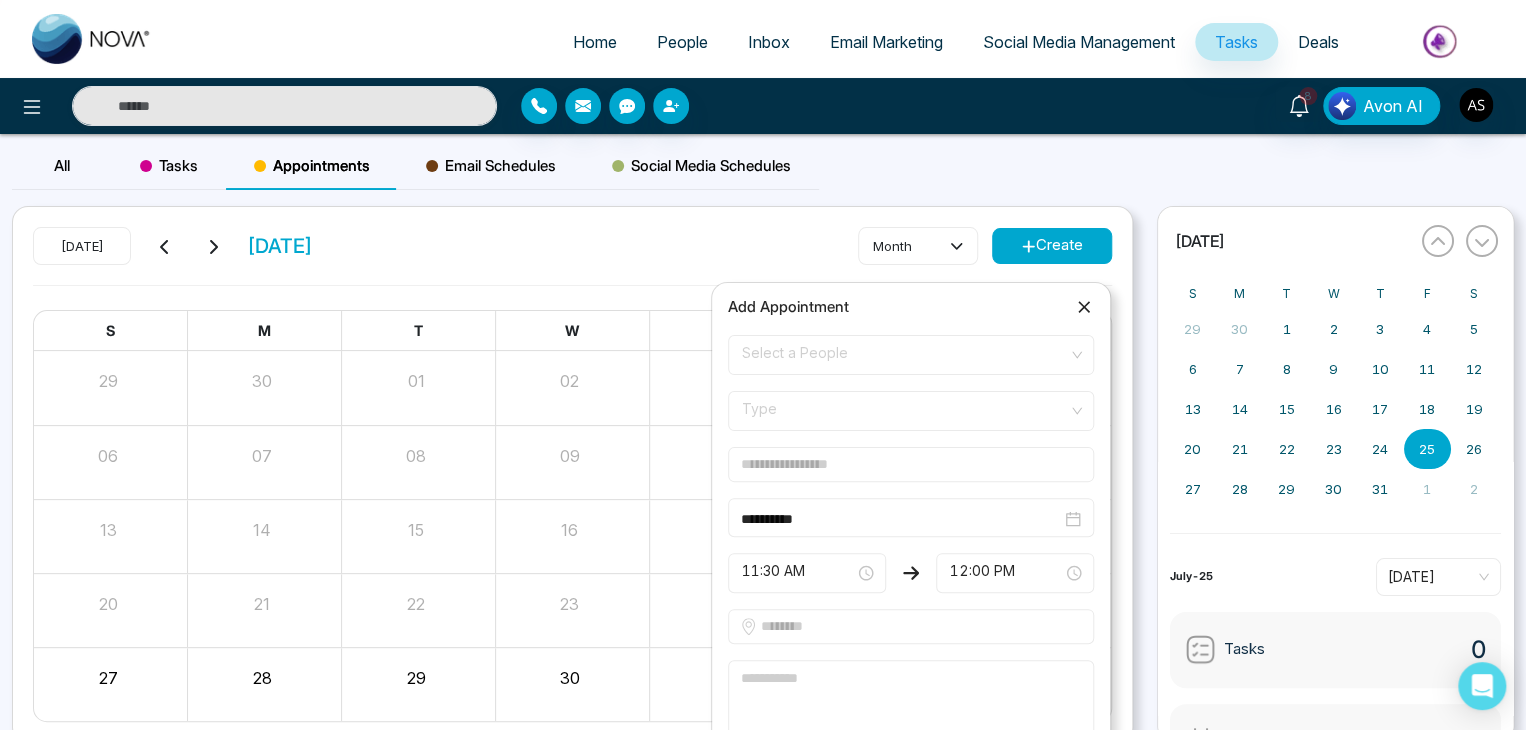 click on "Select a People" at bounding box center [911, 355] 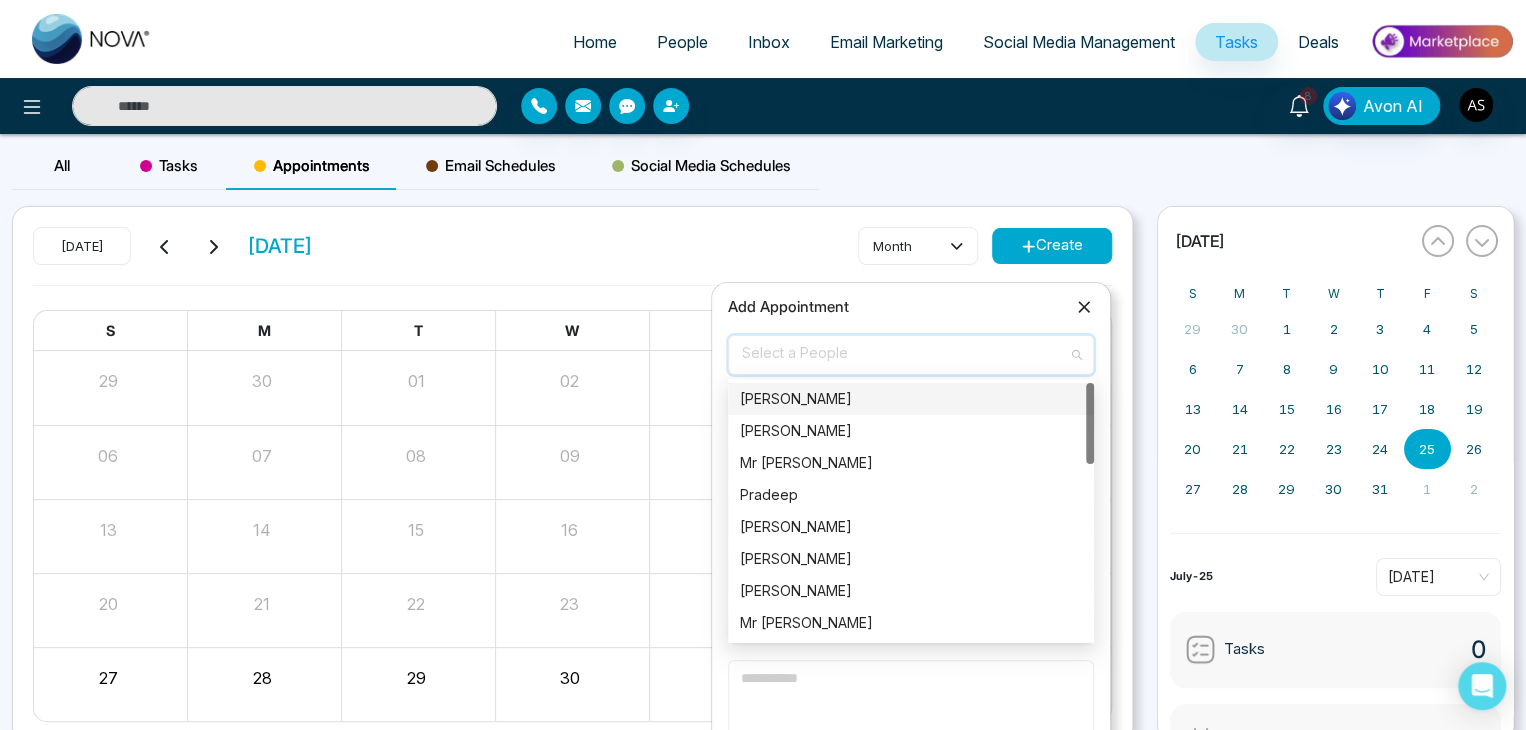 click on "[PERSON_NAME]" at bounding box center (911, 399) 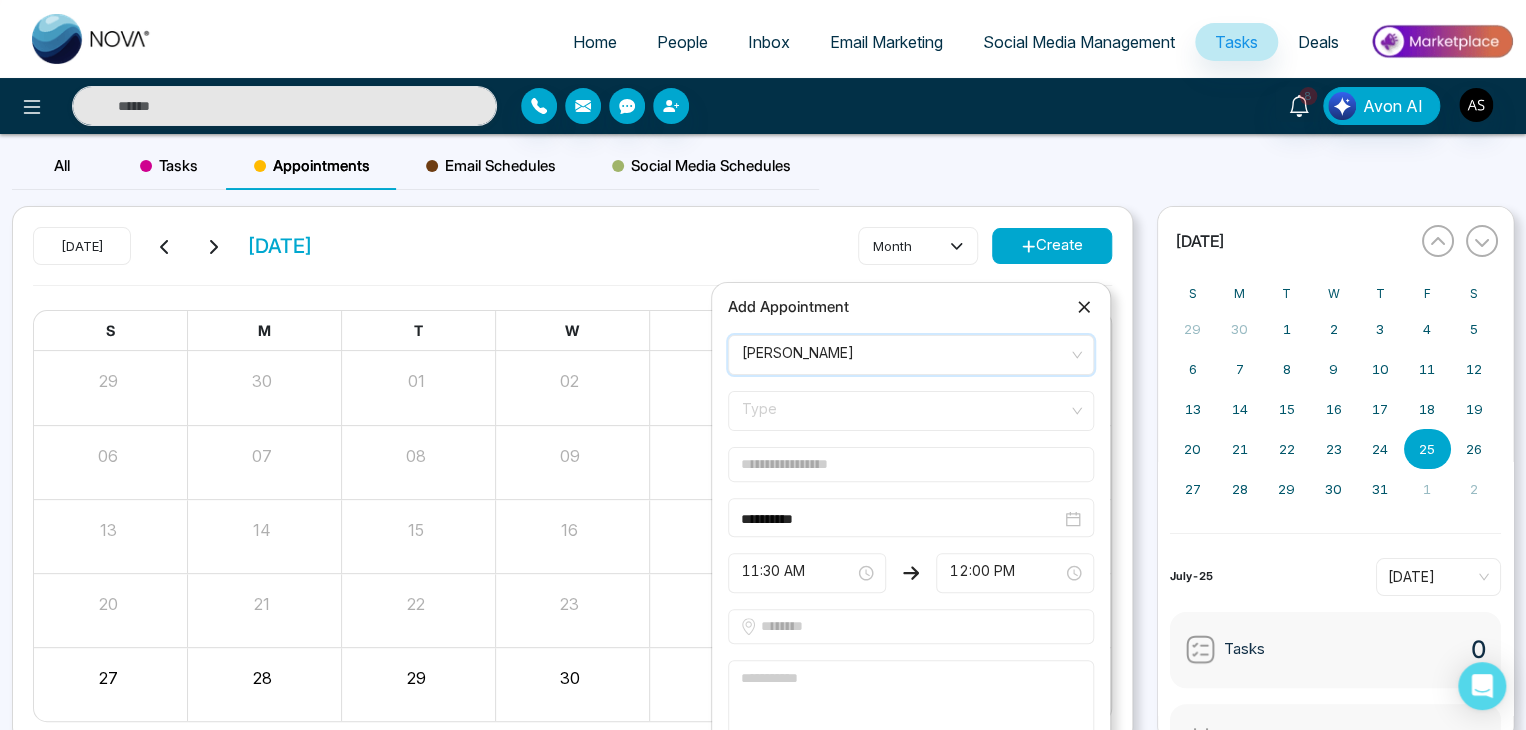 click on "Type" at bounding box center (911, 411) 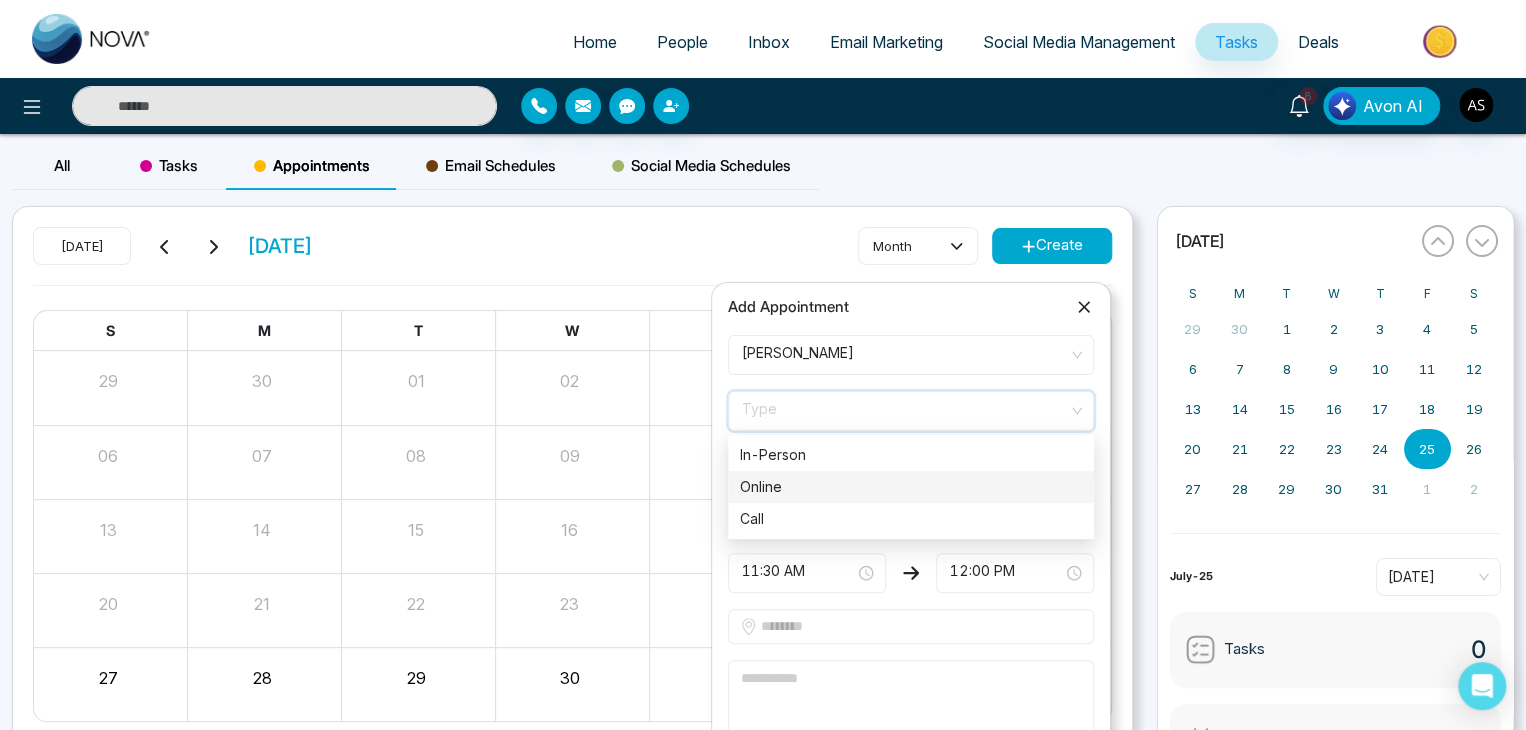 click on "Online" at bounding box center [911, 487] 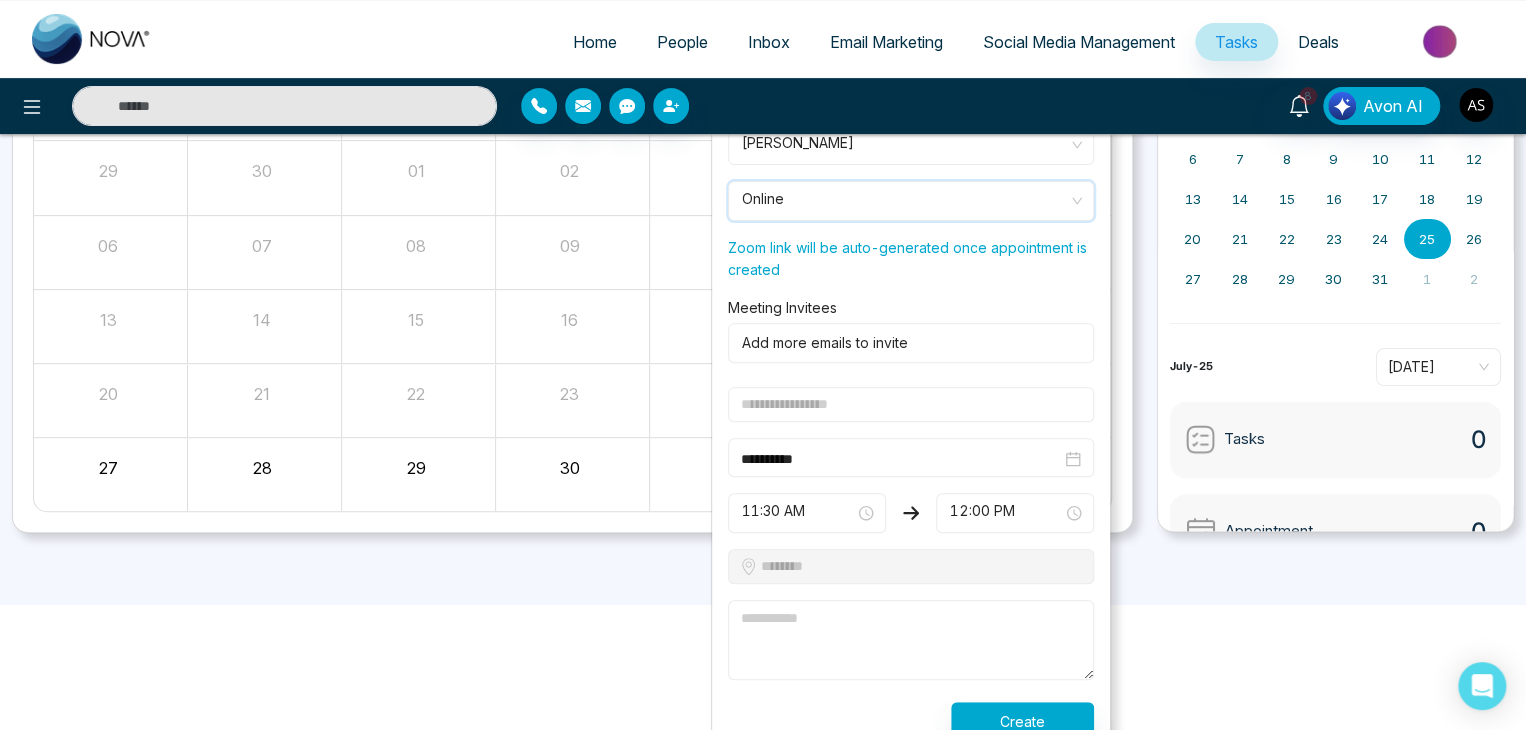scroll, scrollTop: 231, scrollLeft: 0, axis: vertical 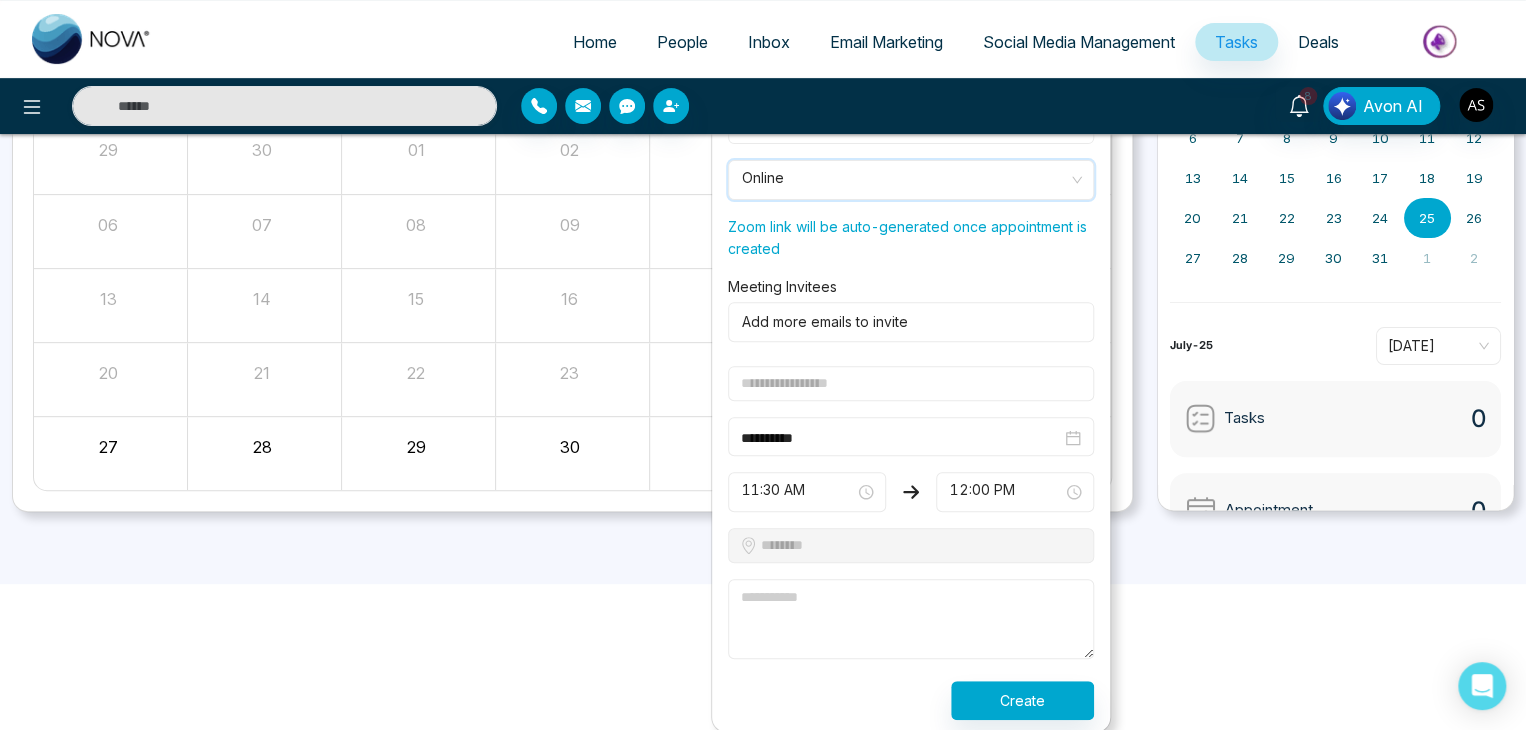 click at bounding box center (911, 383) 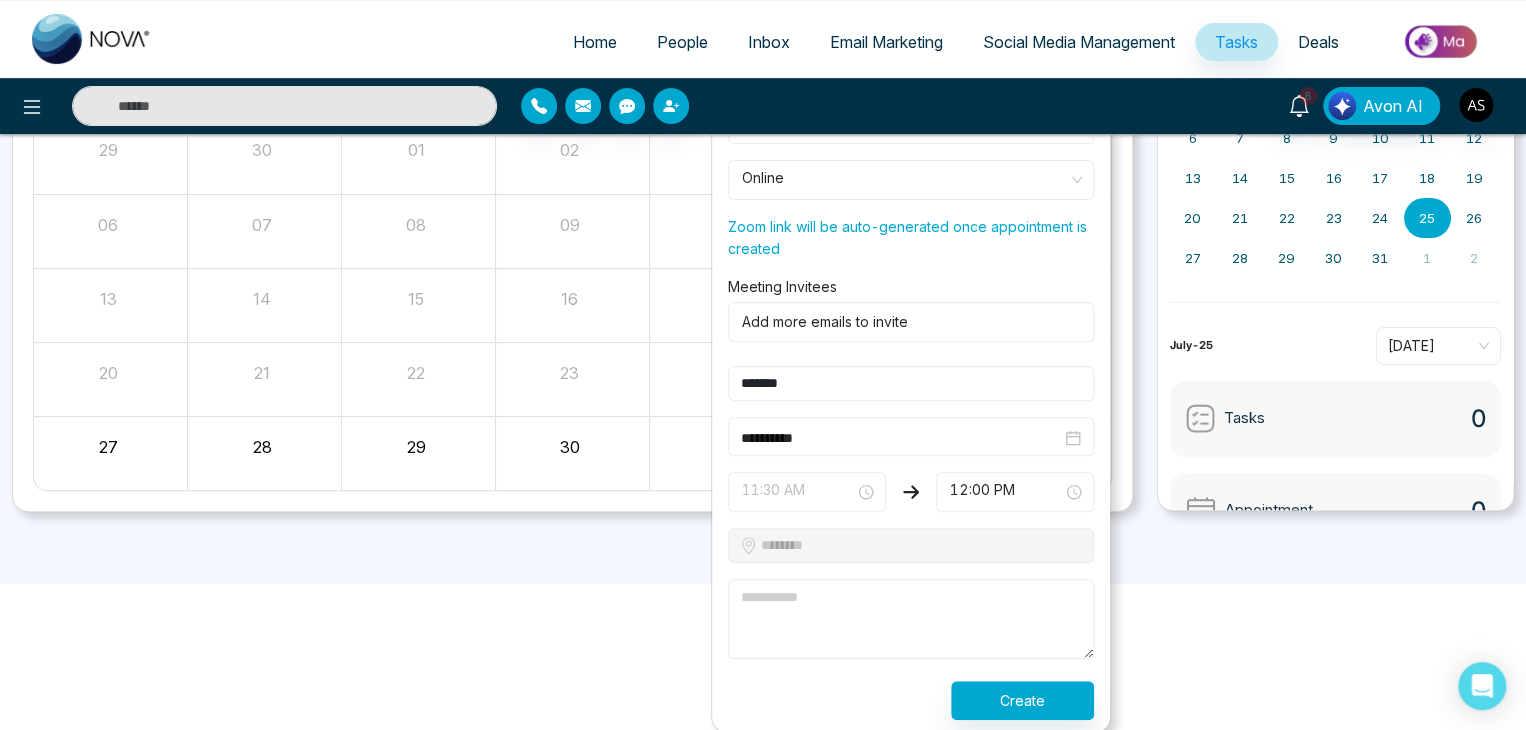 click on "11:30 AM" at bounding box center [807, 492] 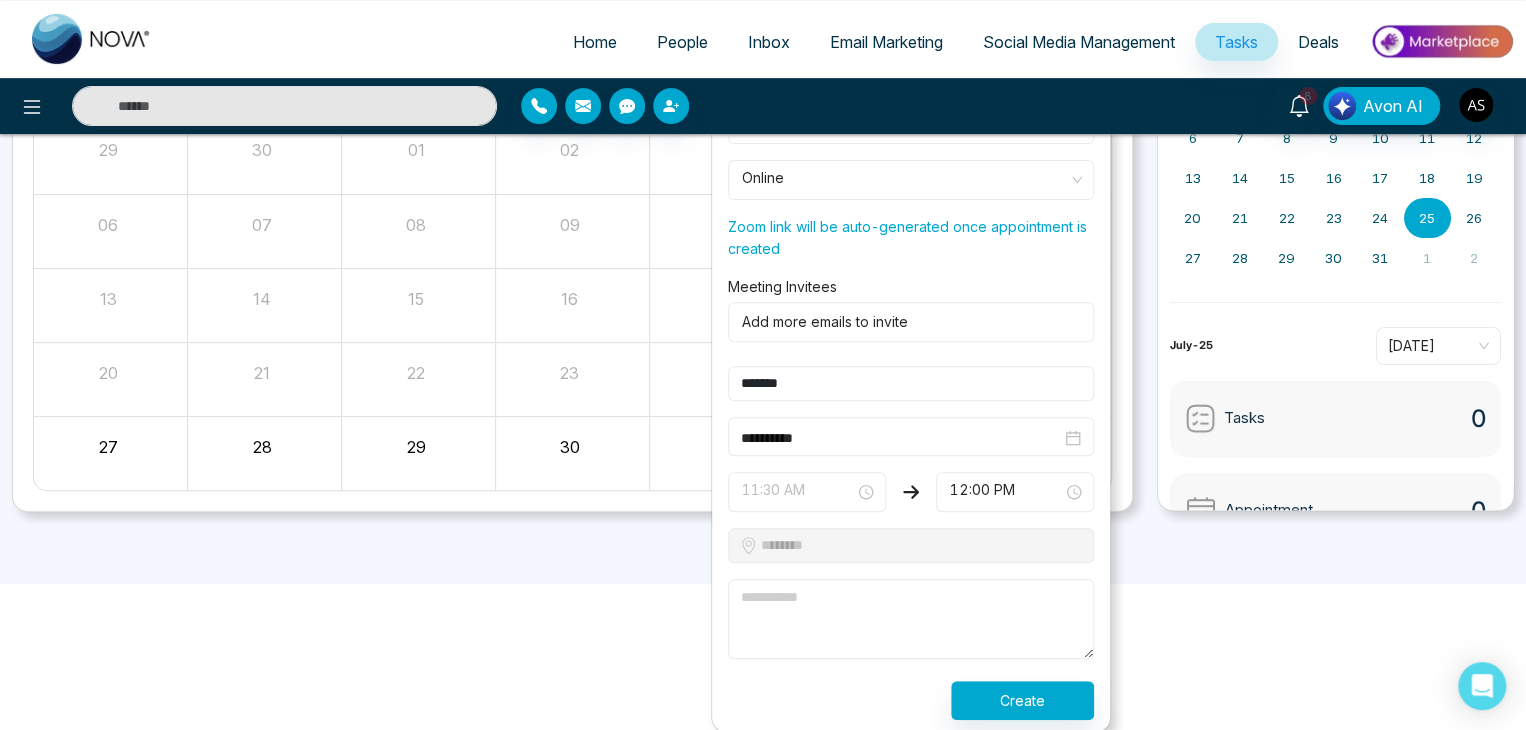 type on "*******" 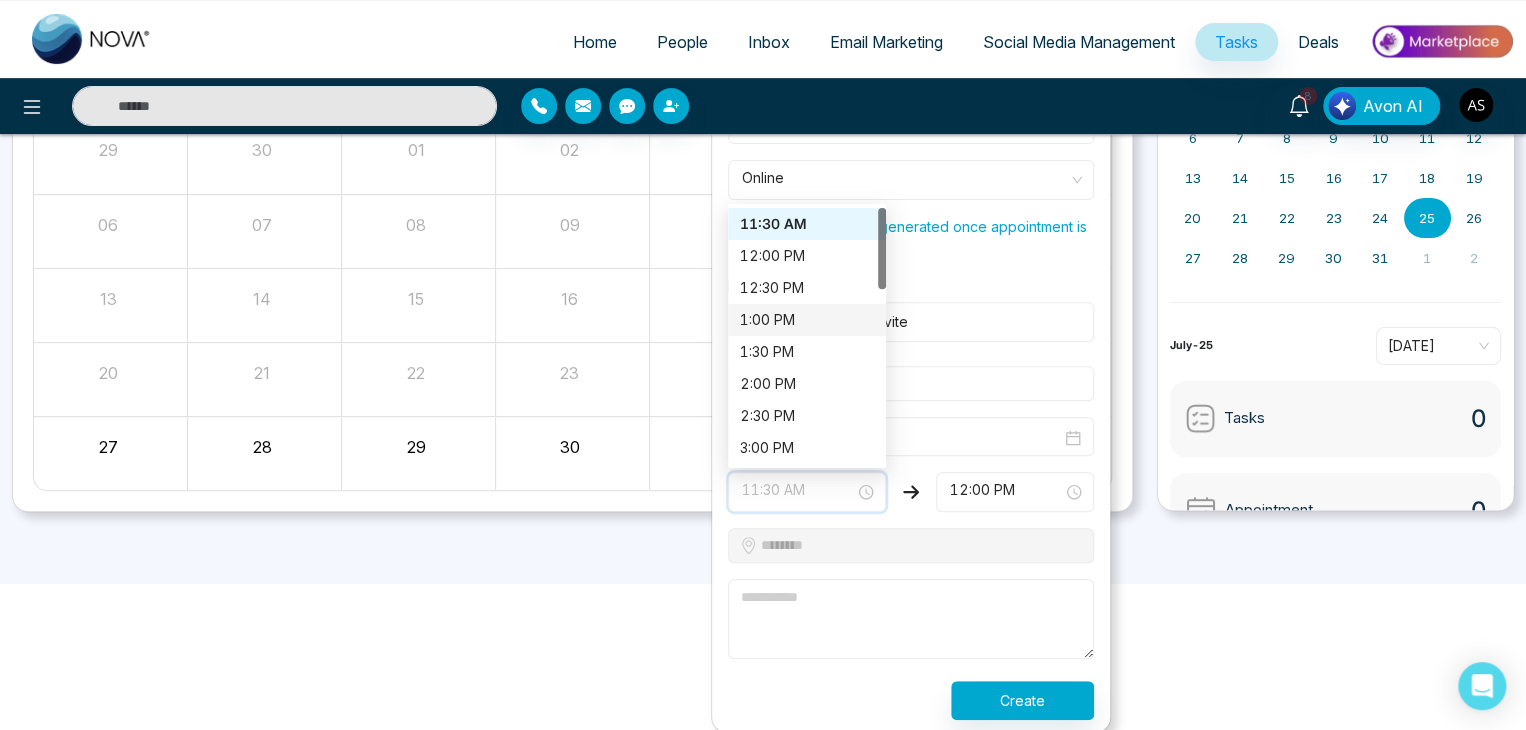 click on "1:00 PM" at bounding box center (807, 320) 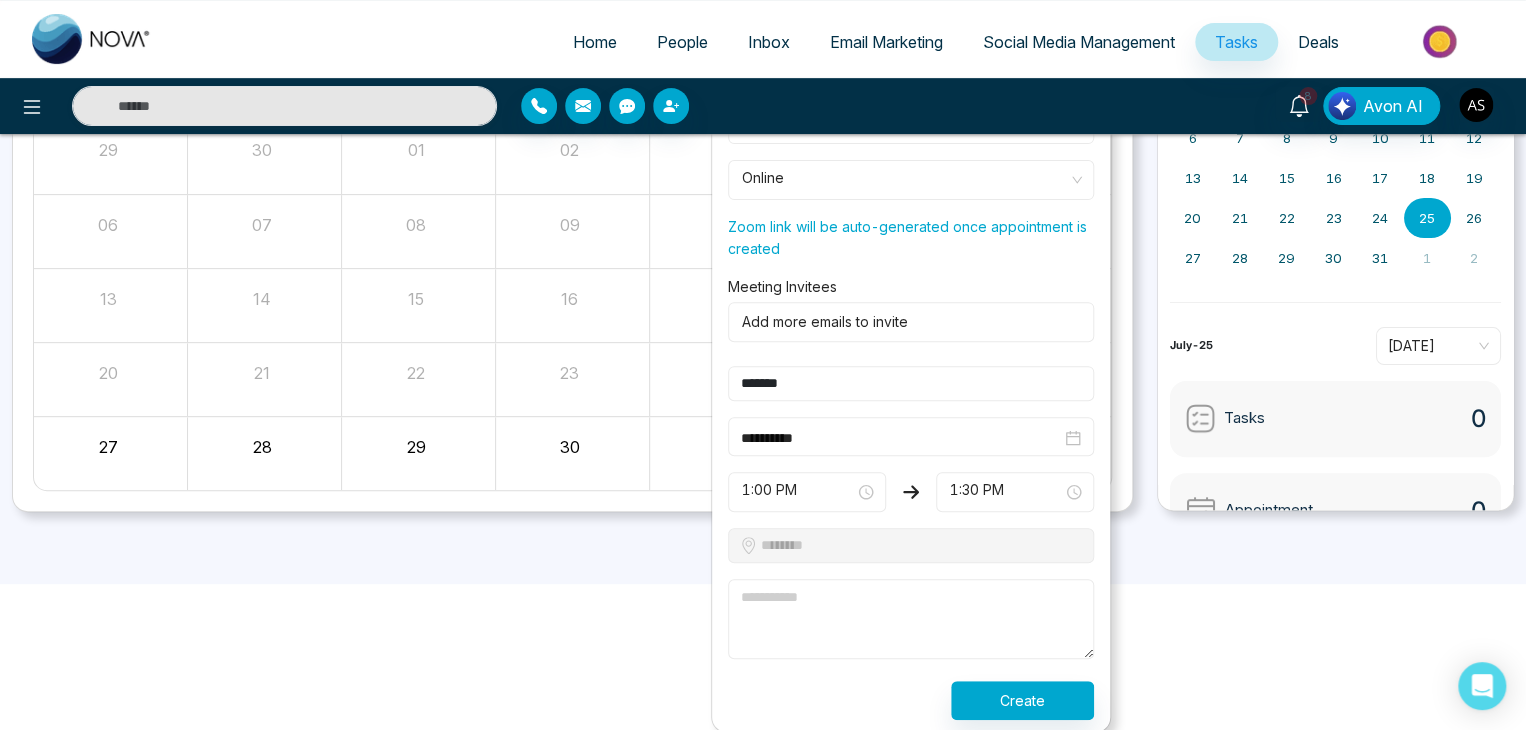 click at bounding box center (911, 619) 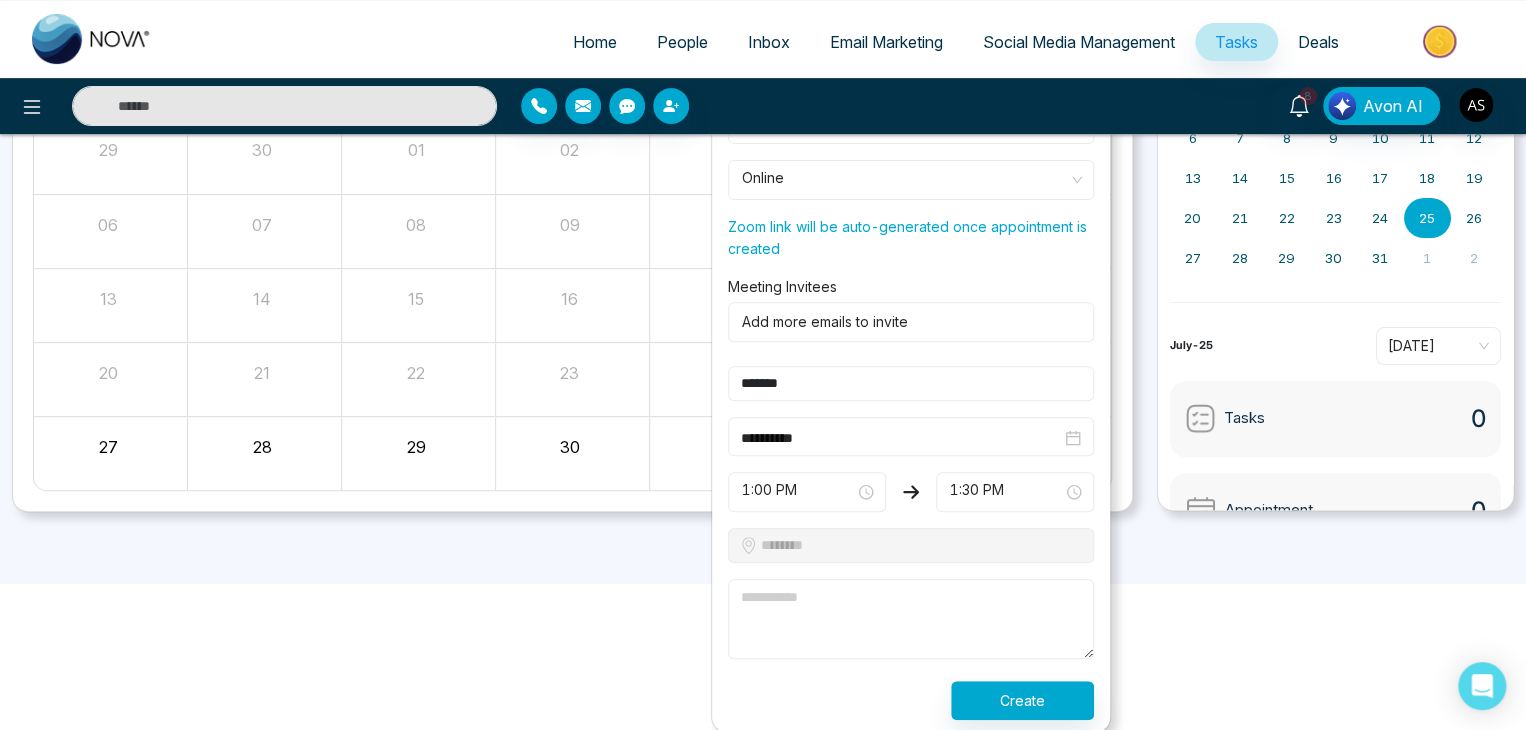 type on "*" 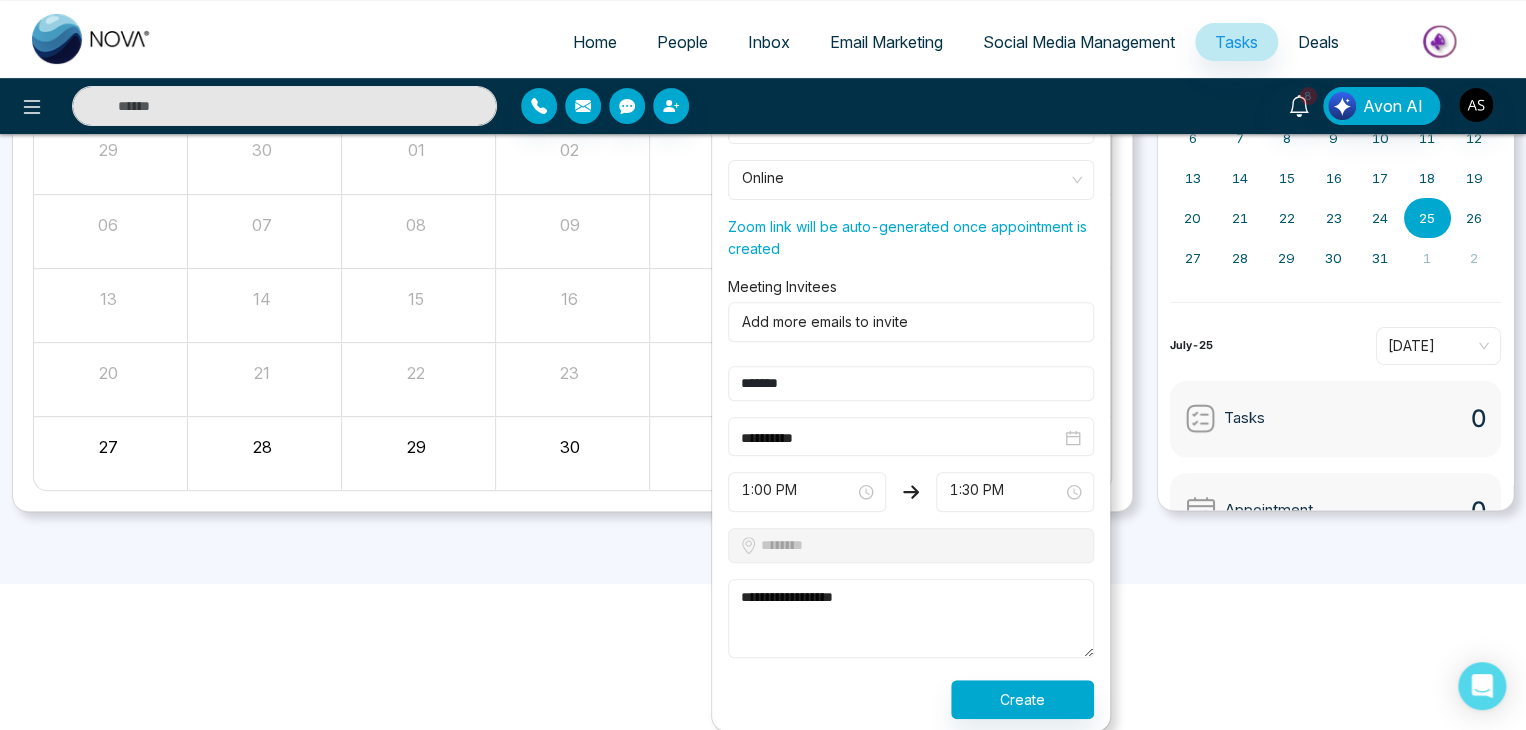 type on "**********" 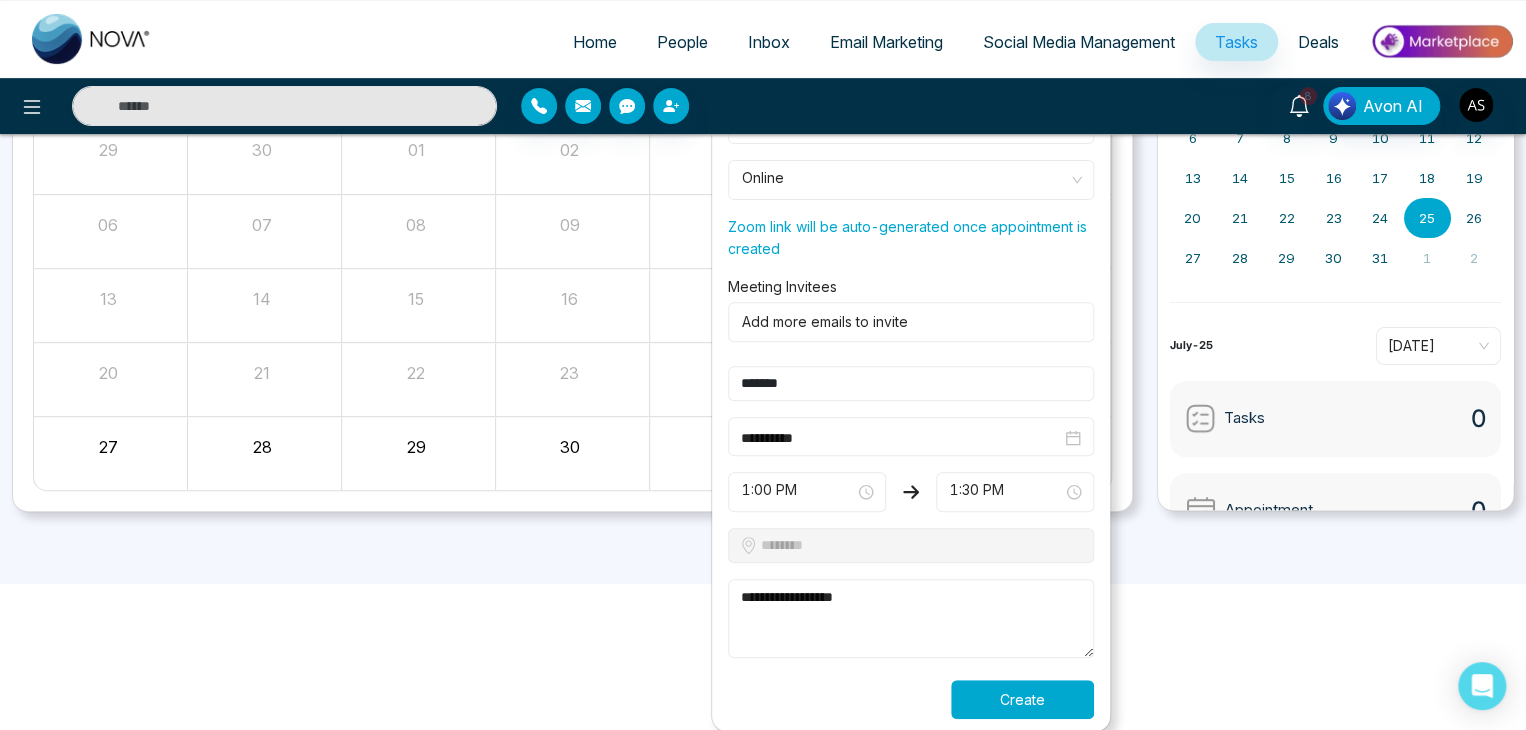 click on "Create" at bounding box center (1022, 699) 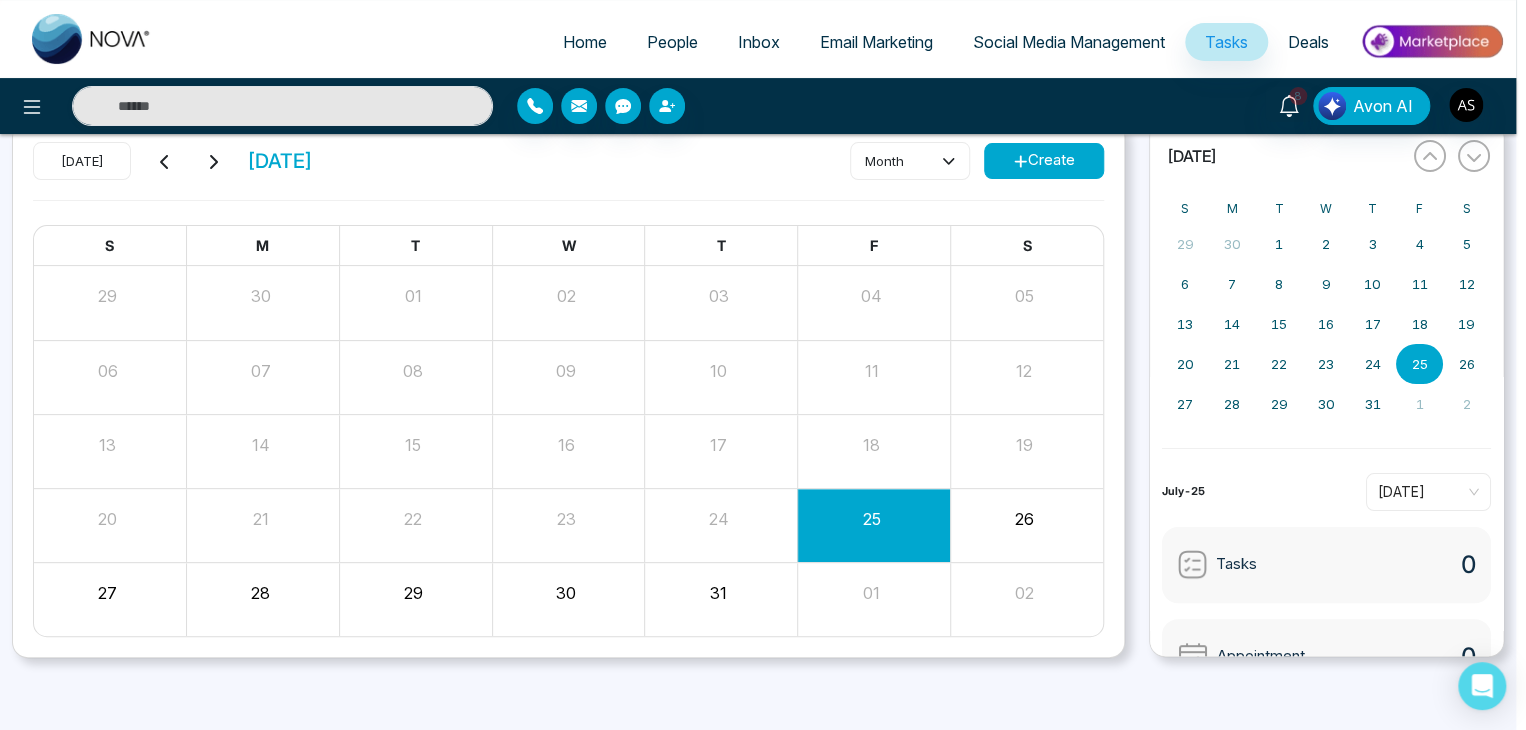 scroll, scrollTop: 84, scrollLeft: 0, axis: vertical 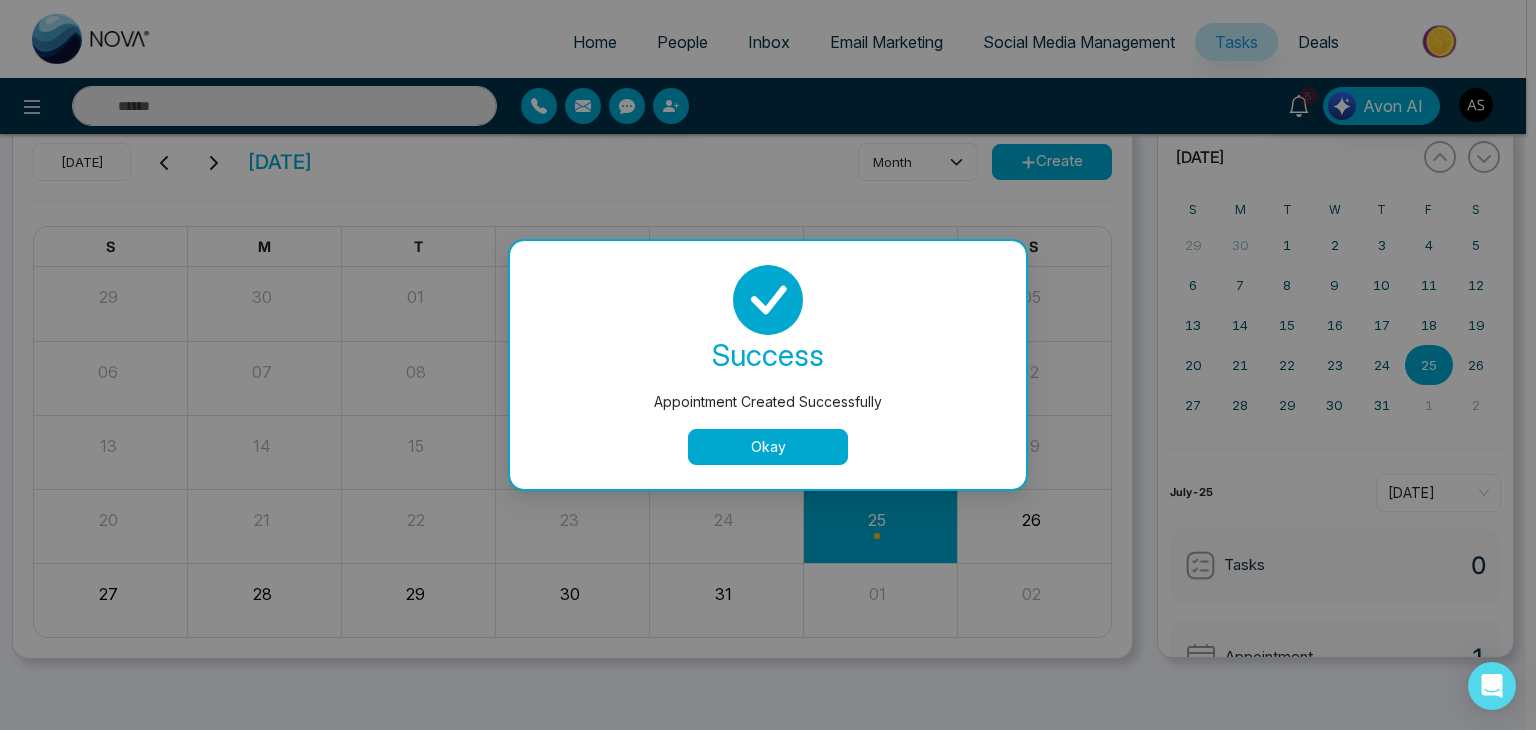 click on "Okay" at bounding box center (768, 447) 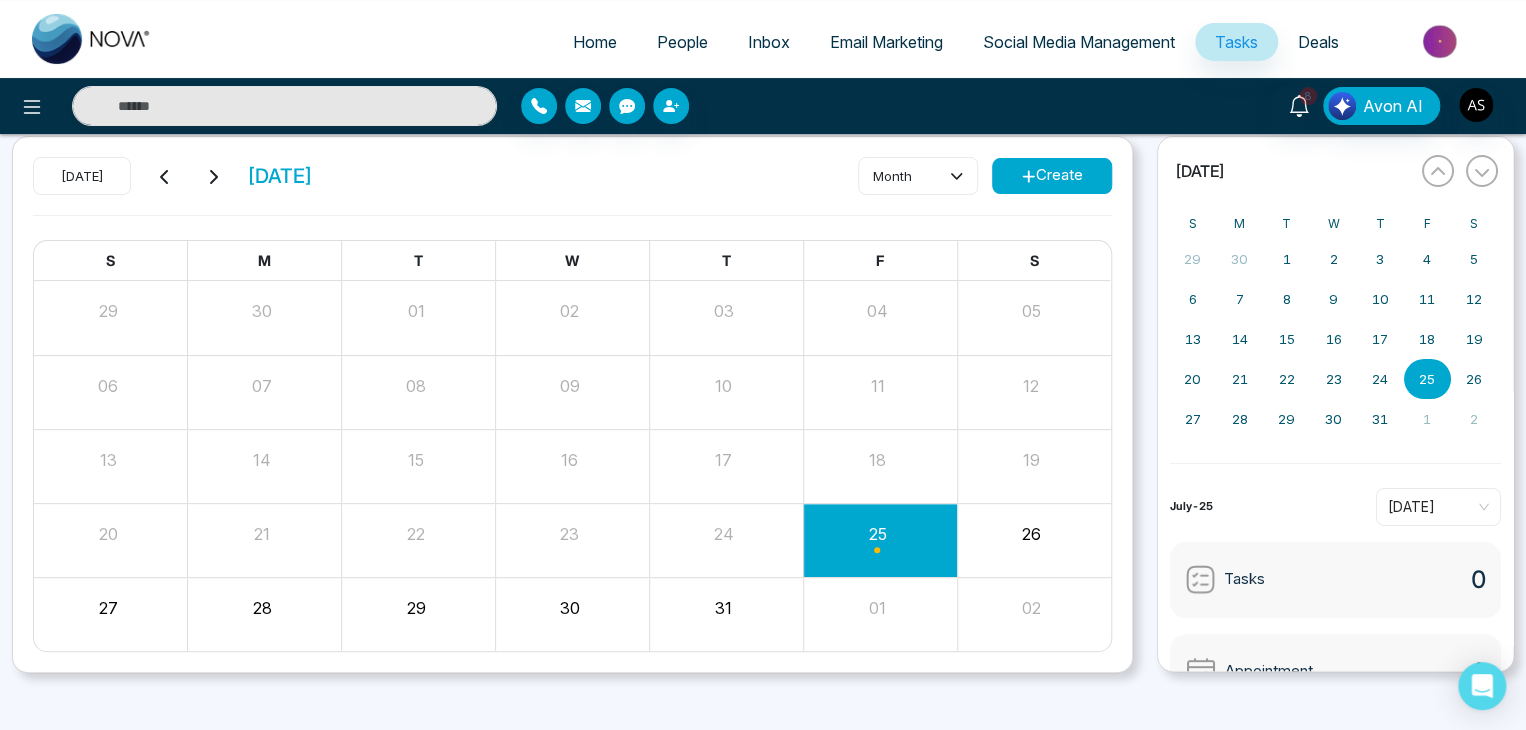 scroll, scrollTop: 68, scrollLeft: 0, axis: vertical 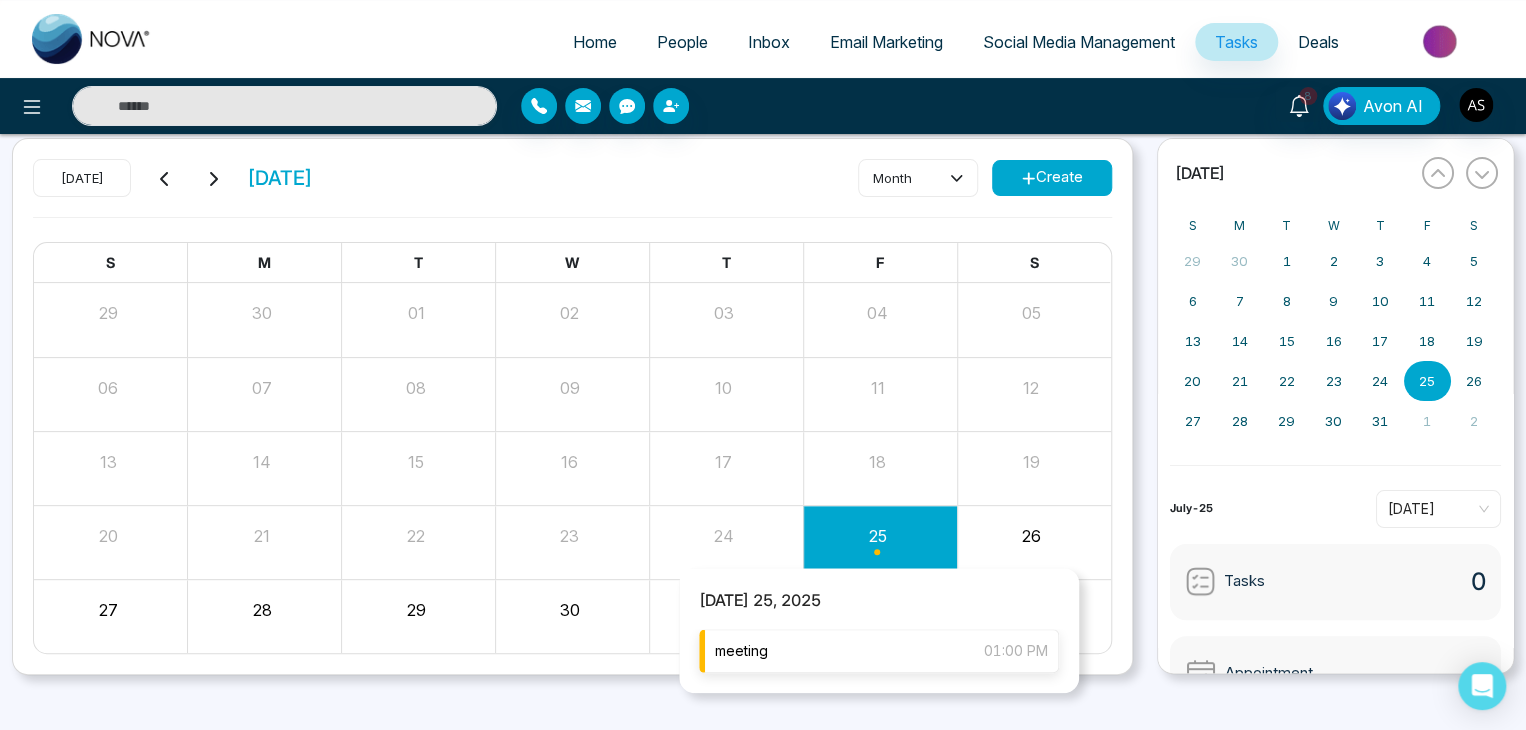 click on "meeting 01:00 PM" at bounding box center [879, 651] 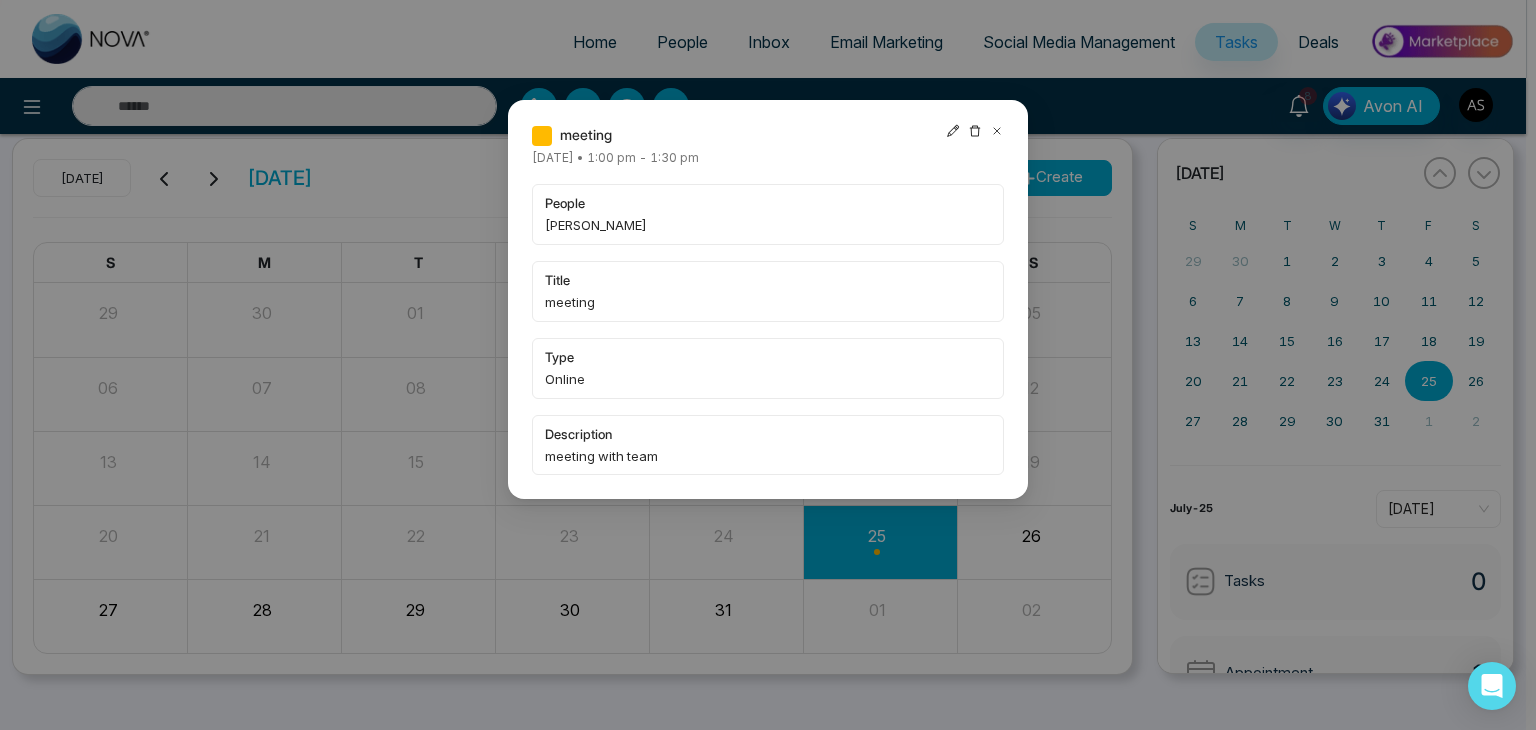 click 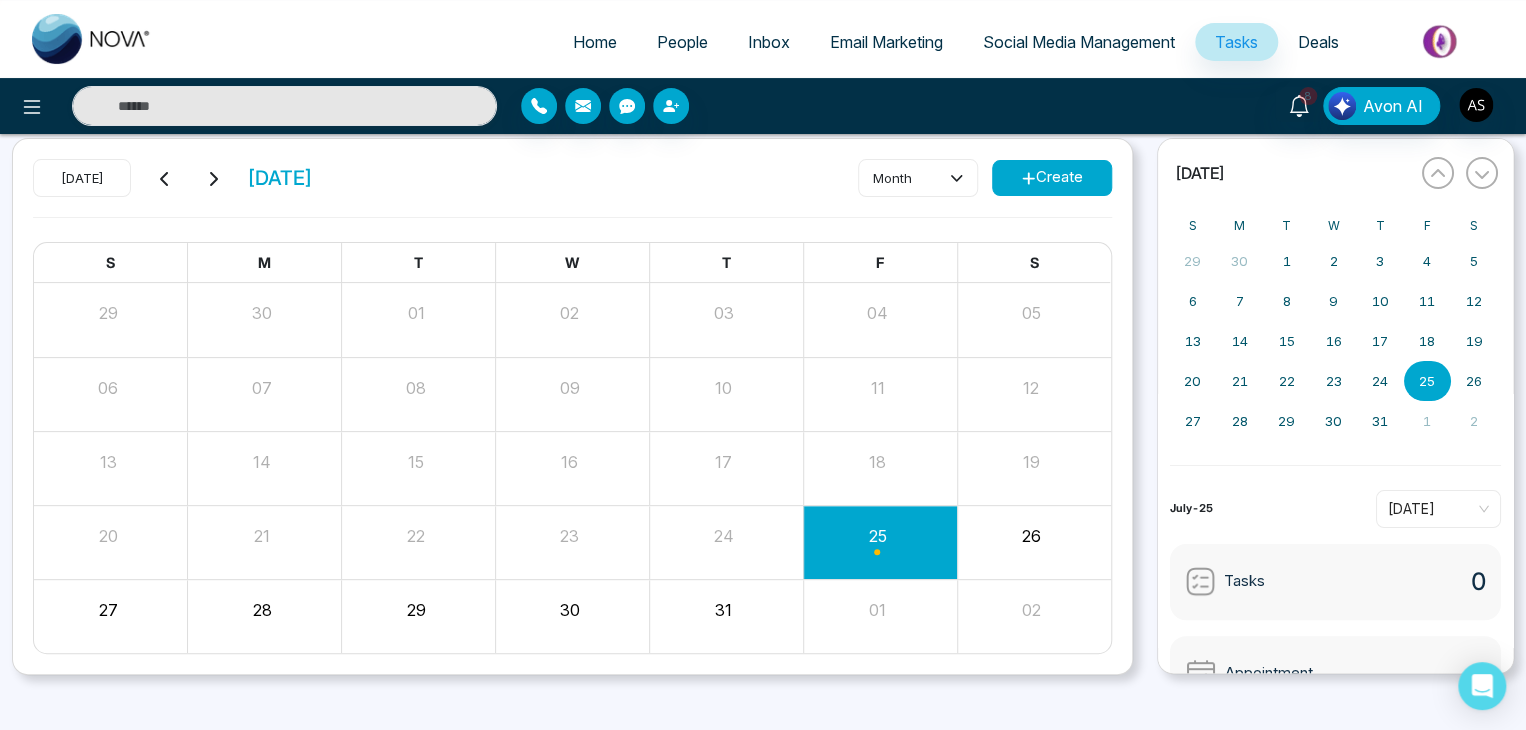 scroll, scrollTop: 0, scrollLeft: 0, axis: both 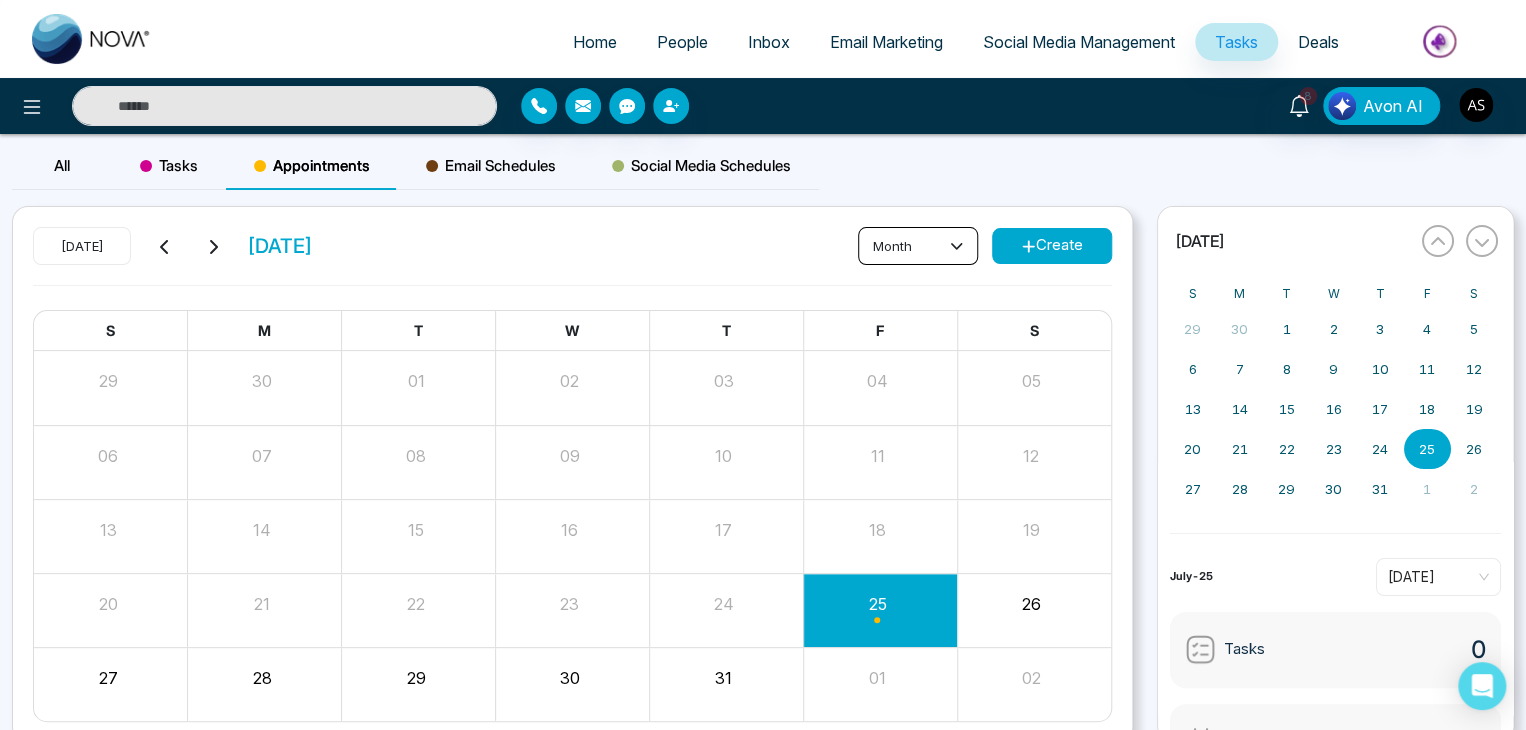 click on "month" at bounding box center (918, 246) 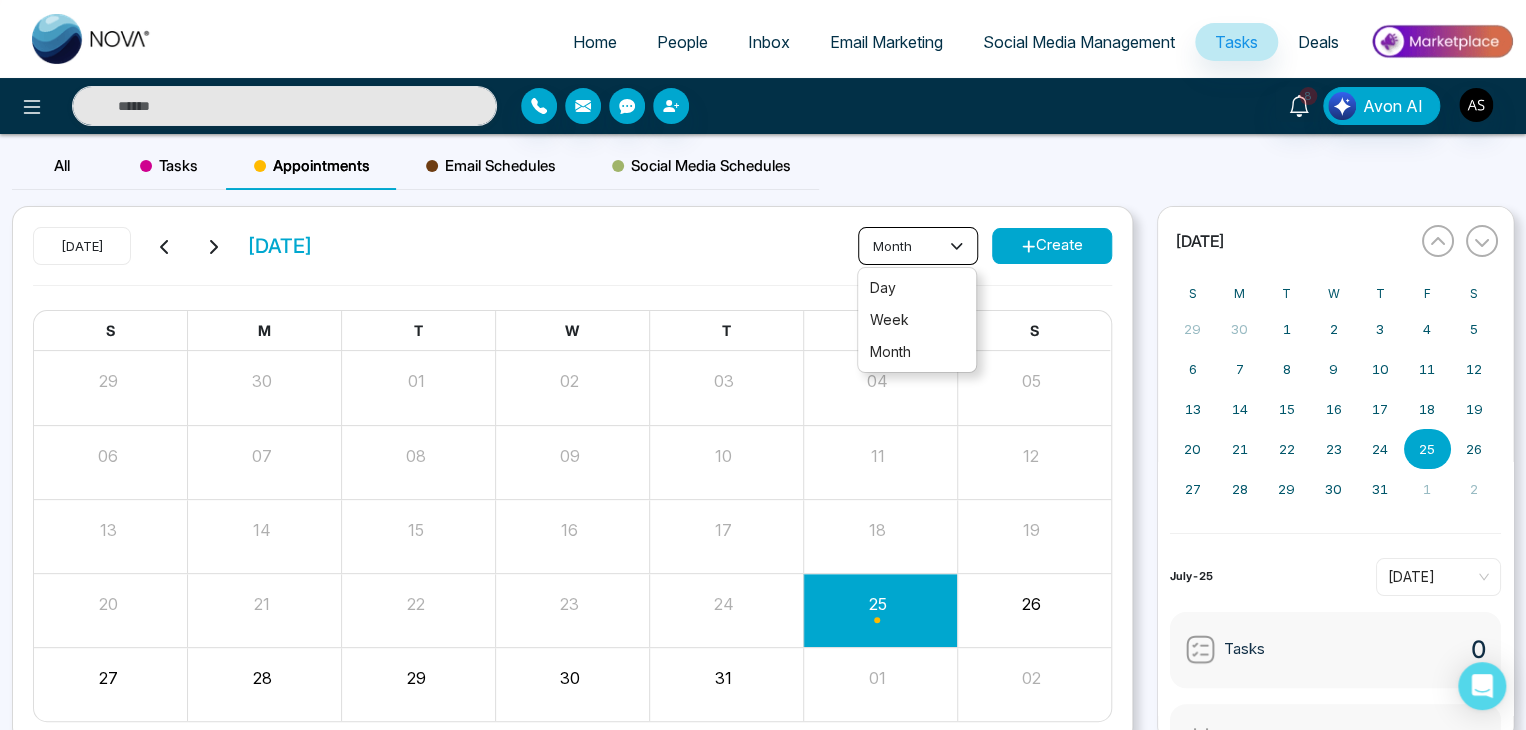 click on "month" at bounding box center (918, 246) 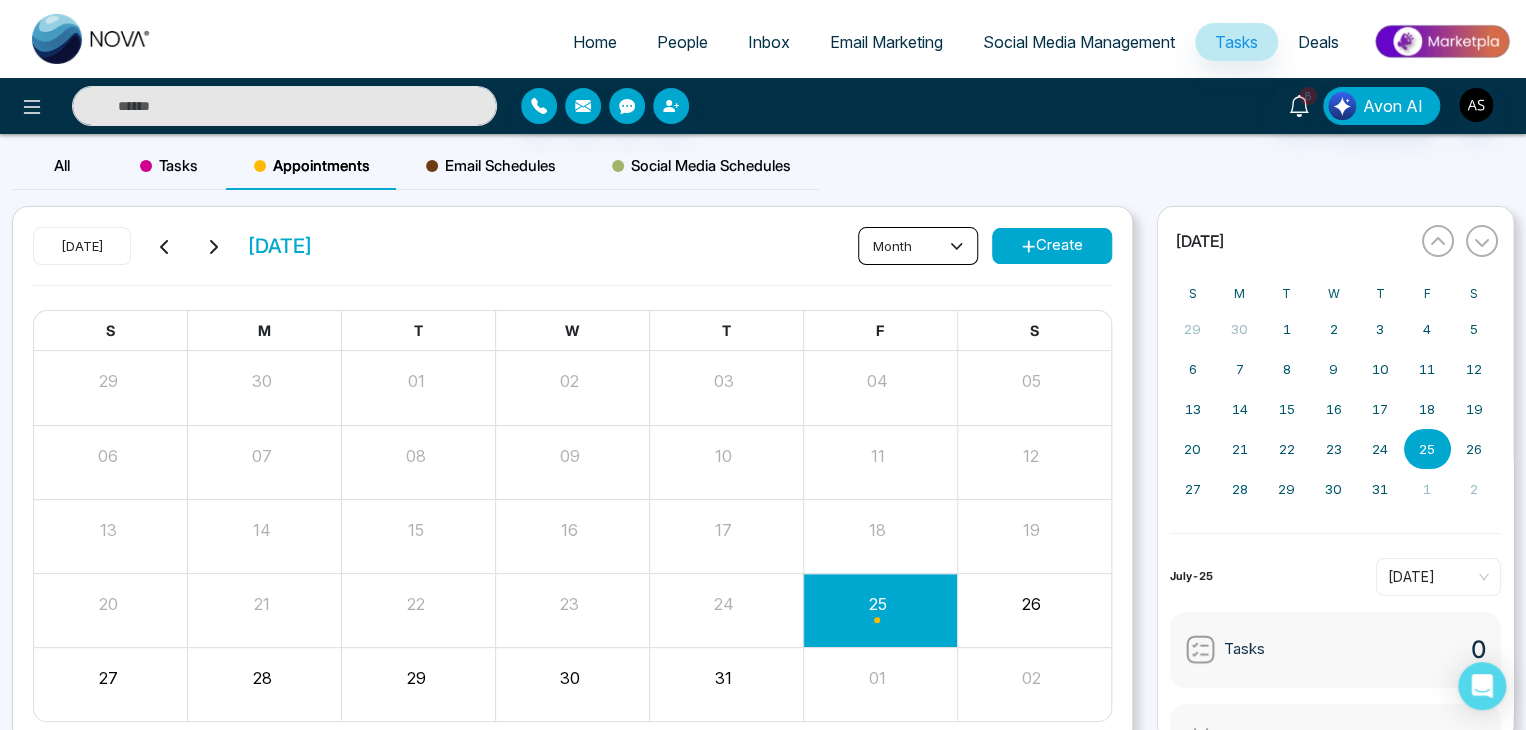 click 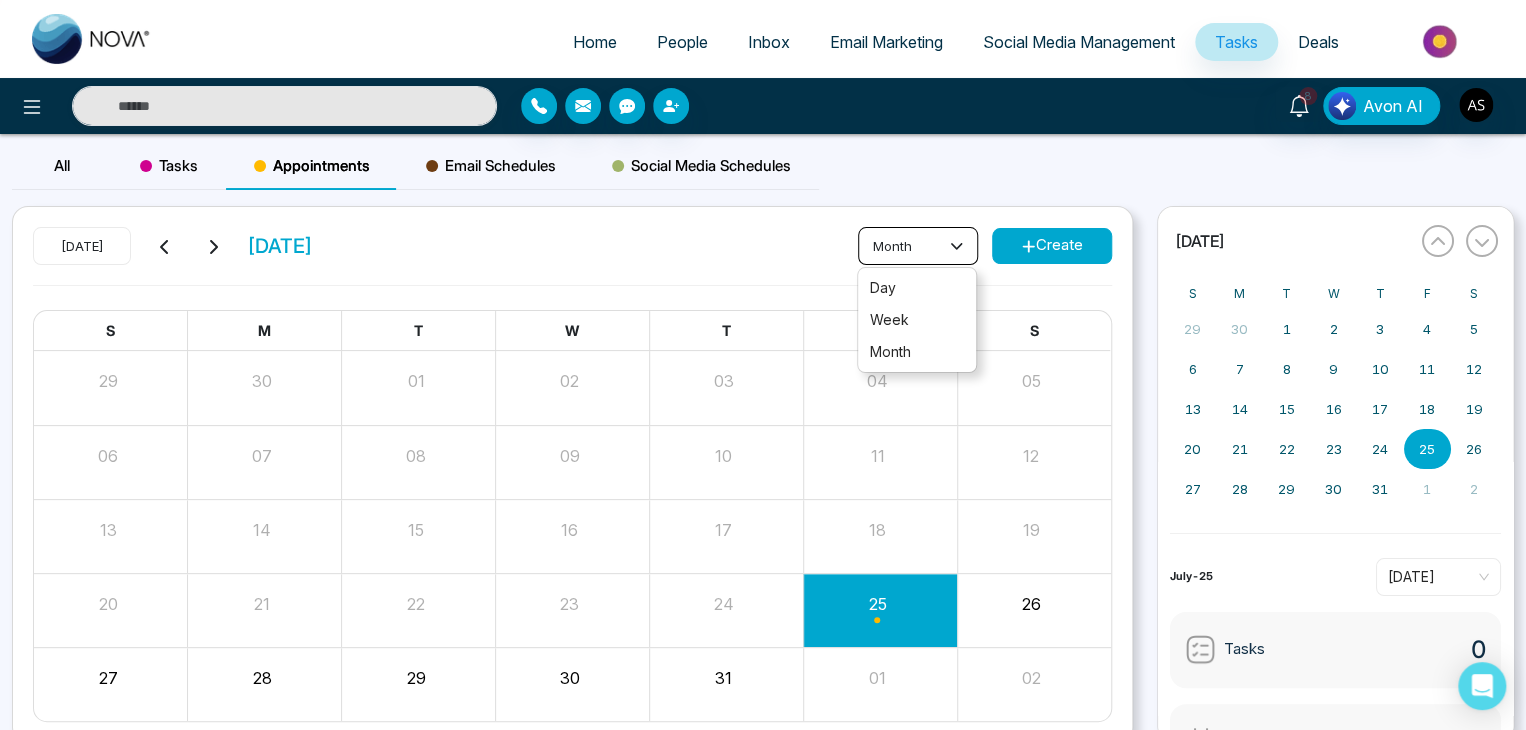 click on "month" at bounding box center [918, 246] 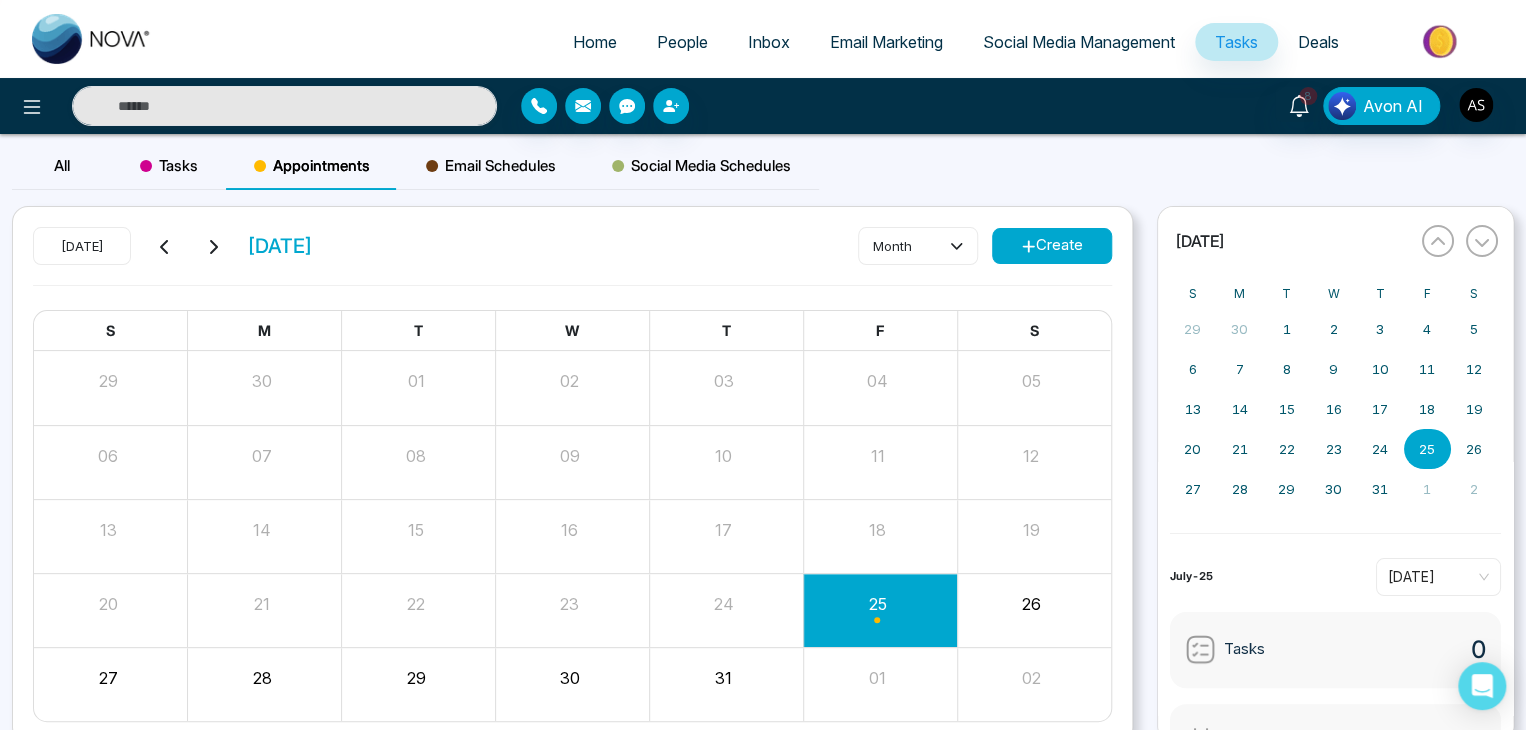 drag, startPoint x: 344, startPoint y: 243, endPoint x: 247, endPoint y: 250, distance: 97.25225 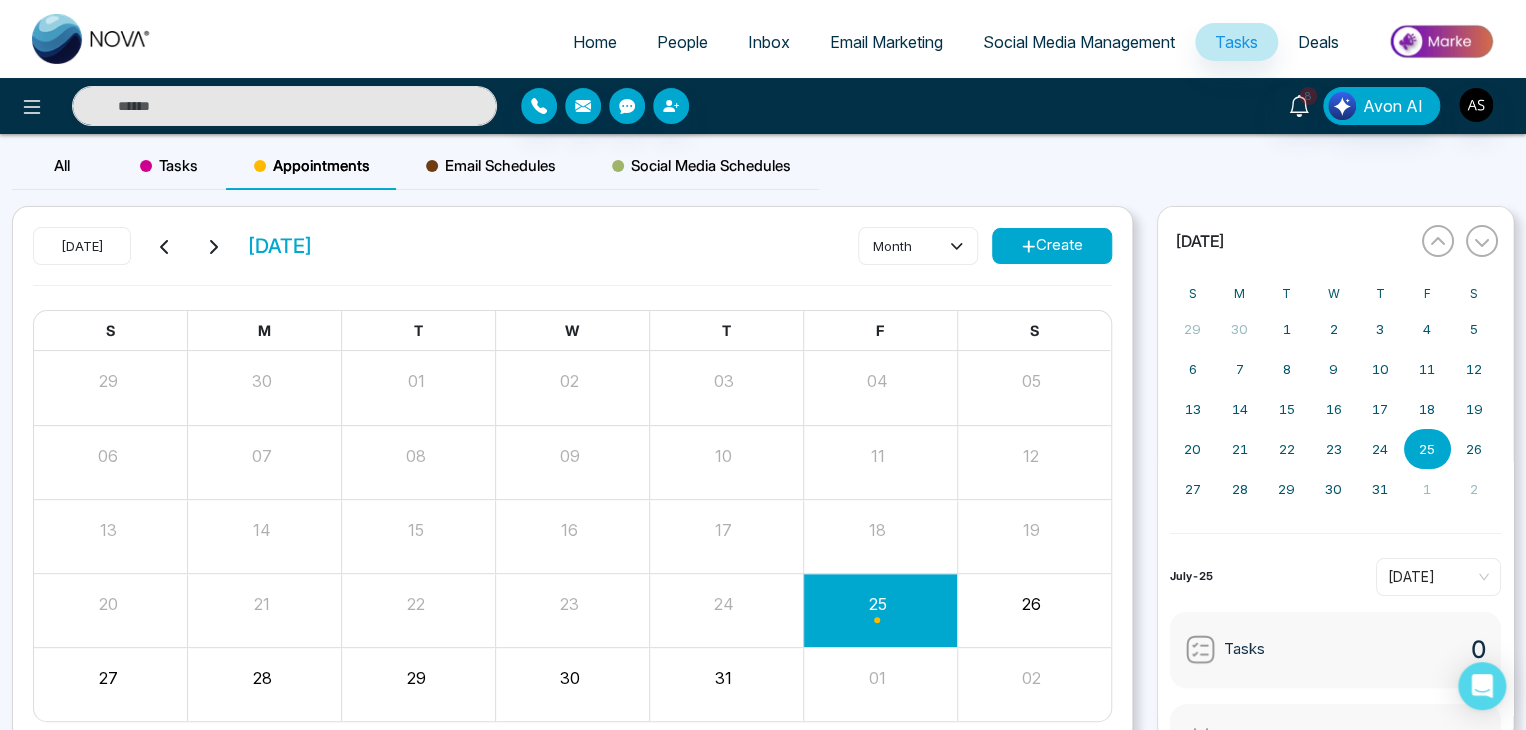 click on "[DATE] [DATE] month    Create" at bounding box center [572, 256] 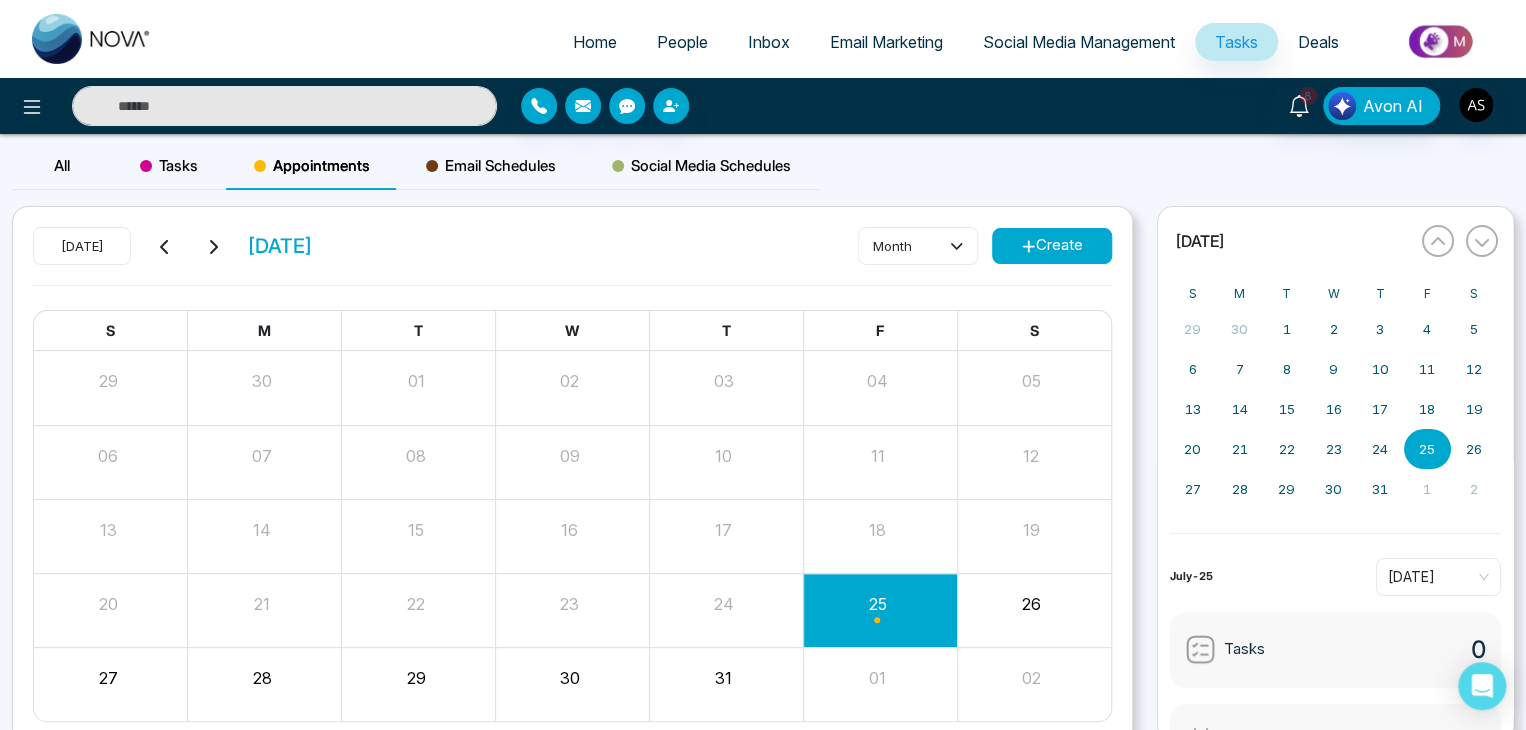 drag, startPoint x: 247, startPoint y: 250, endPoint x: 360, endPoint y: 240, distance: 113.44161 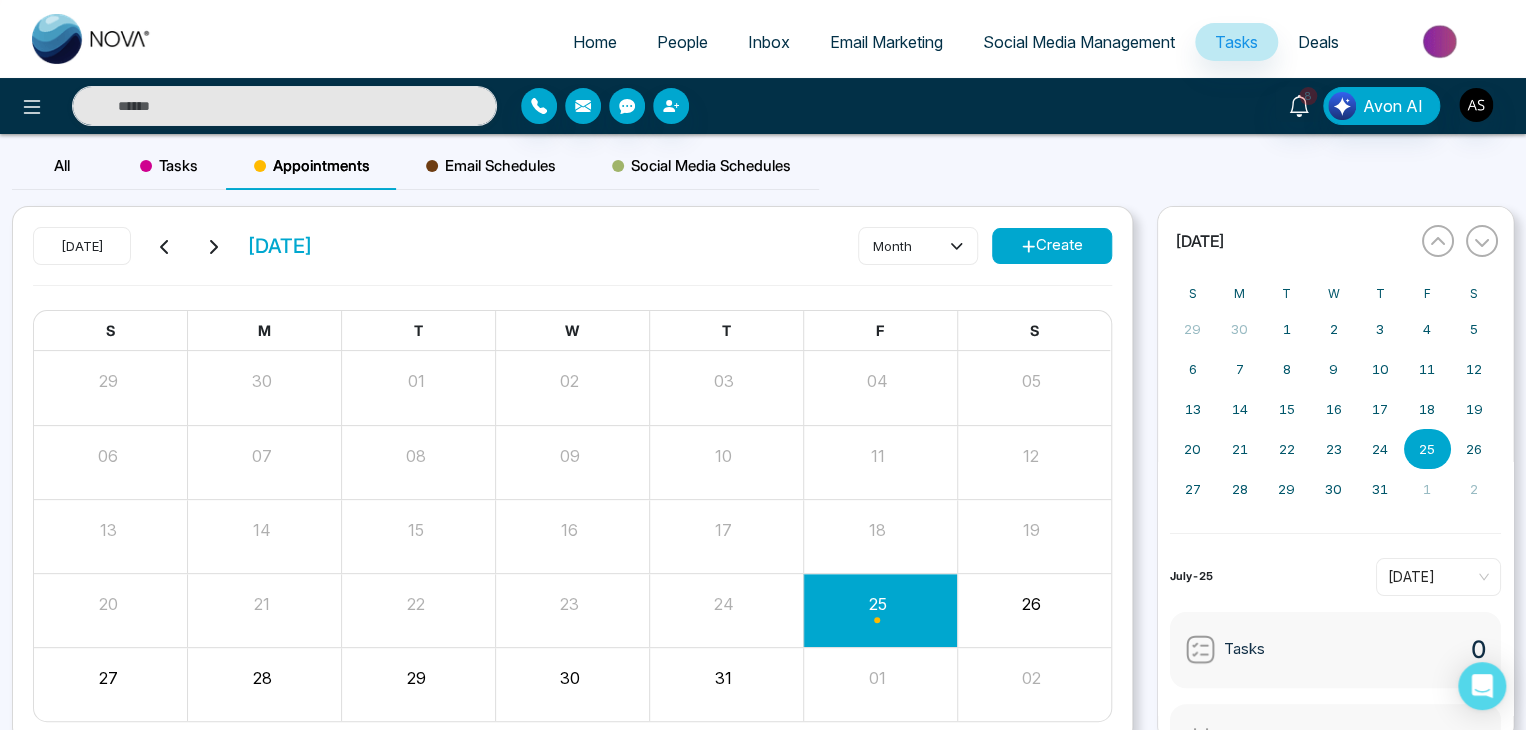 click on "[DATE] [DATE] month    Create" at bounding box center (572, 256) 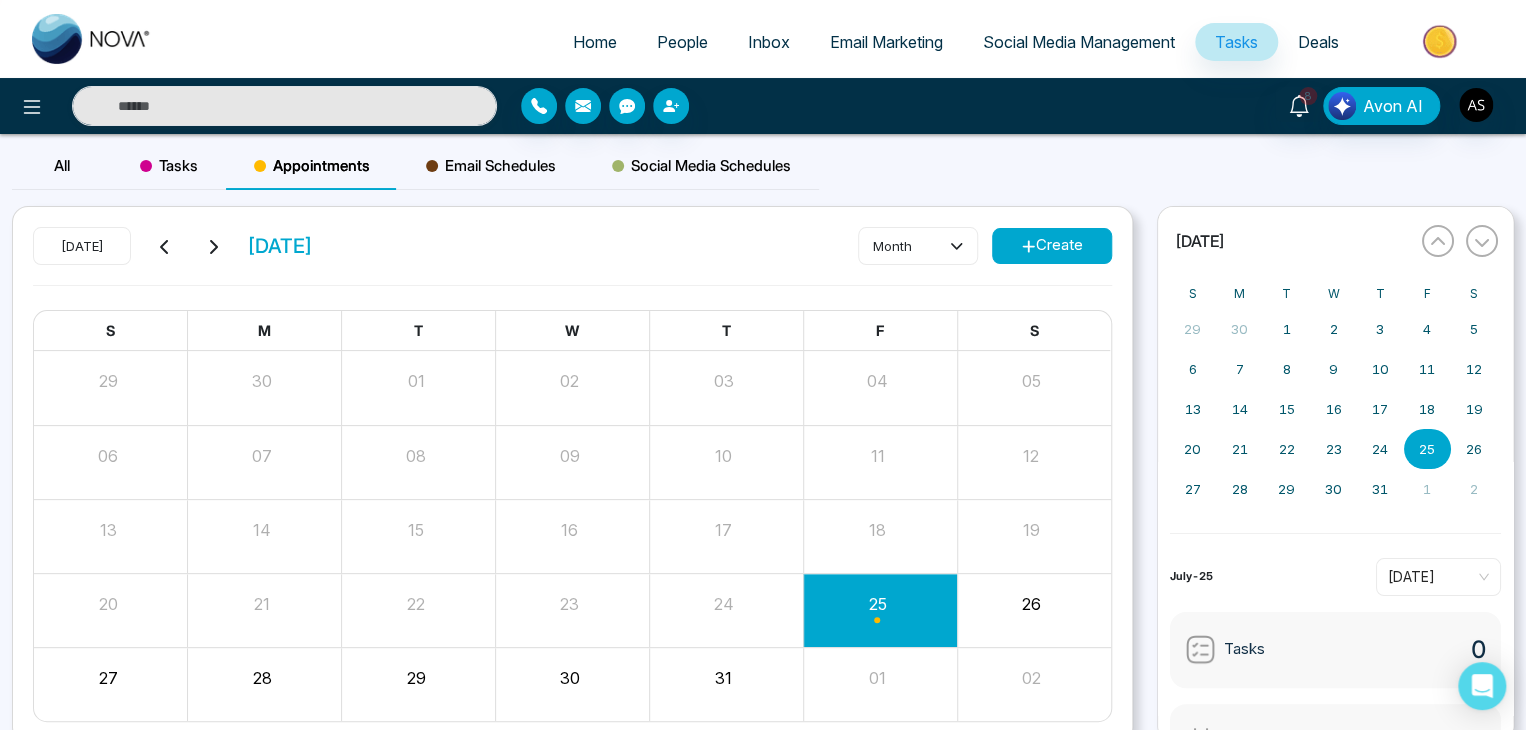 click on "[DATE] [DATE] month    Create" at bounding box center [572, 256] 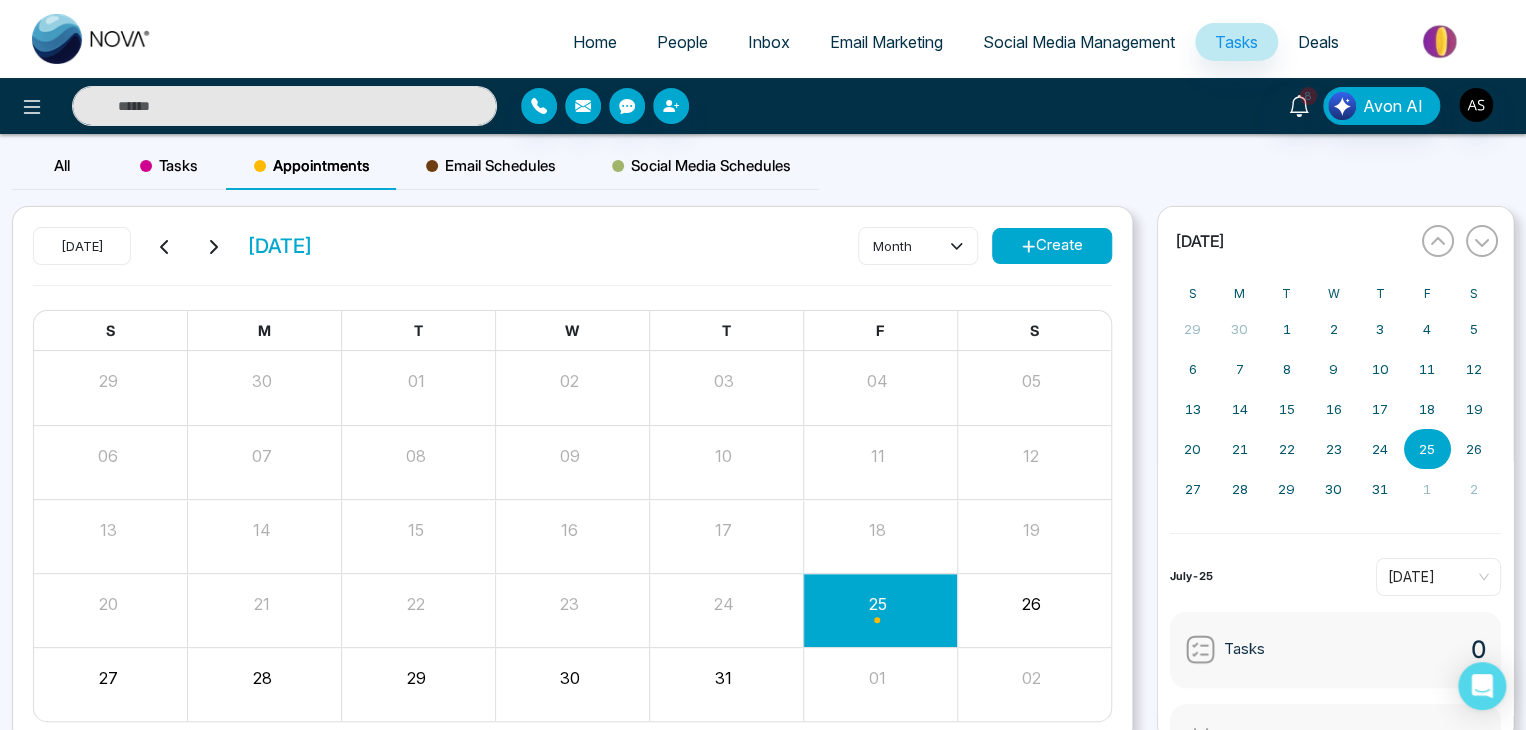 scroll, scrollTop: 84, scrollLeft: 0, axis: vertical 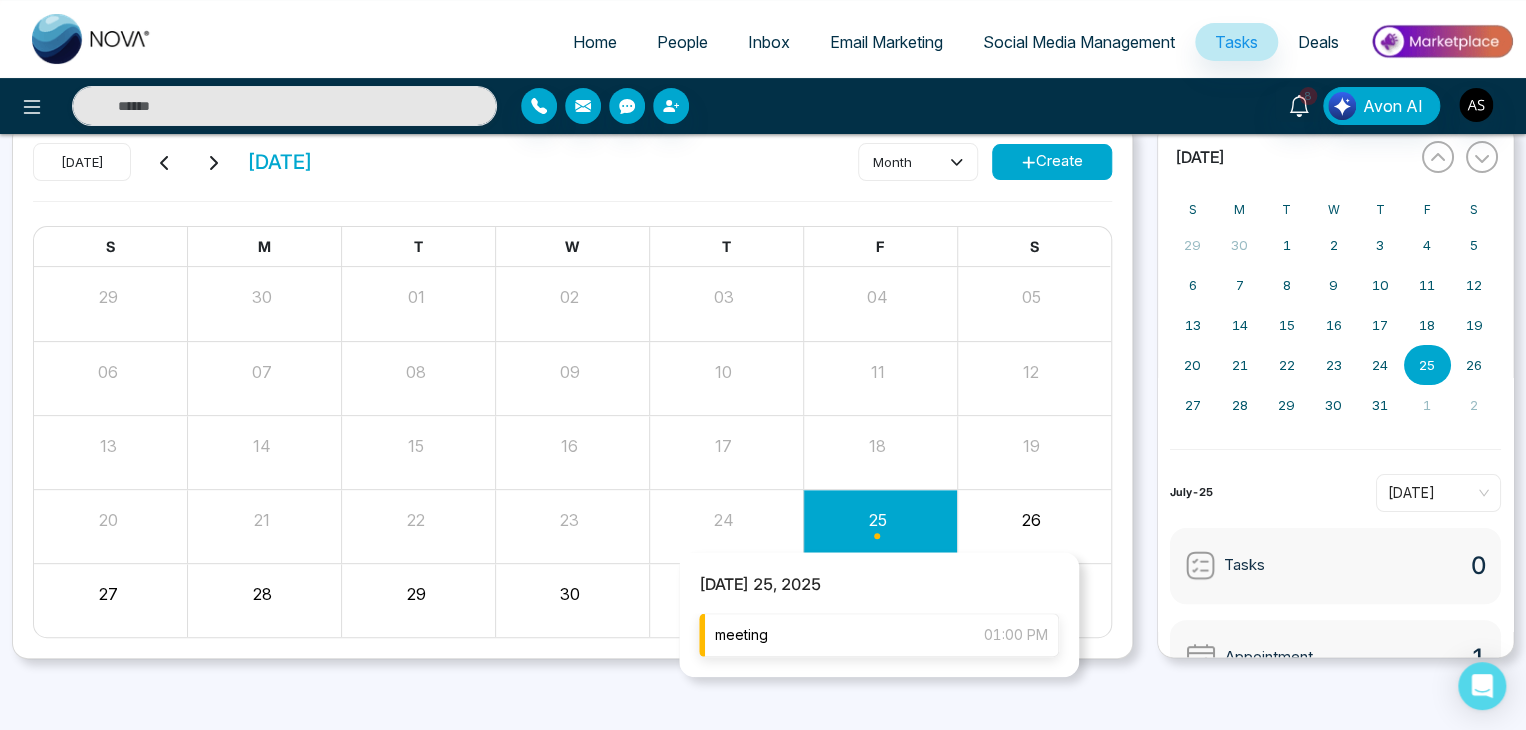 click on "meeting 01:00 PM" at bounding box center (879, 635) 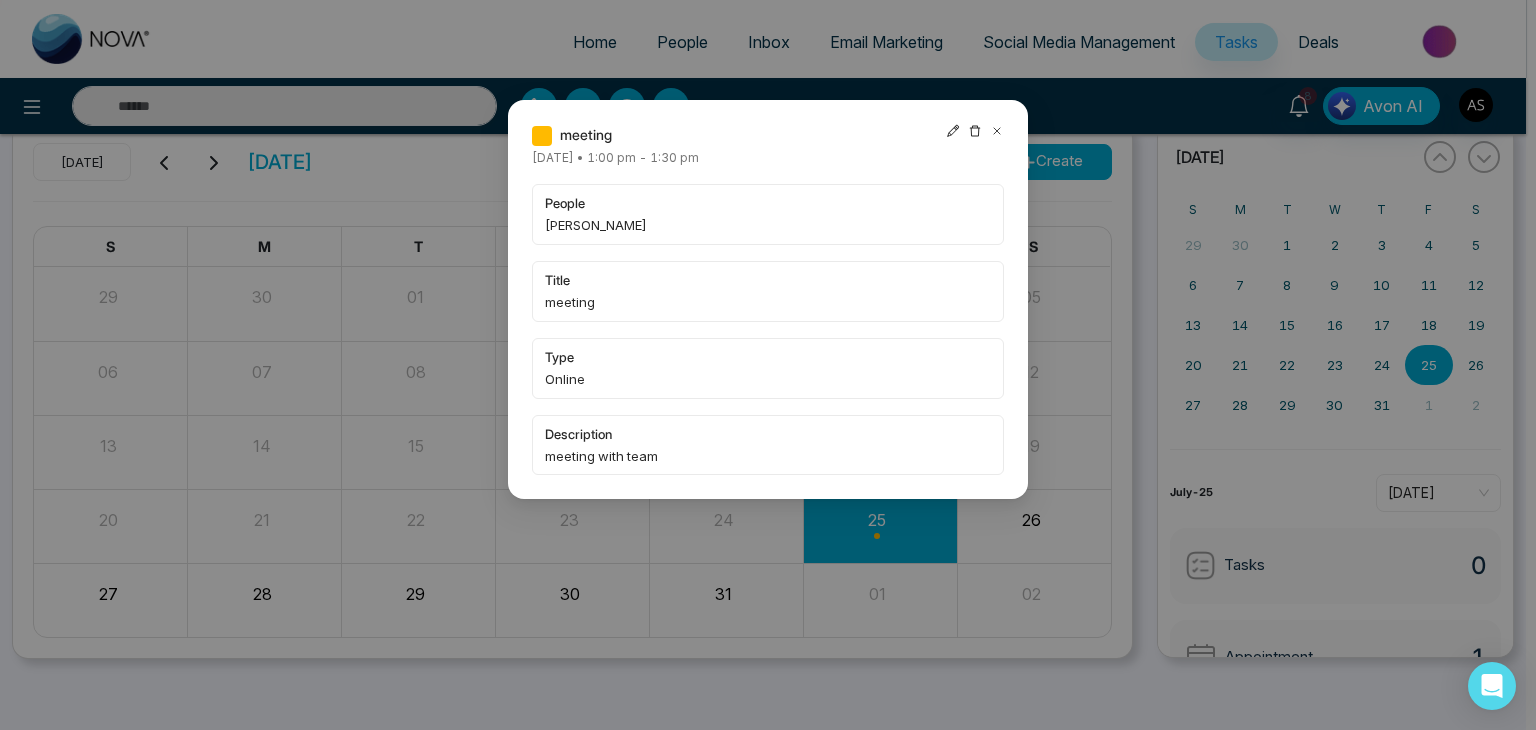 click 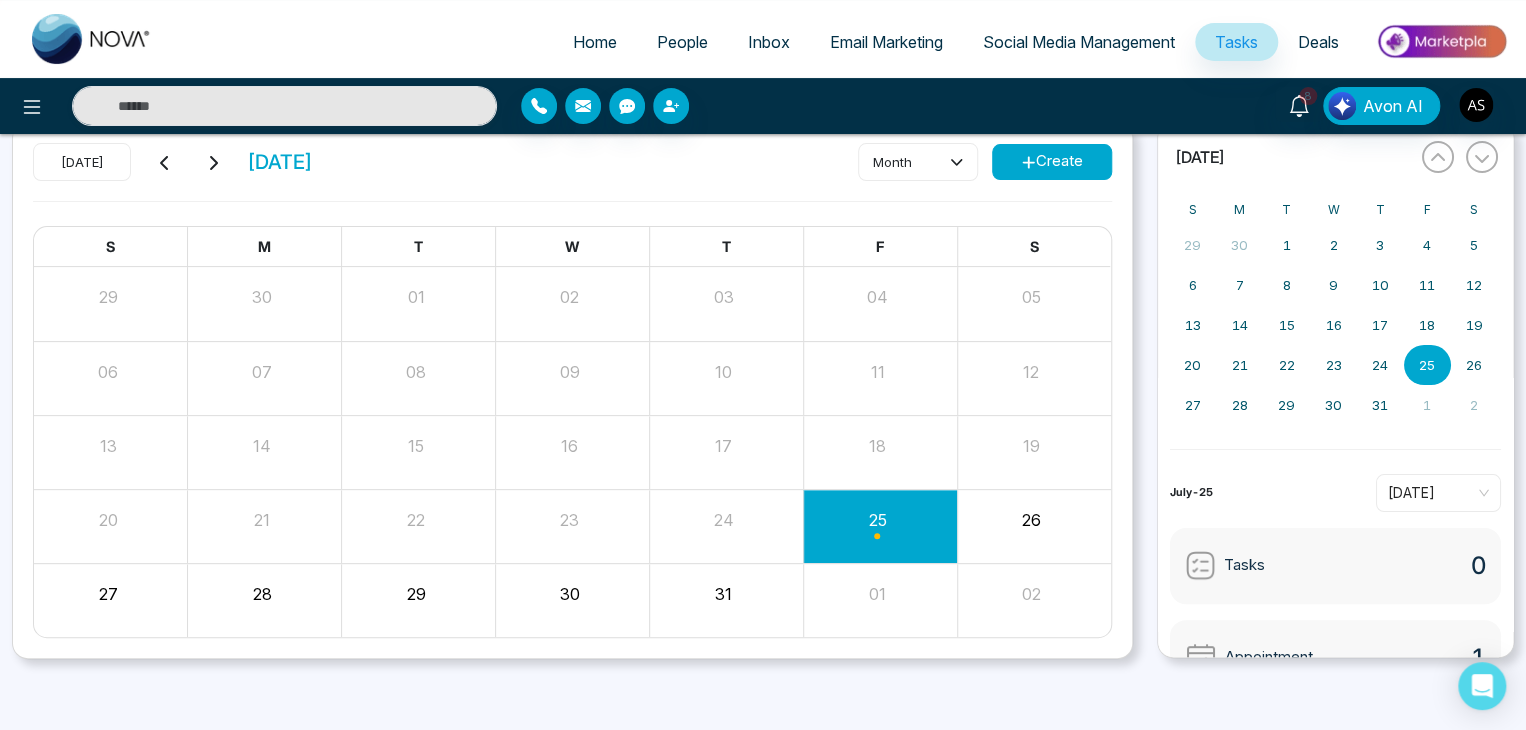 click on "People" at bounding box center (682, 42) 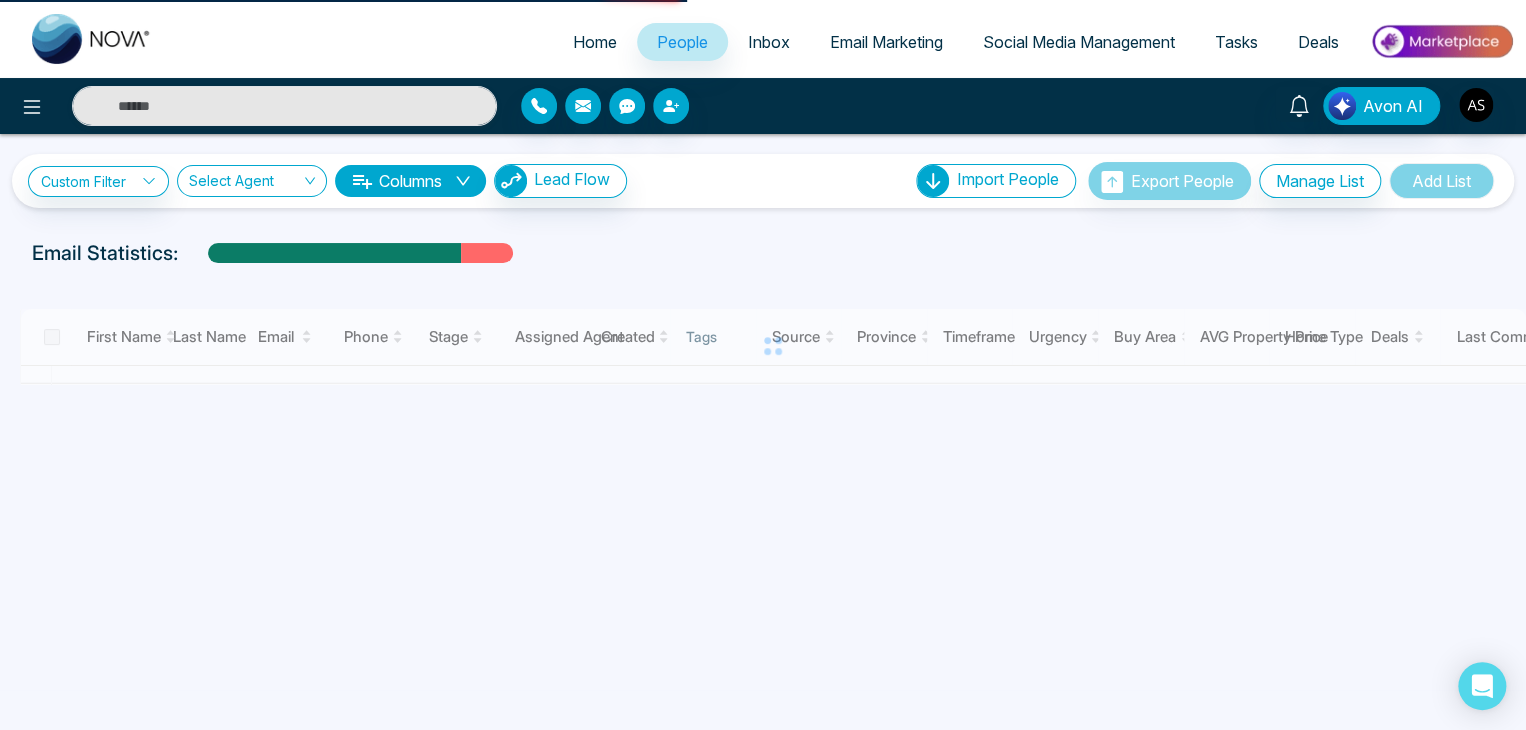 scroll, scrollTop: 0, scrollLeft: 0, axis: both 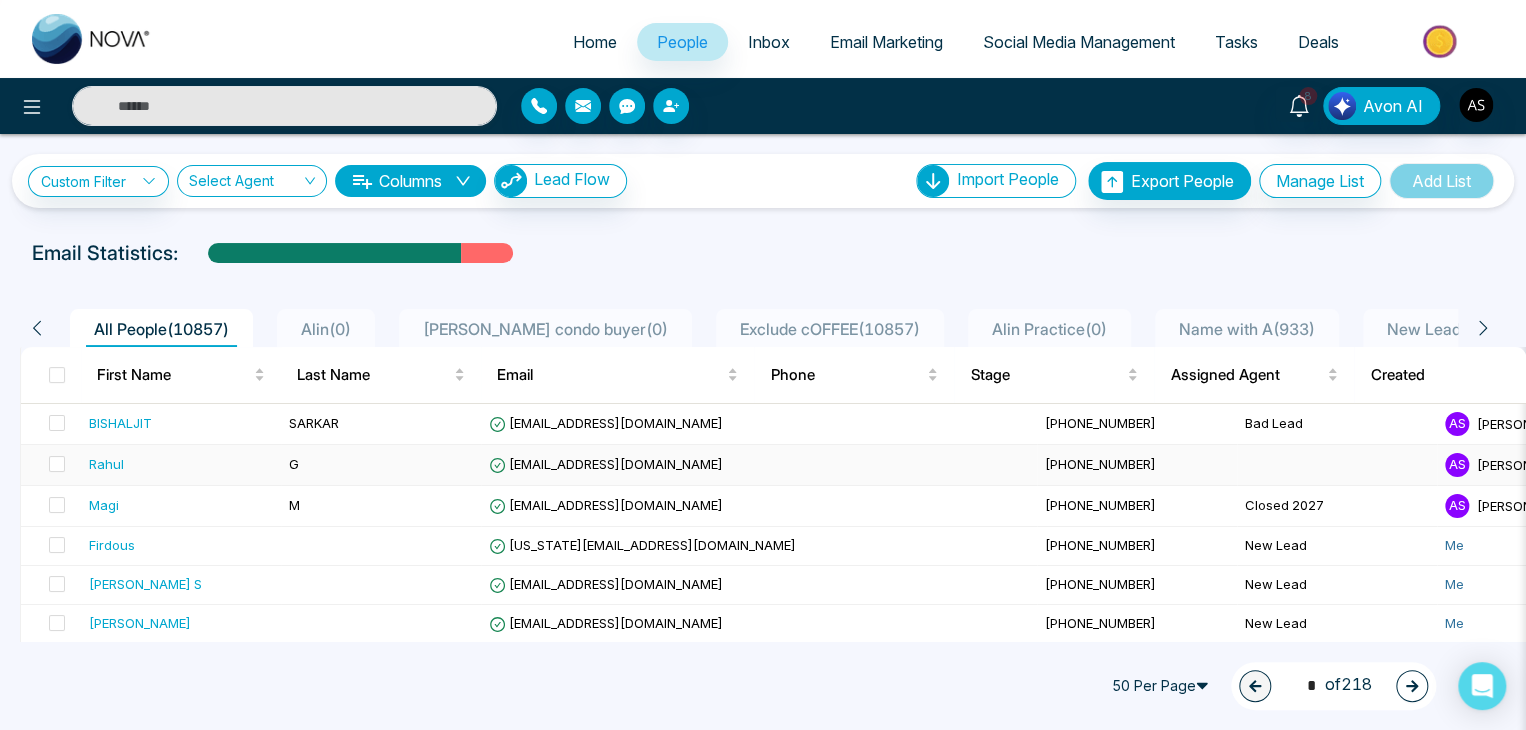 click on "G" at bounding box center (381, 465) 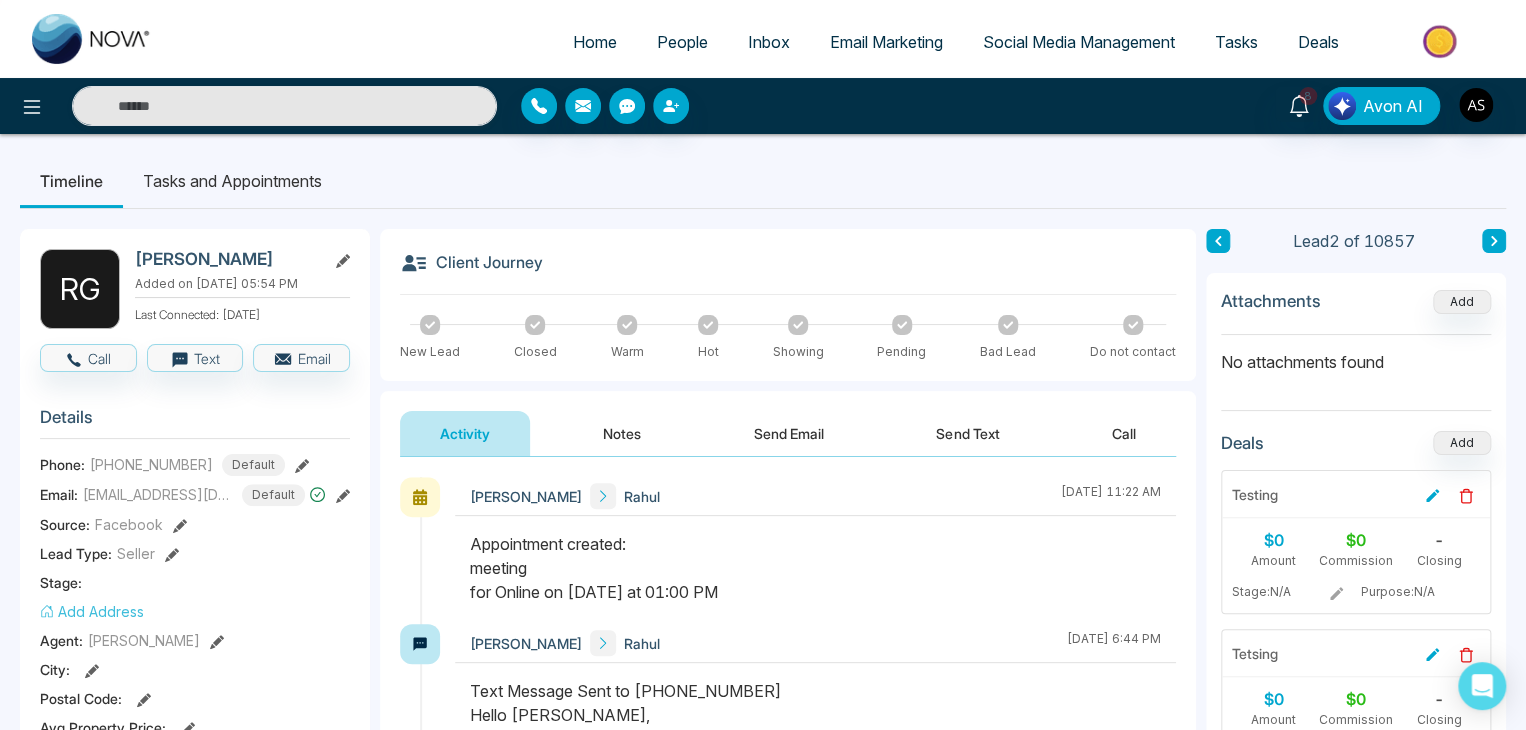 click on "Home" at bounding box center (595, 42) 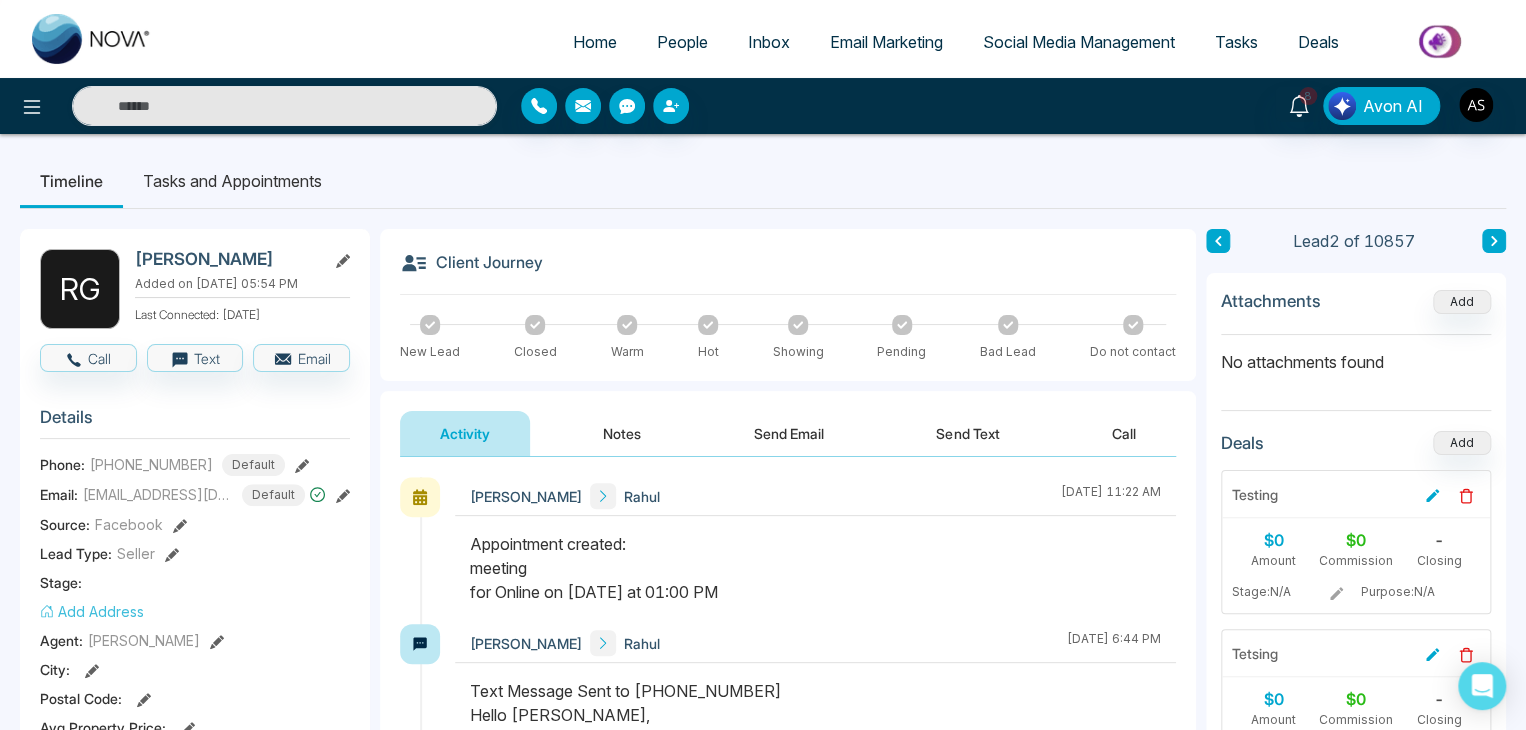 select on "*" 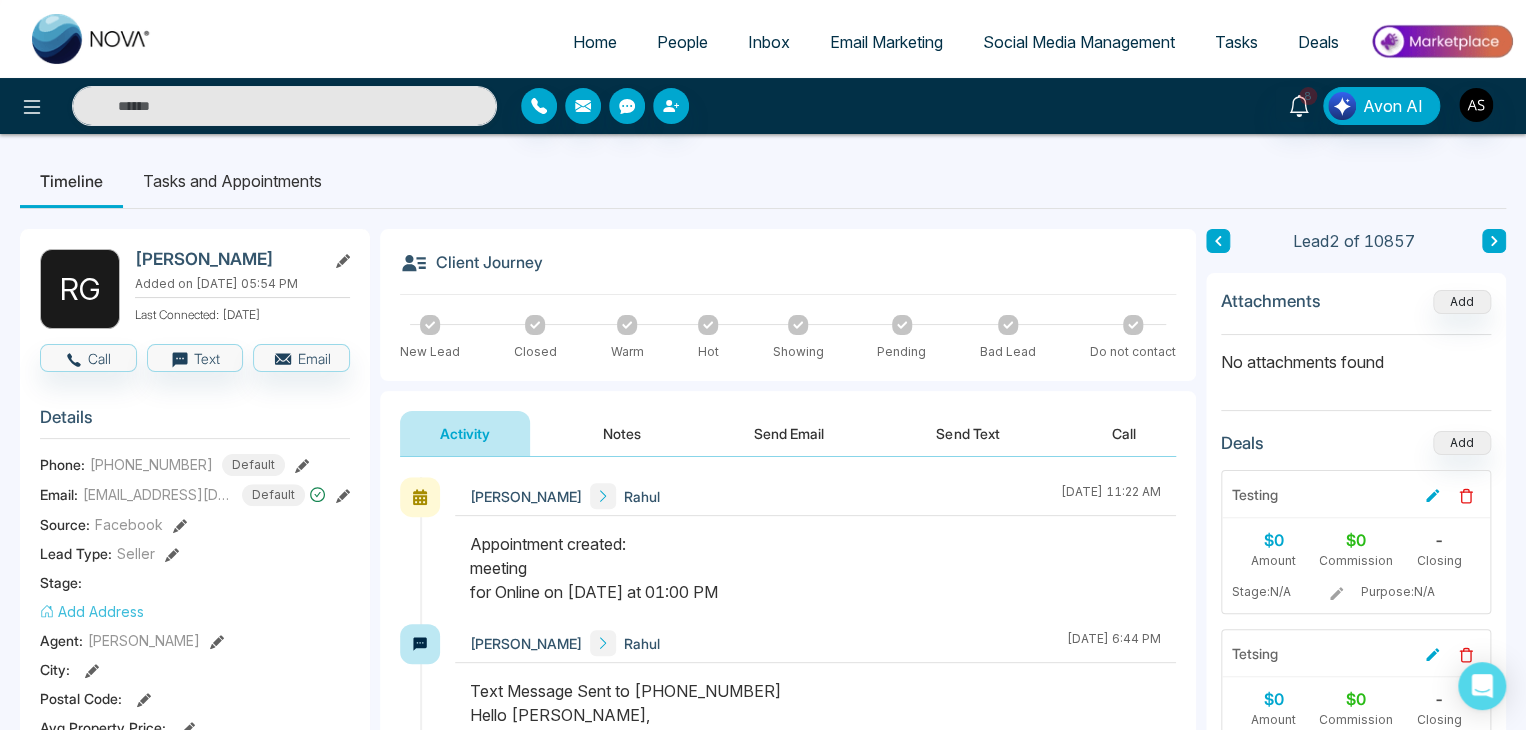 select on "*" 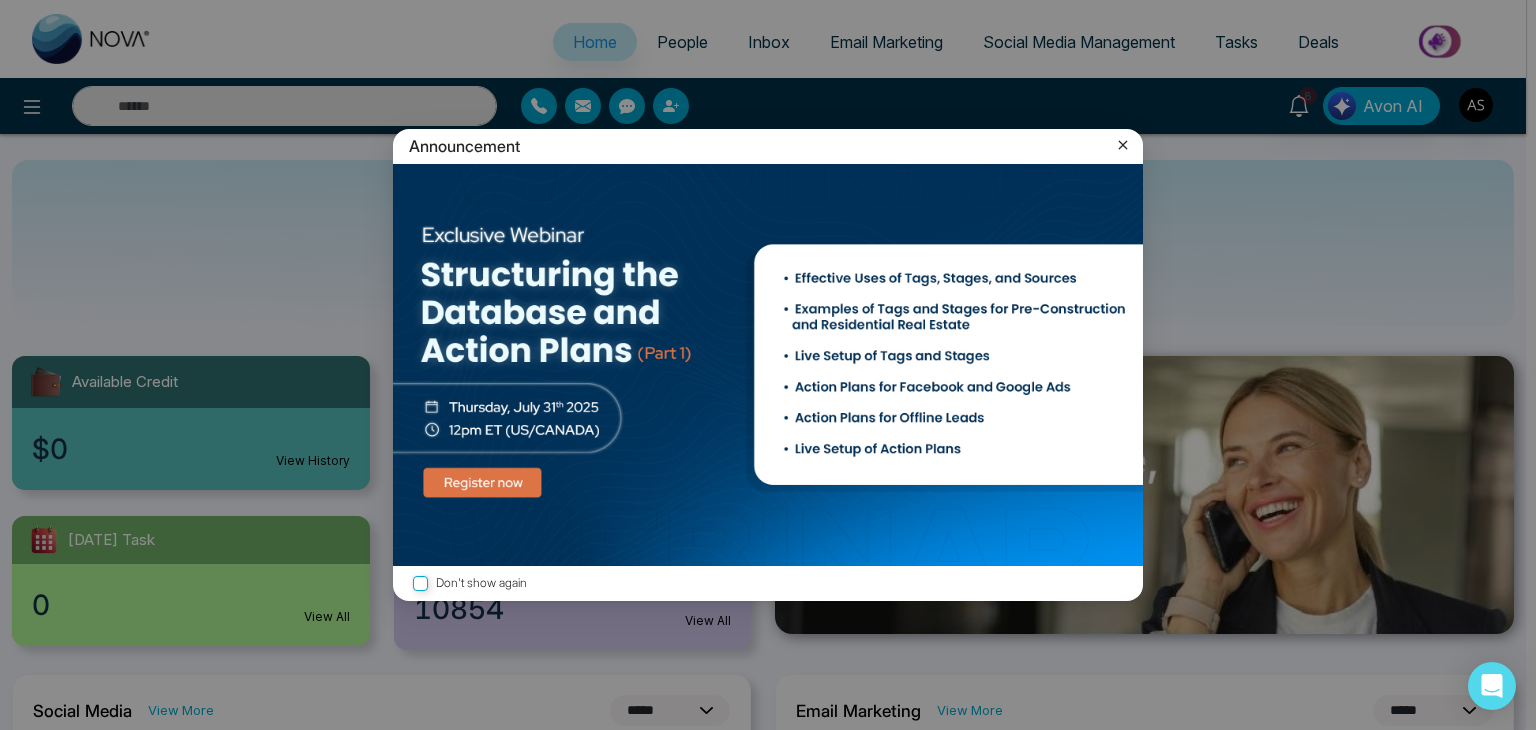 click 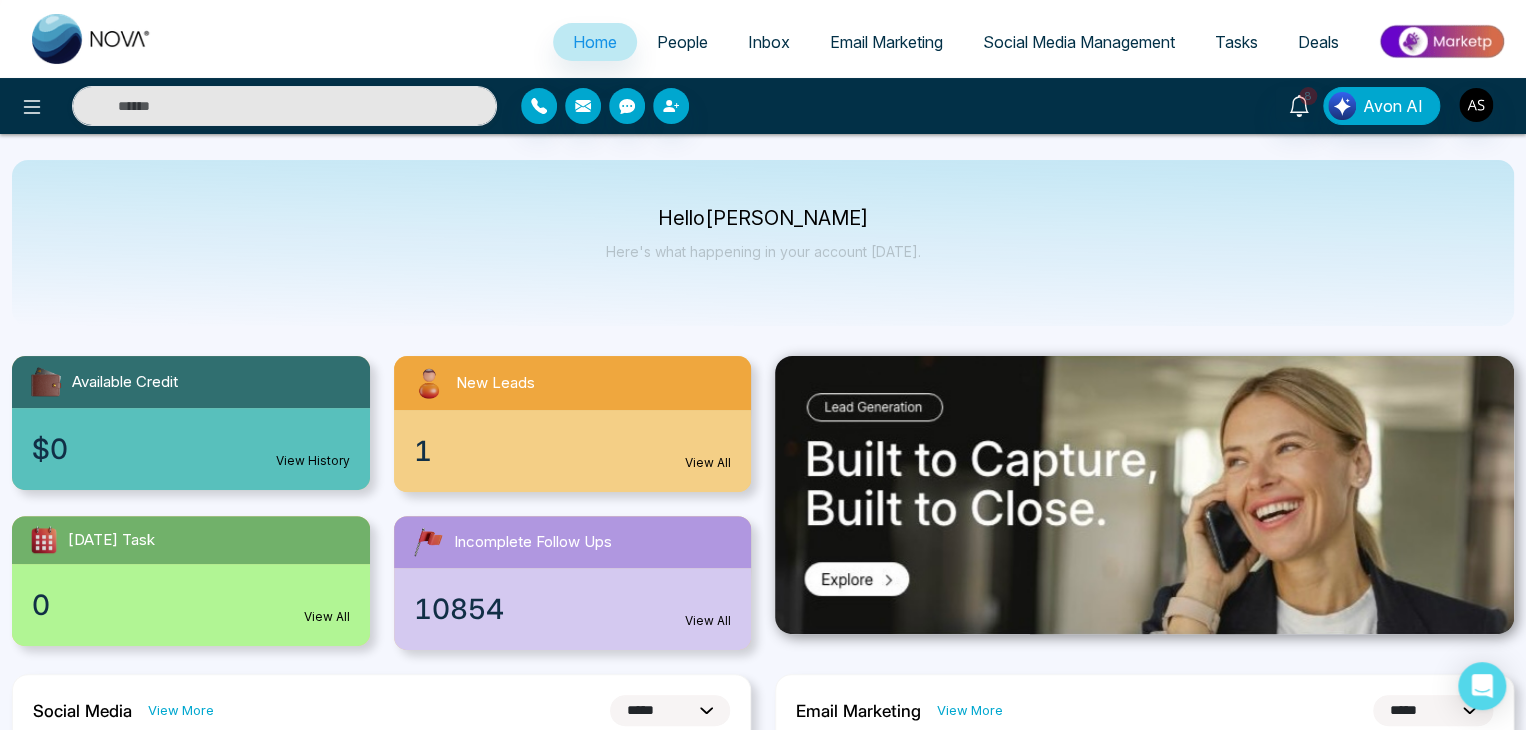 click on "Email Marketing" at bounding box center (886, 42) 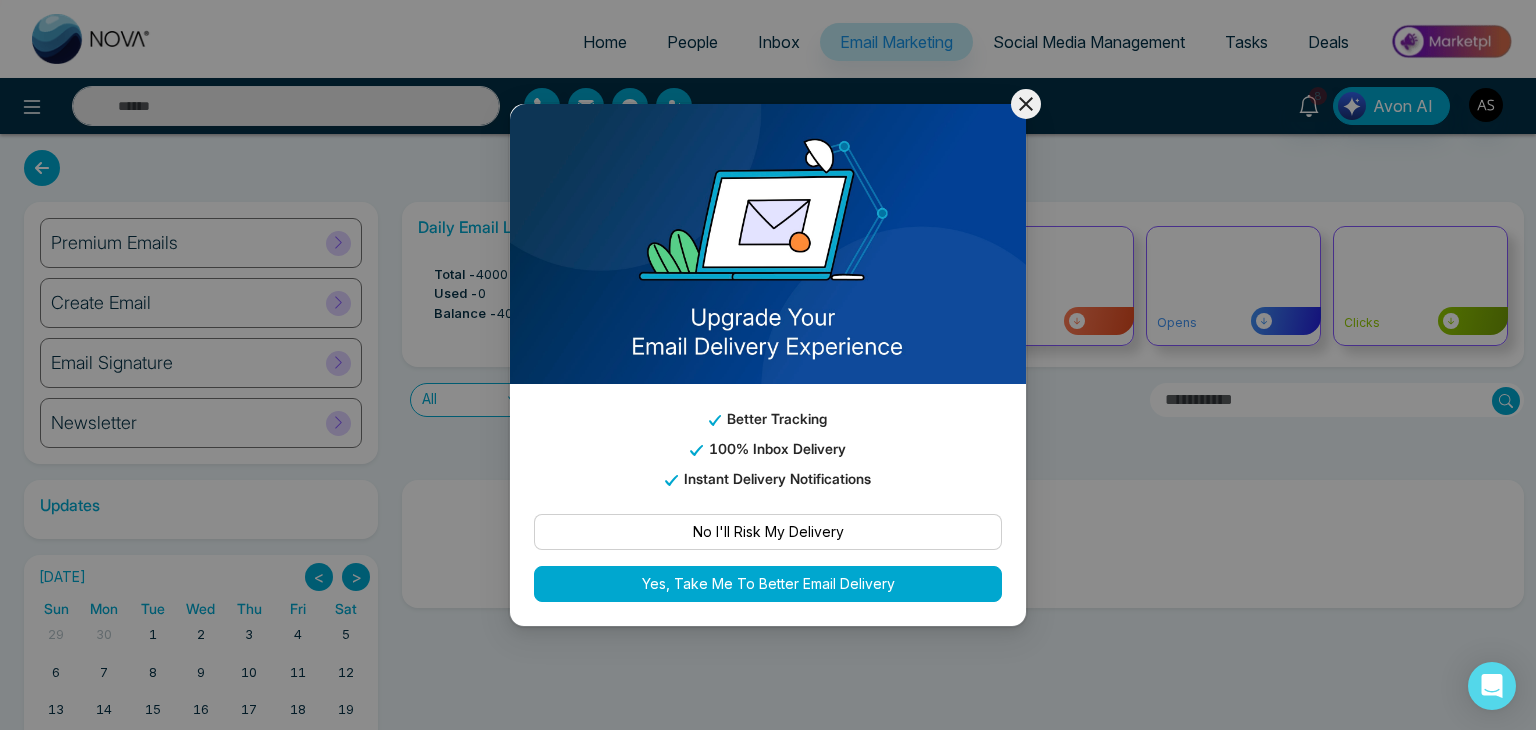 click at bounding box center [1026, 104] 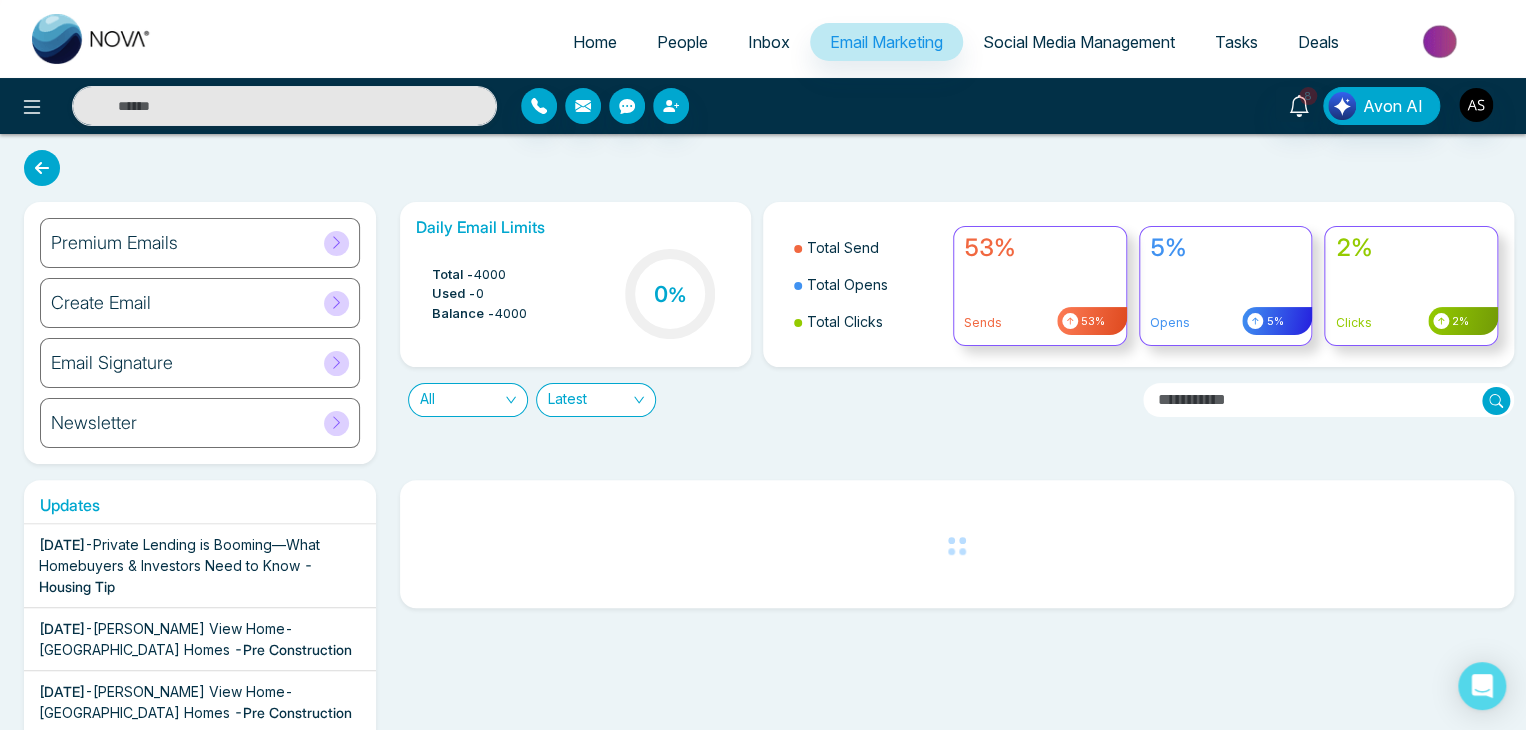 click on "Social Media Management" at bounding box center (1079, 42) 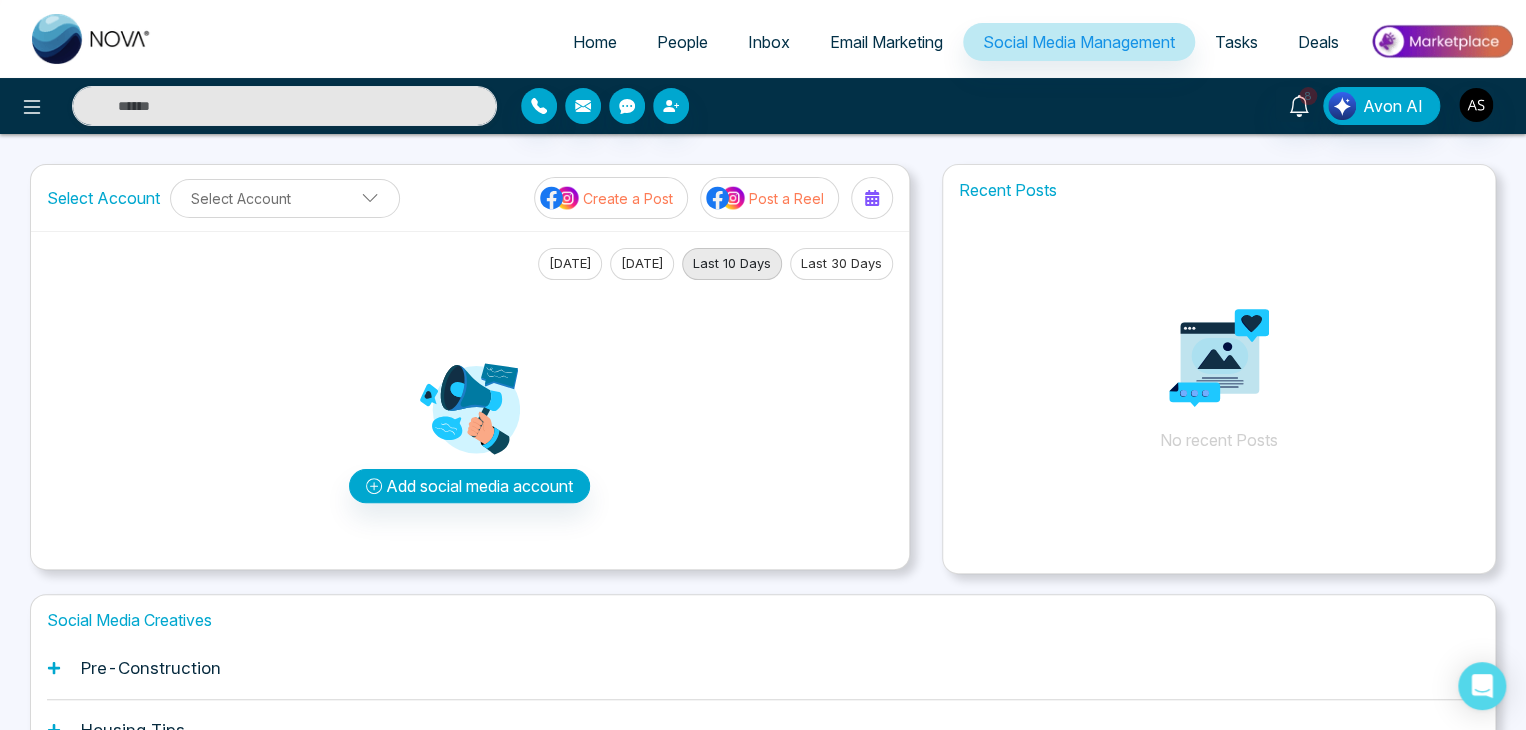 click on "Email Marketing" at bounding box center (886, 42) 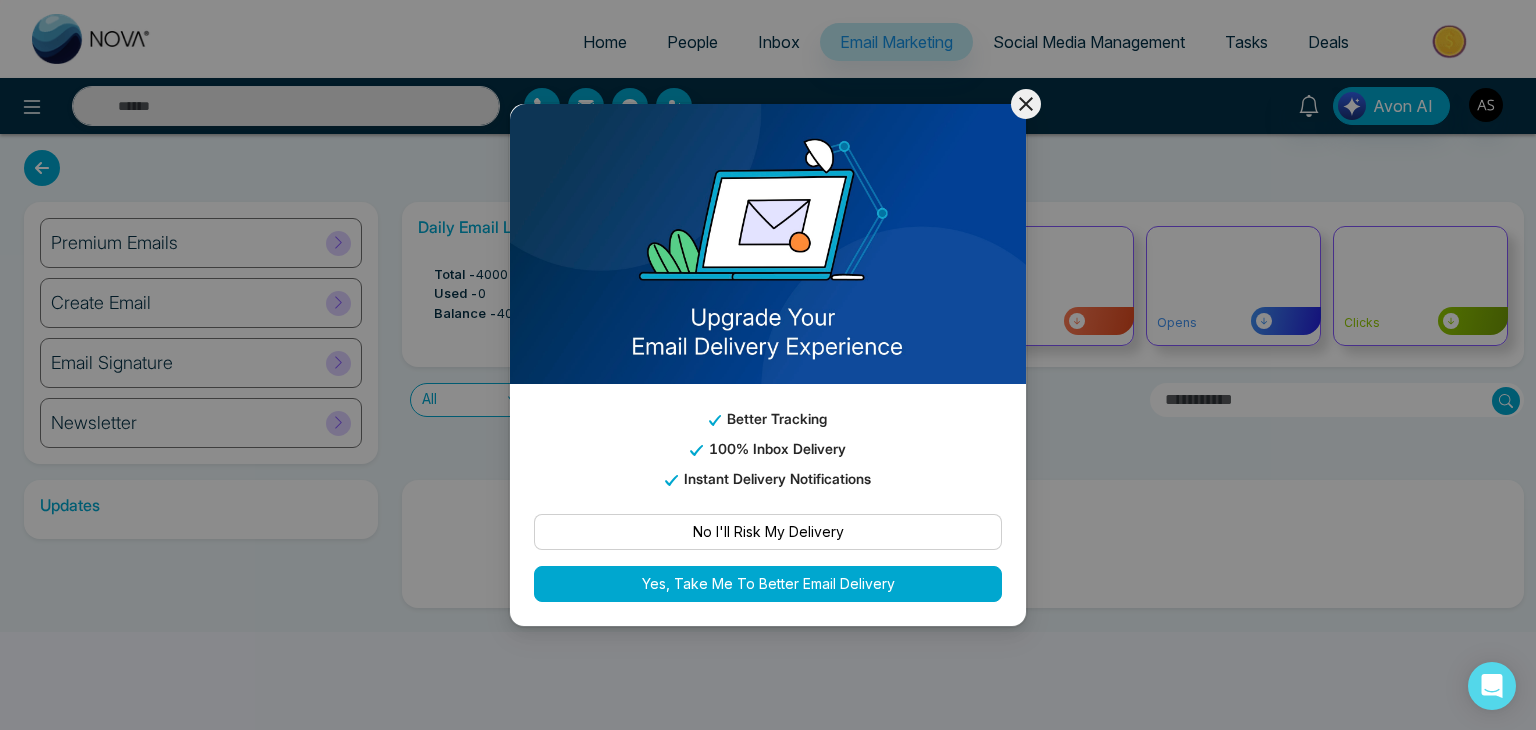 click 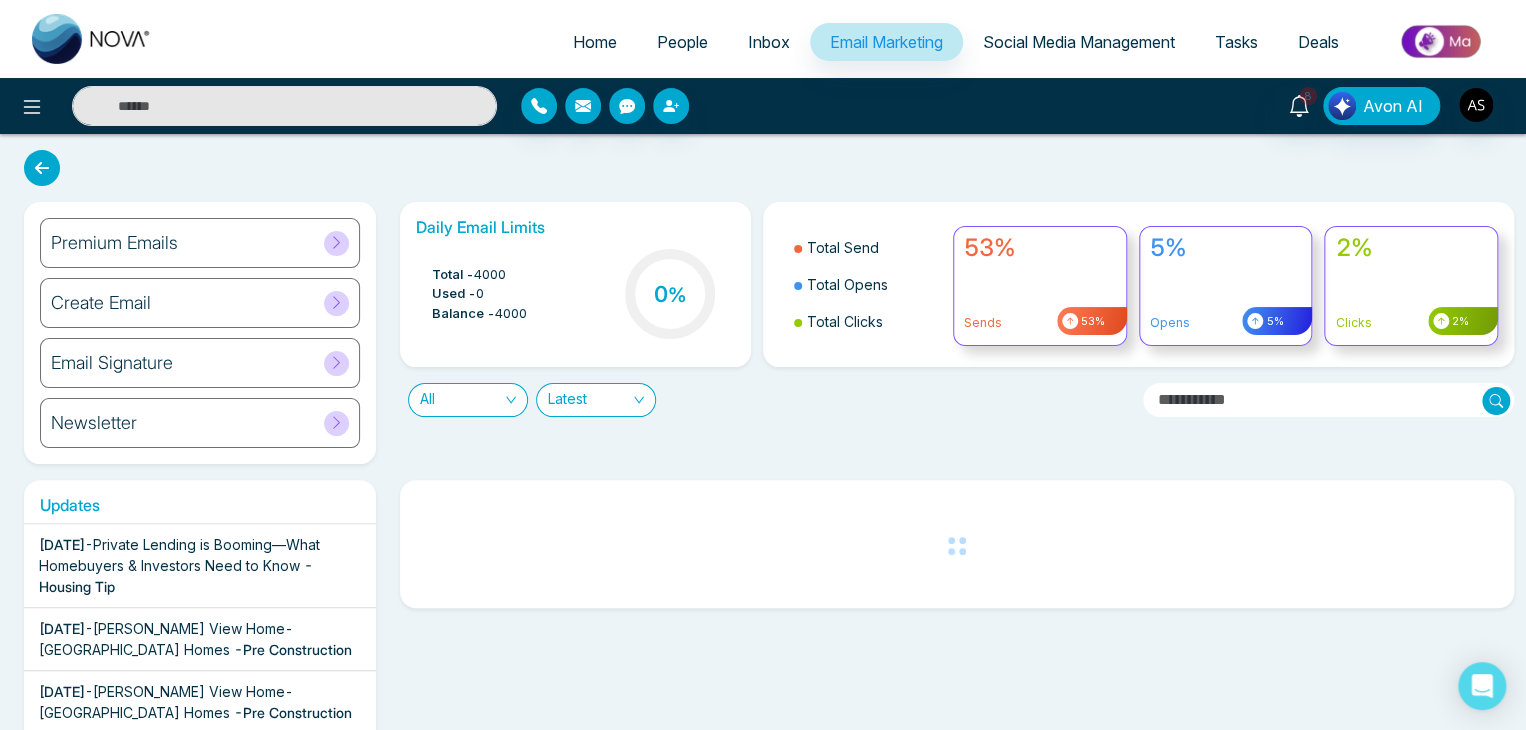 click on "Inbox" at bounding box center (769, 42) 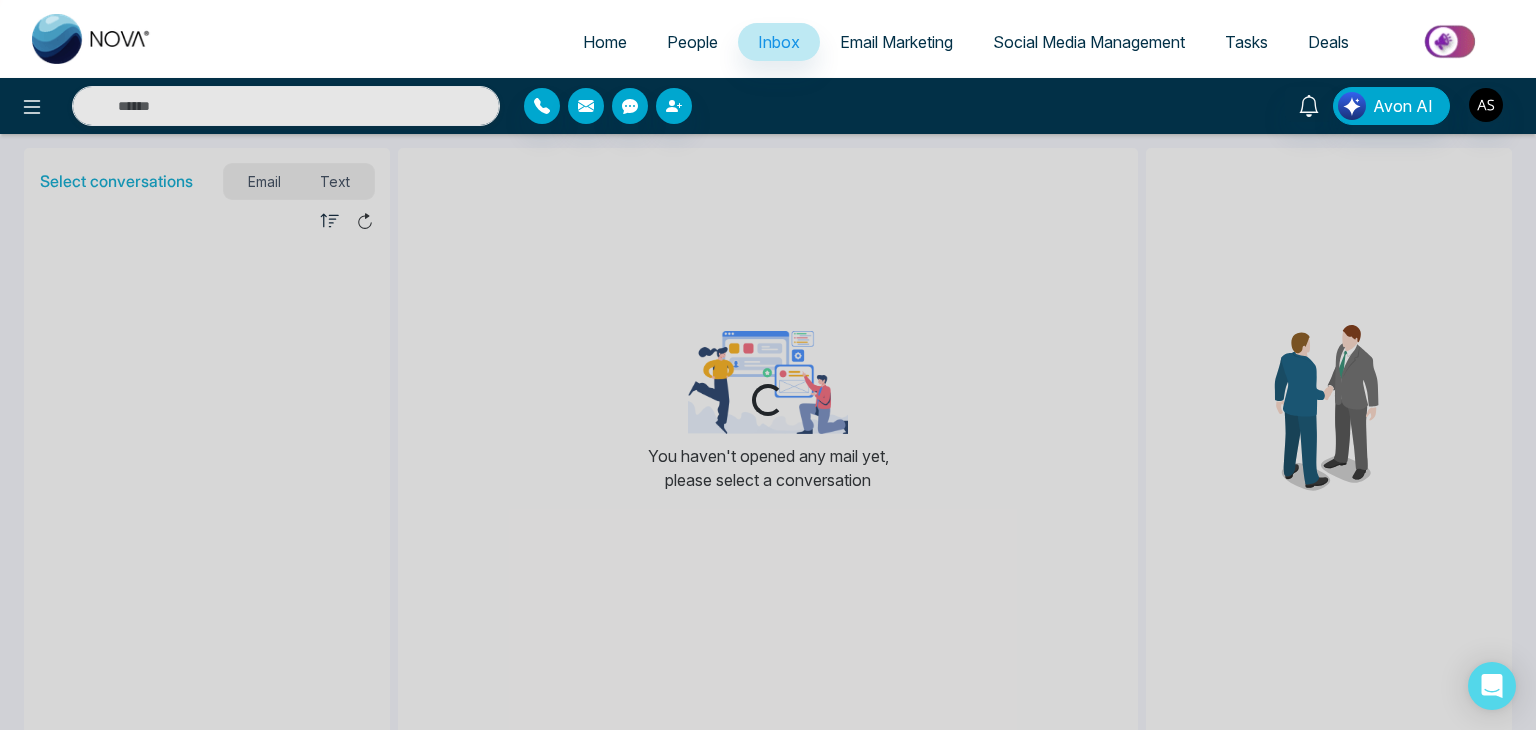 click on "People" at bounding box center [692, 42] 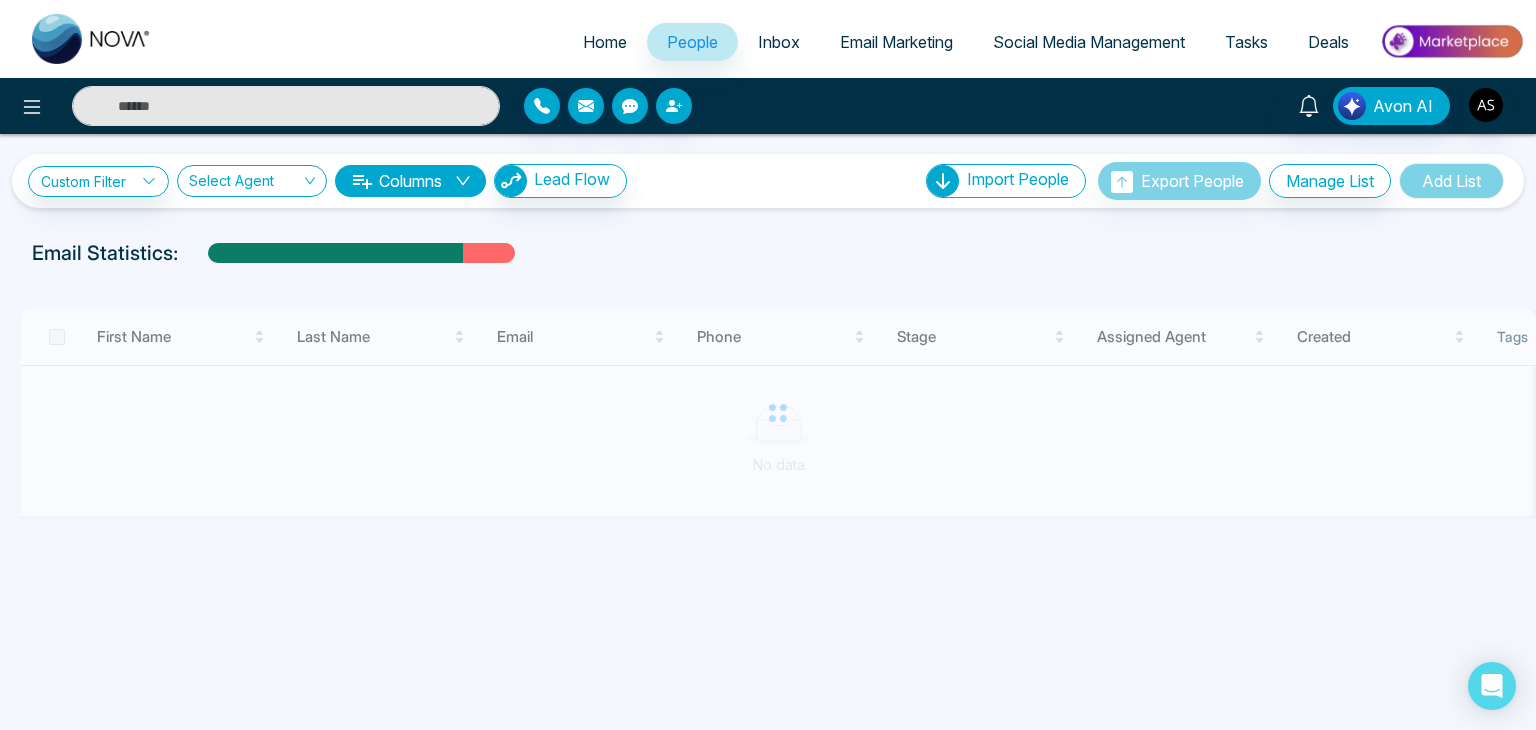 click on "Home" at bounding box center (605, 42) 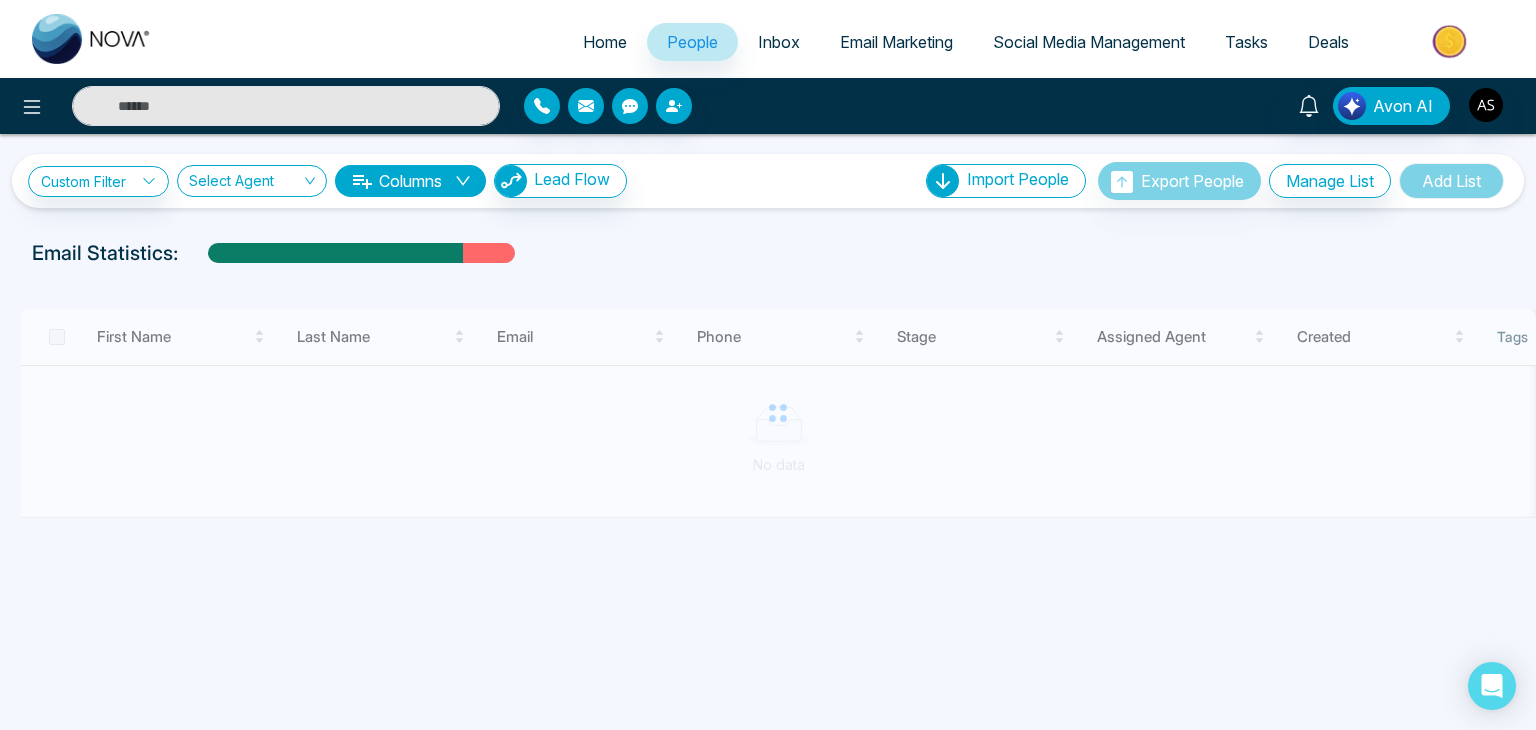 select on "*" 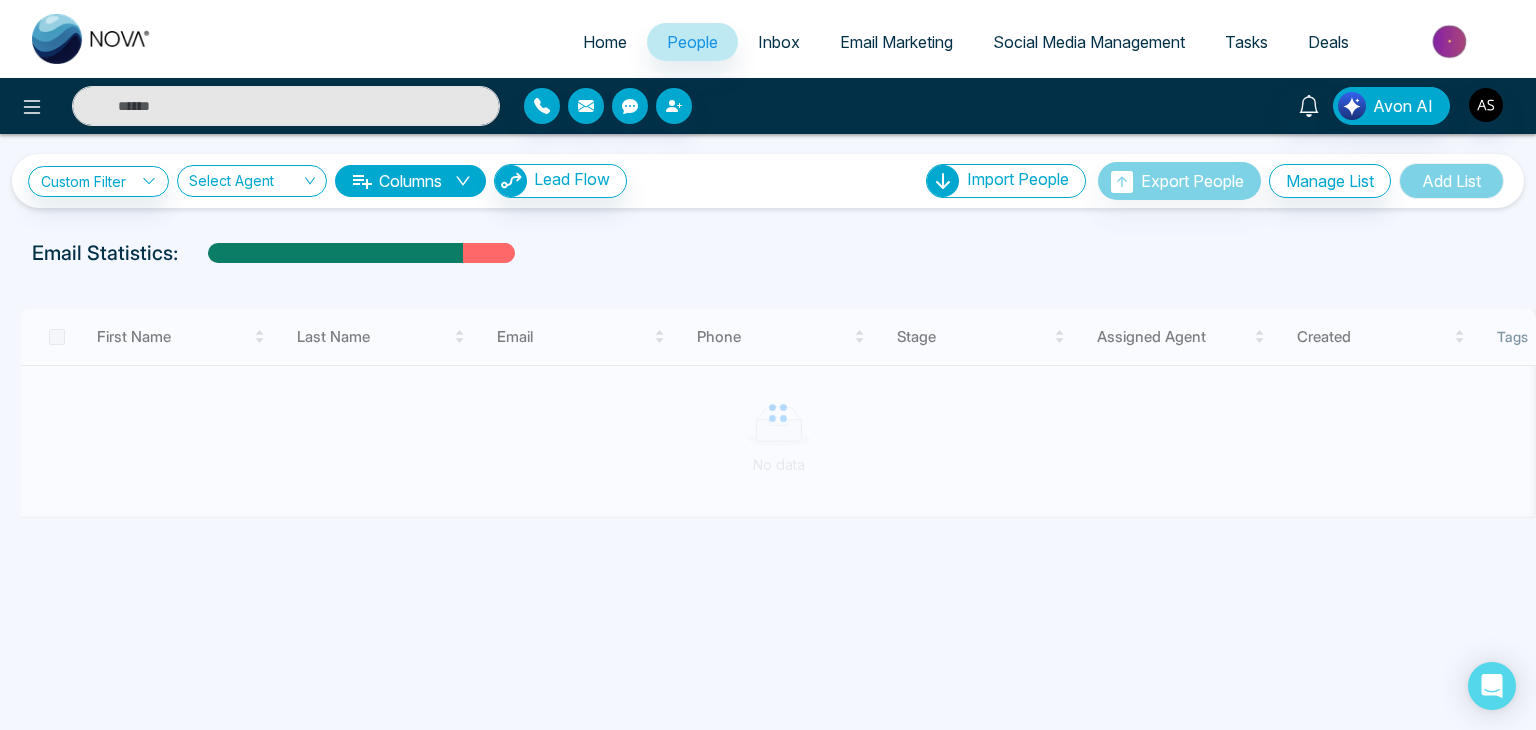 select on "*" 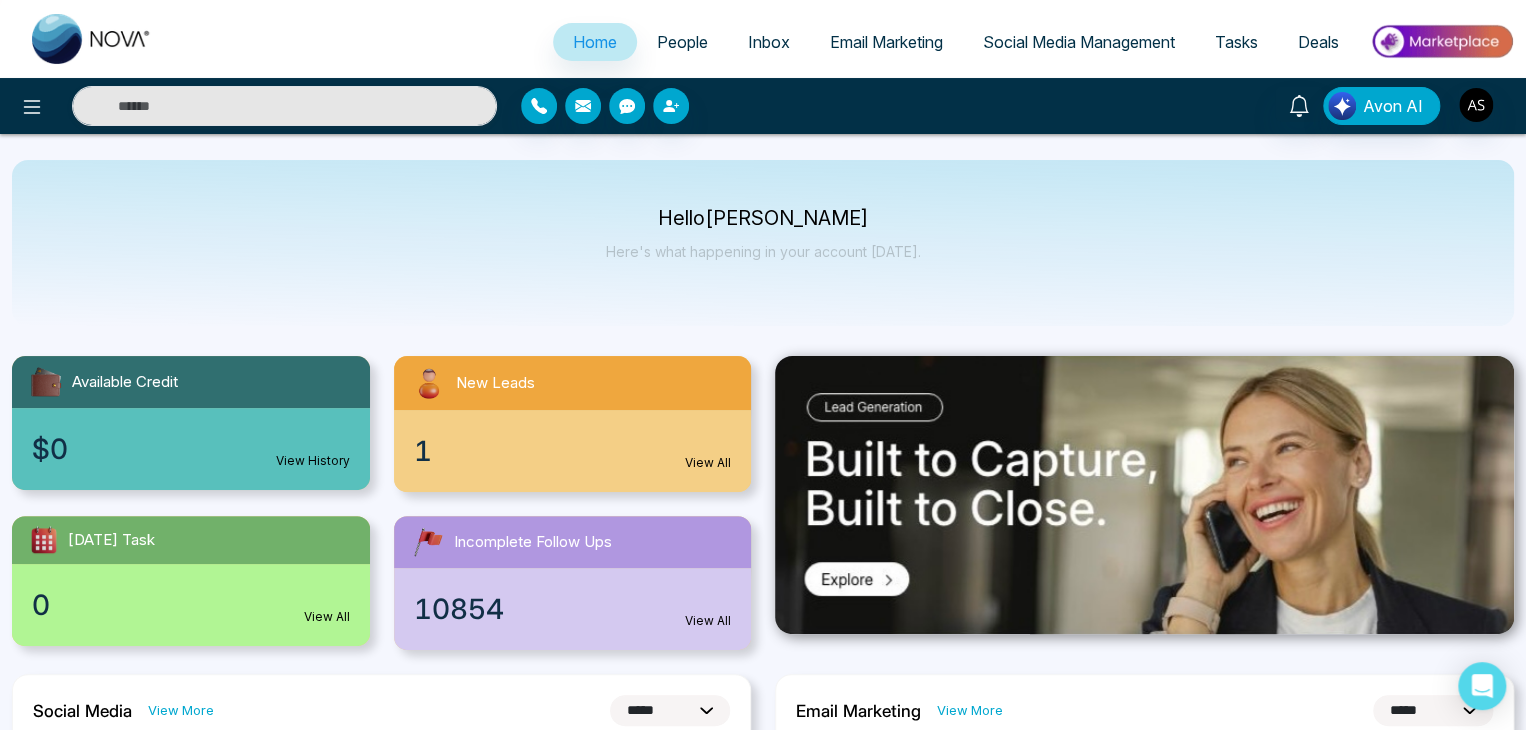 click on "Email Marketing" at bounding box center [886, 42] 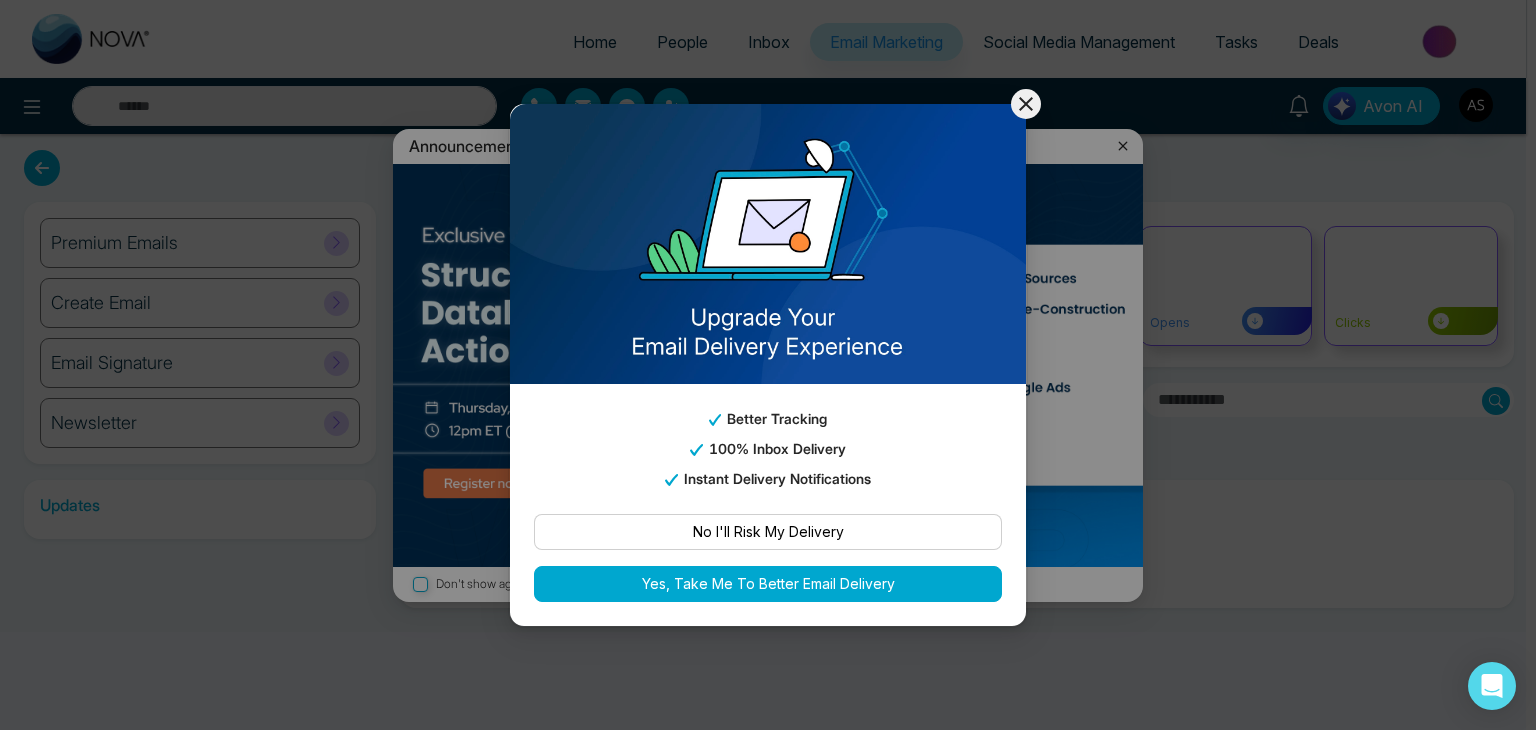 click on "Better Tracking 100% Inbox Delivery Instant Delivery Notifications   No I'll Risk My Delivery   Yes, Take Me To Better Email Delivery" at bounding box center [768, 365] 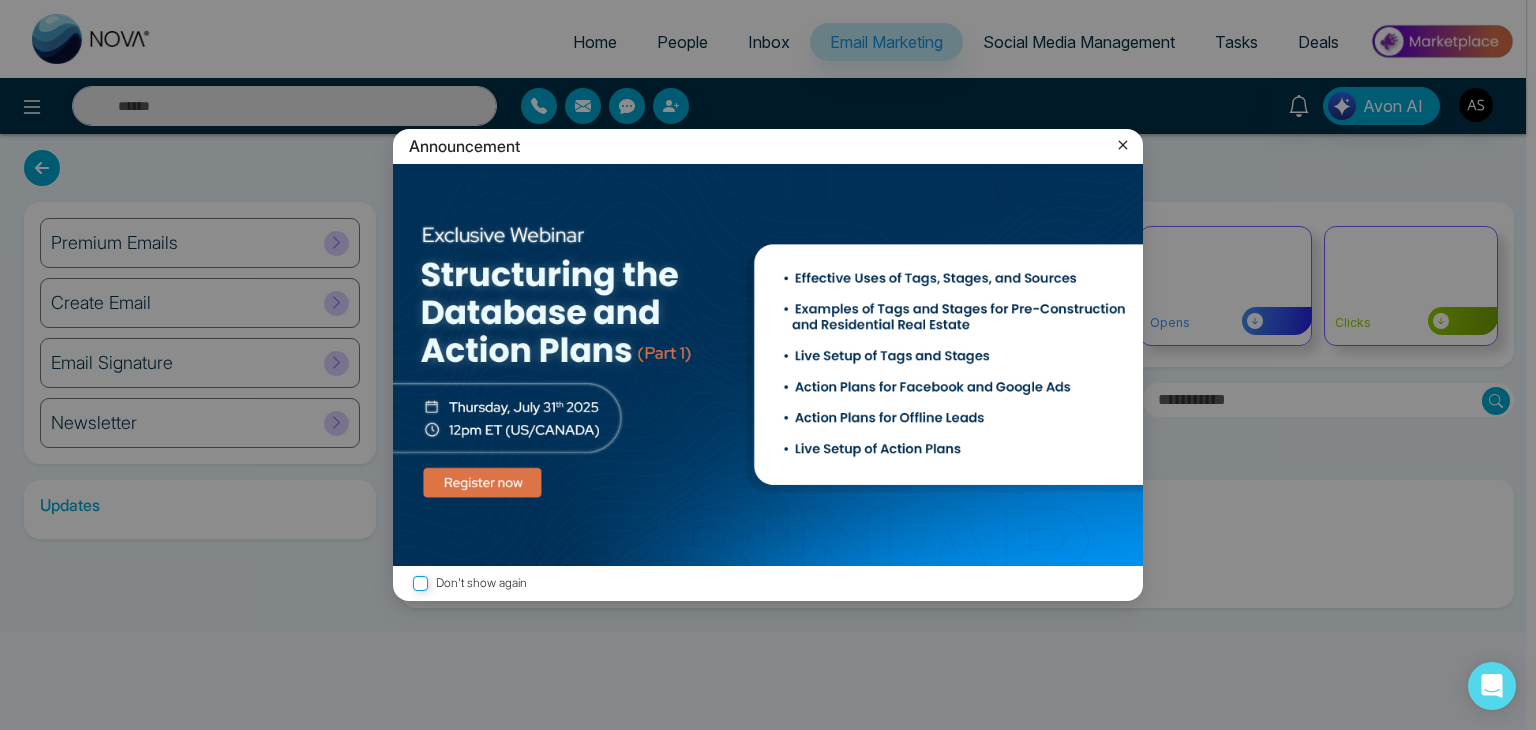 click 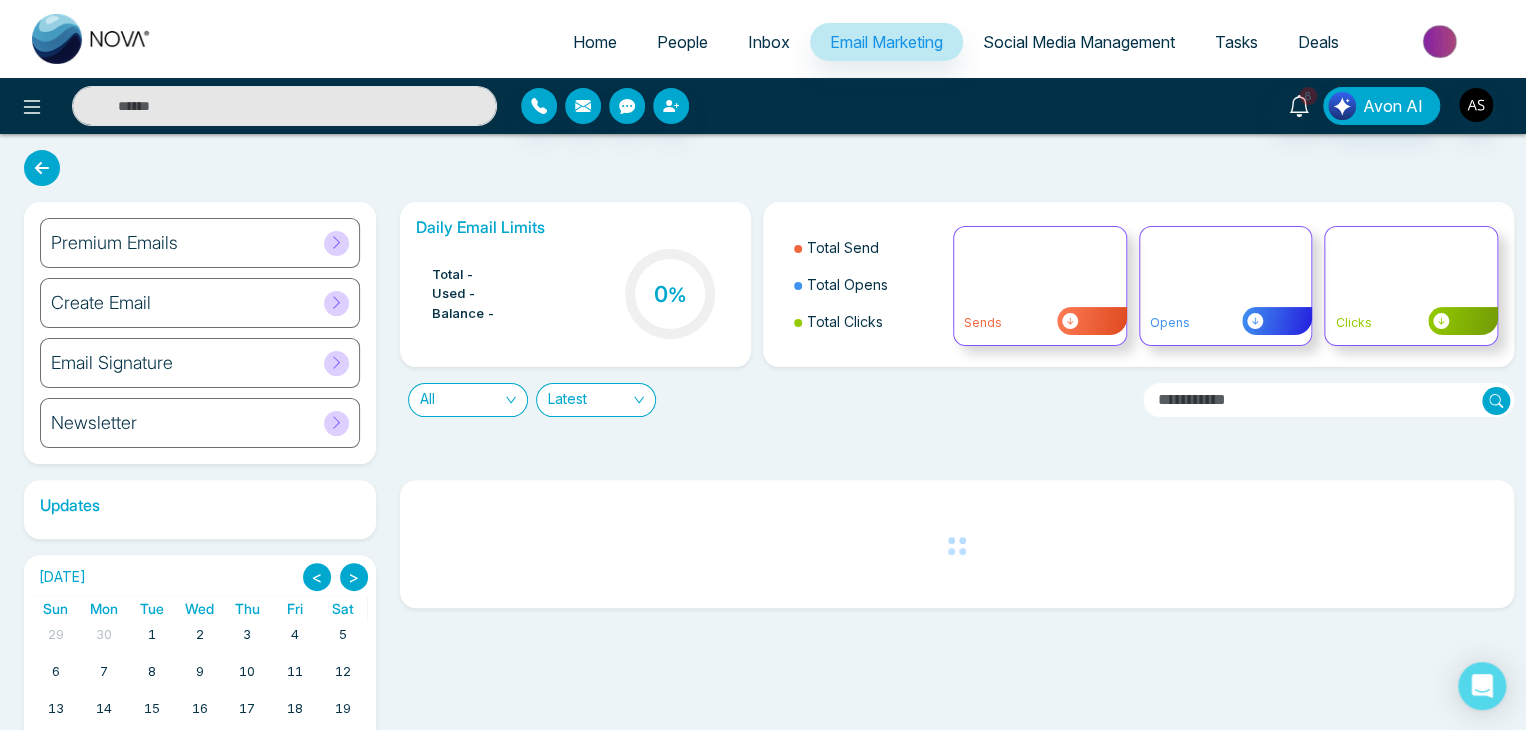 click on "Social Media Management" at bounding box center (1079, 42) 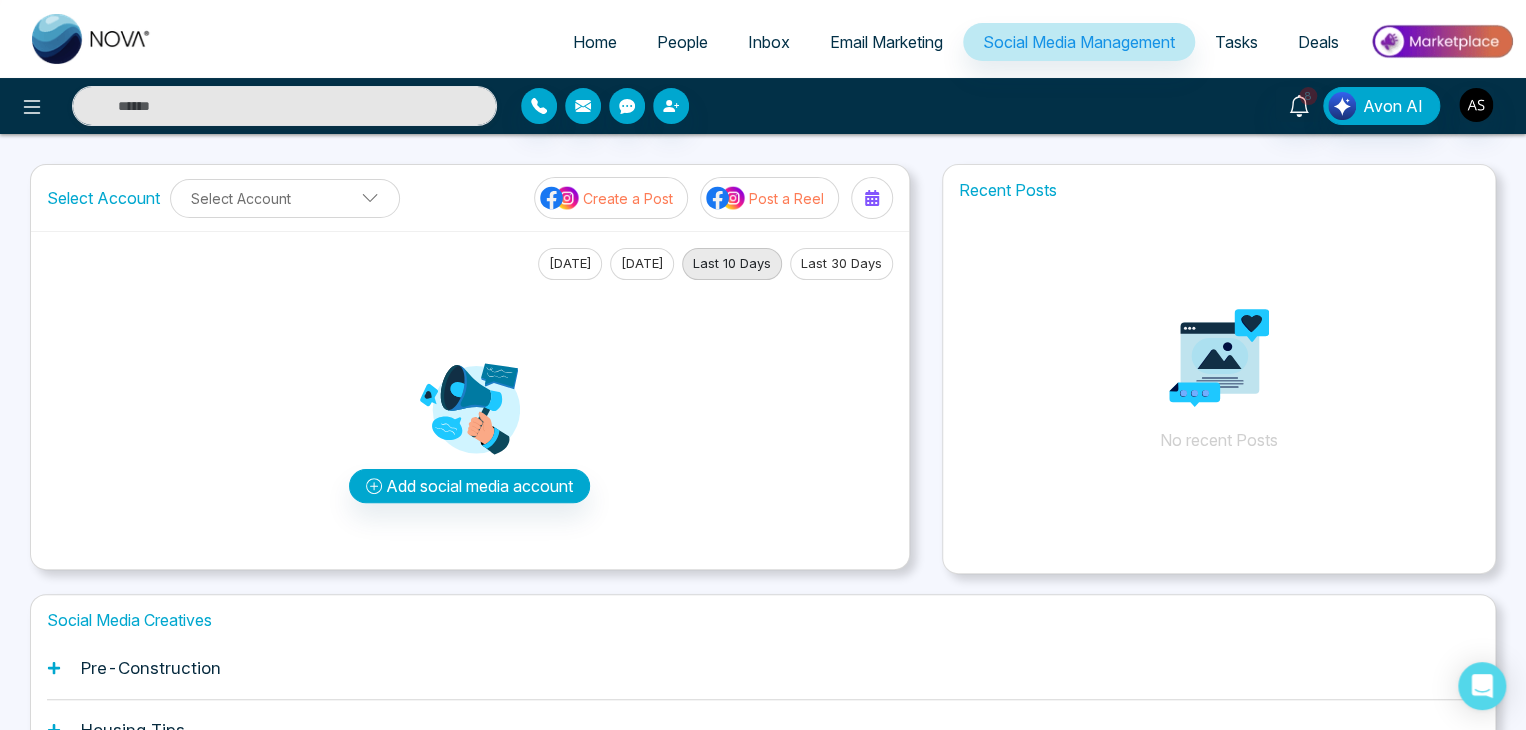 click on "No recent Posts" at bounding box center [1219, 360] 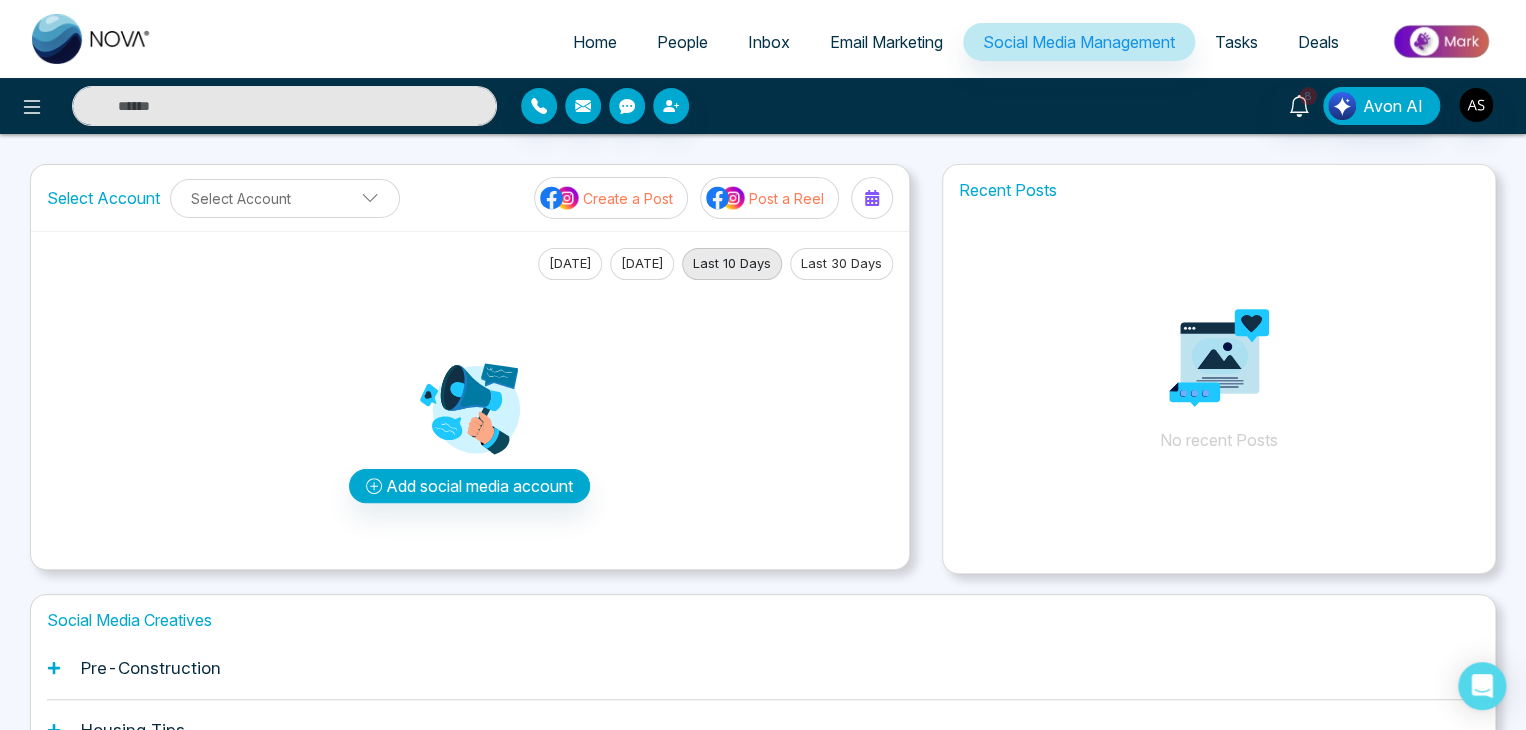 click on "People" at bounding box center (682, 42) 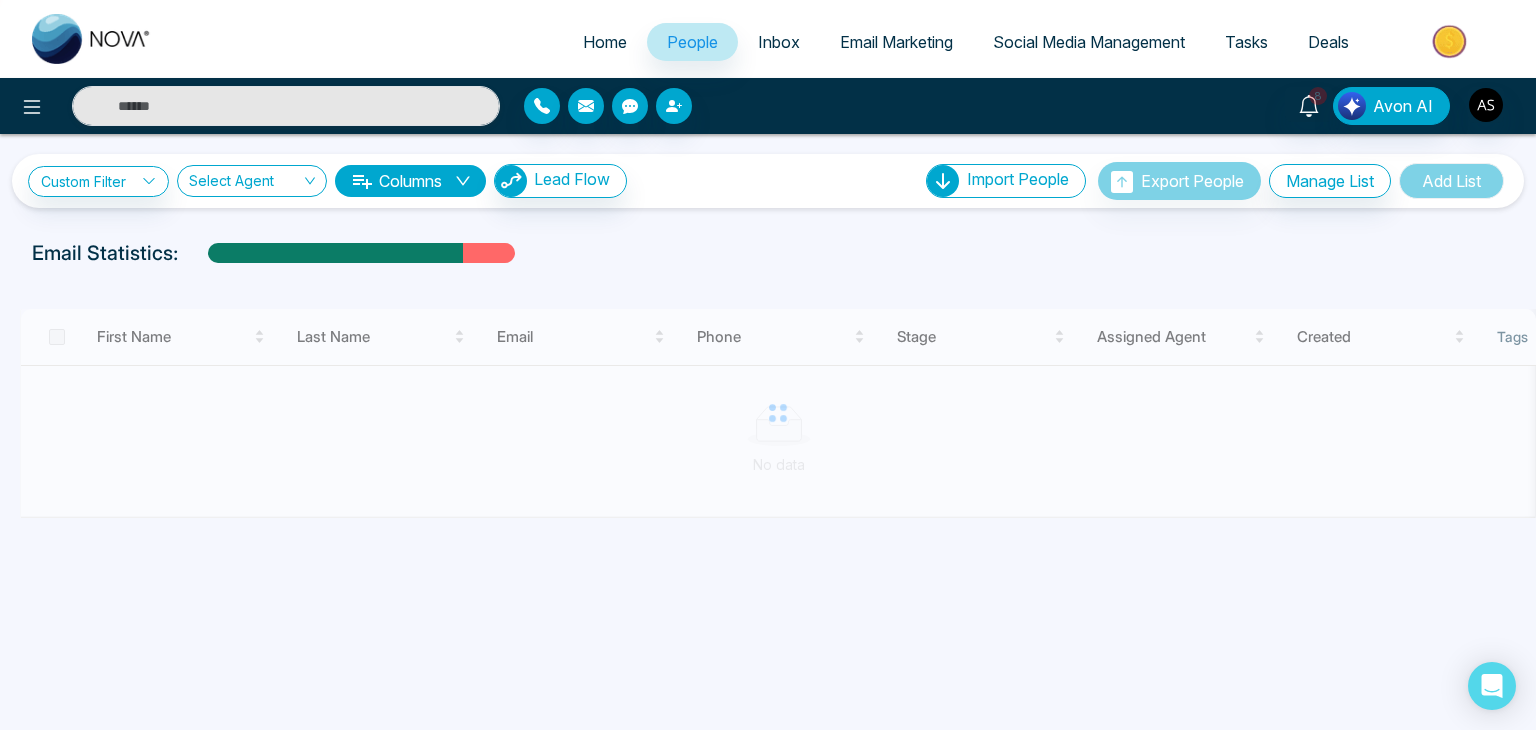click on "Tasks" at bounding box center [1246, 42] 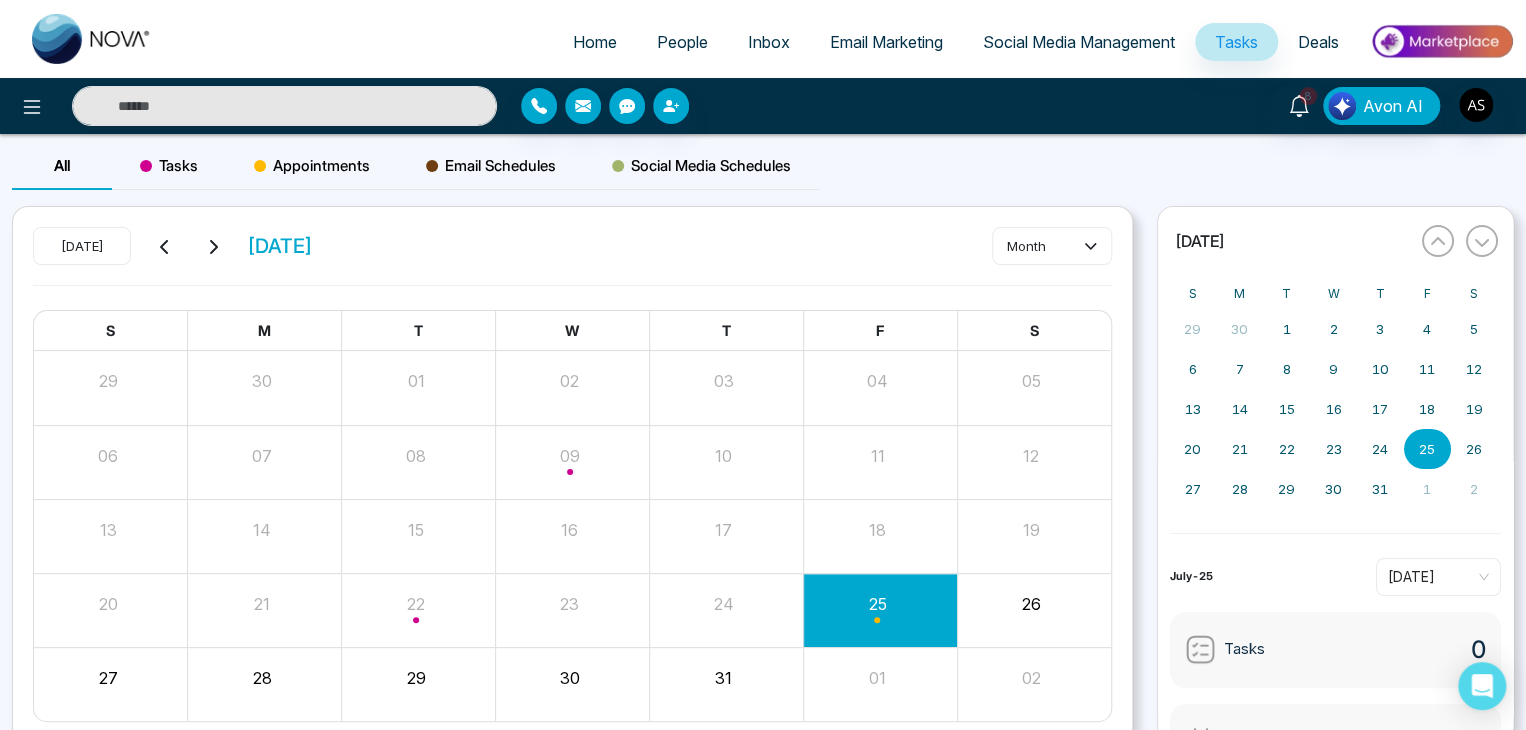click at bounding box center (880, 610) 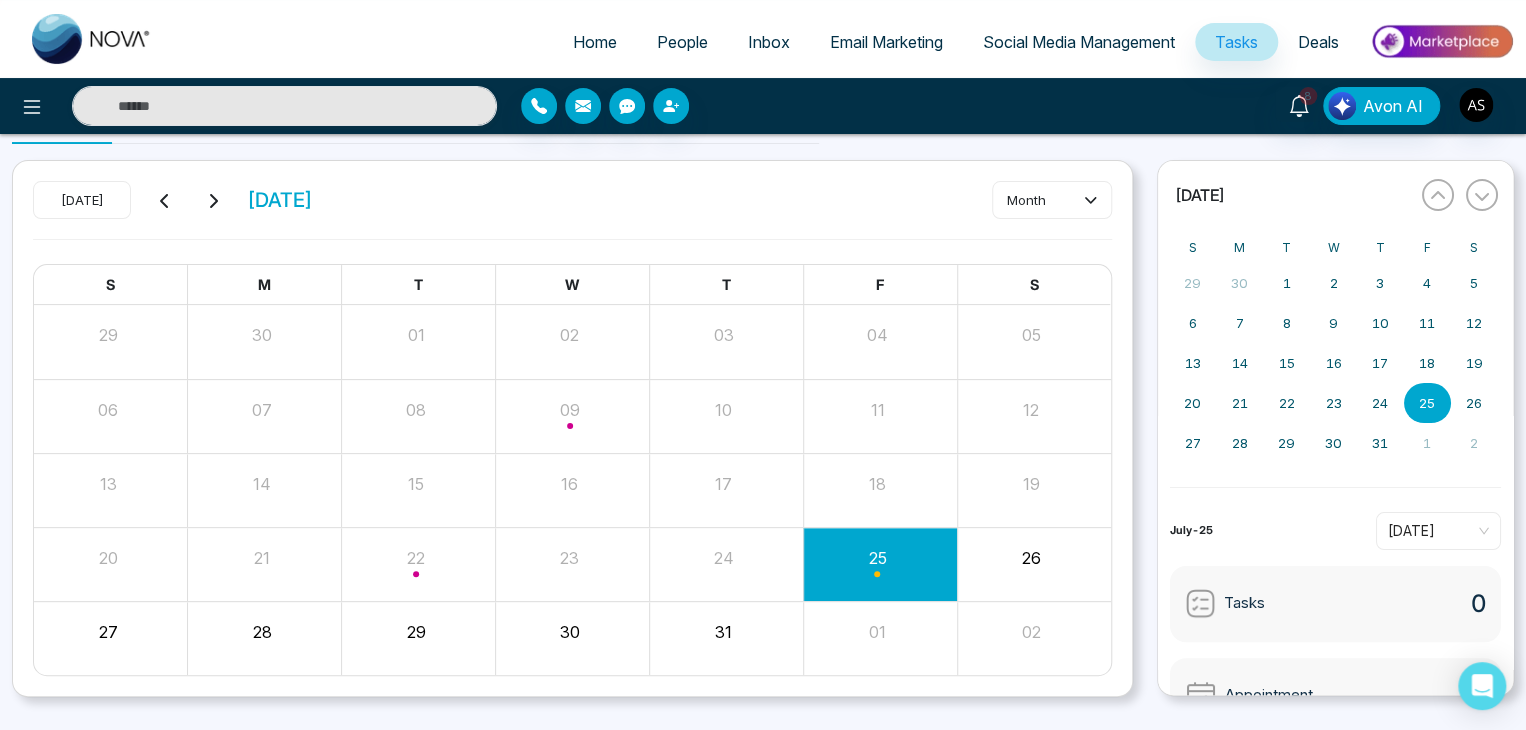 scroll, scrollTop: 52, scrollLeft: 0, axis: vertical 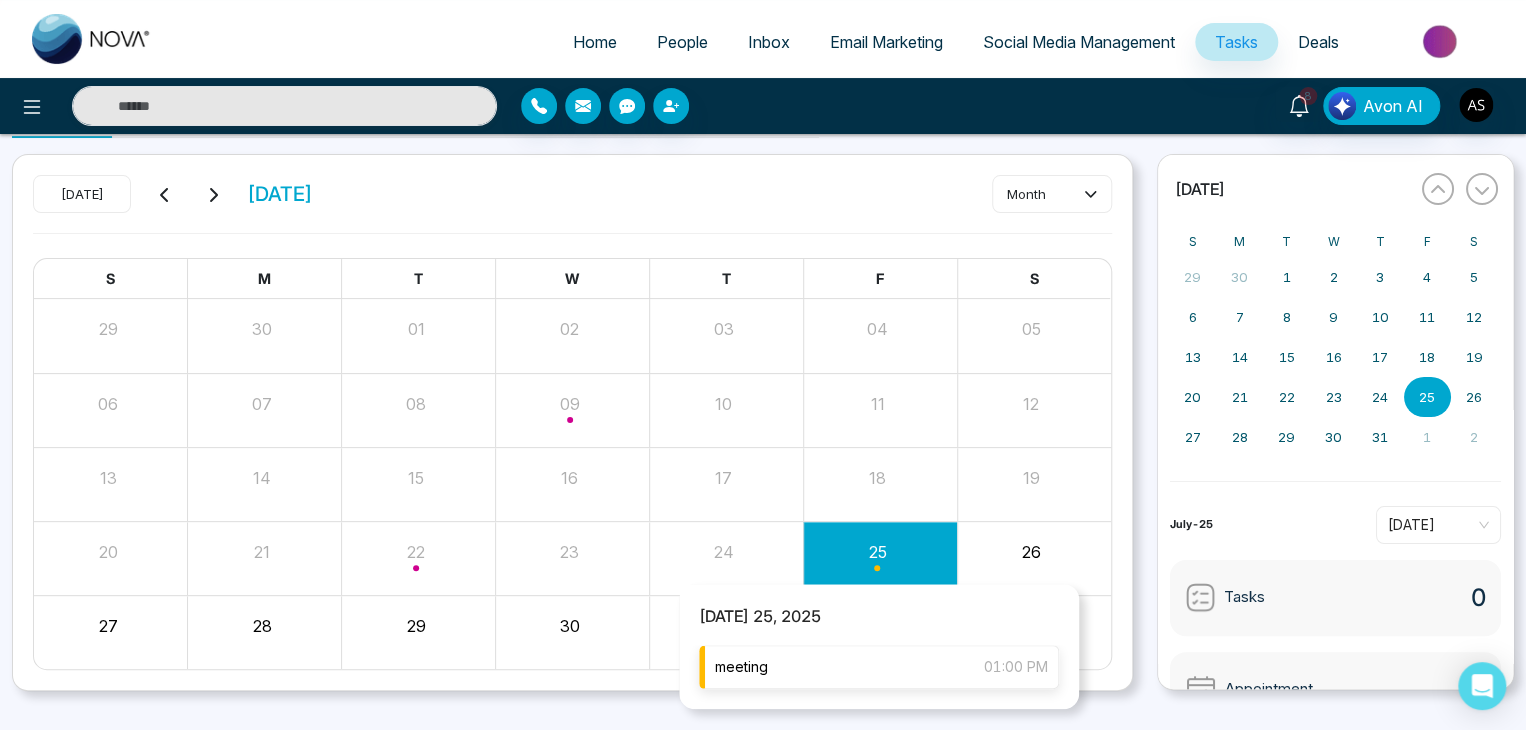 click on "meeting 01:00 PM" at bounding box center (879, 667) 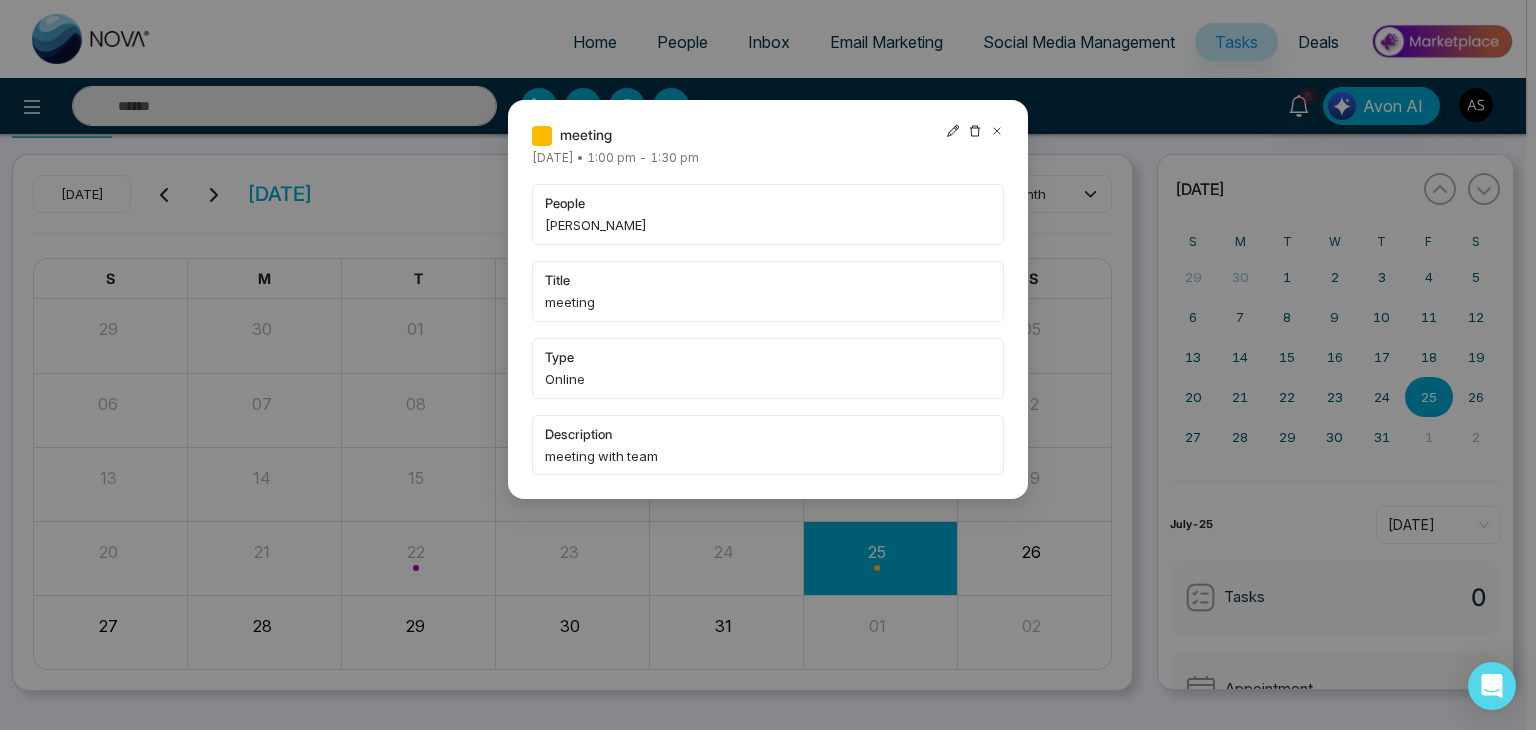 click 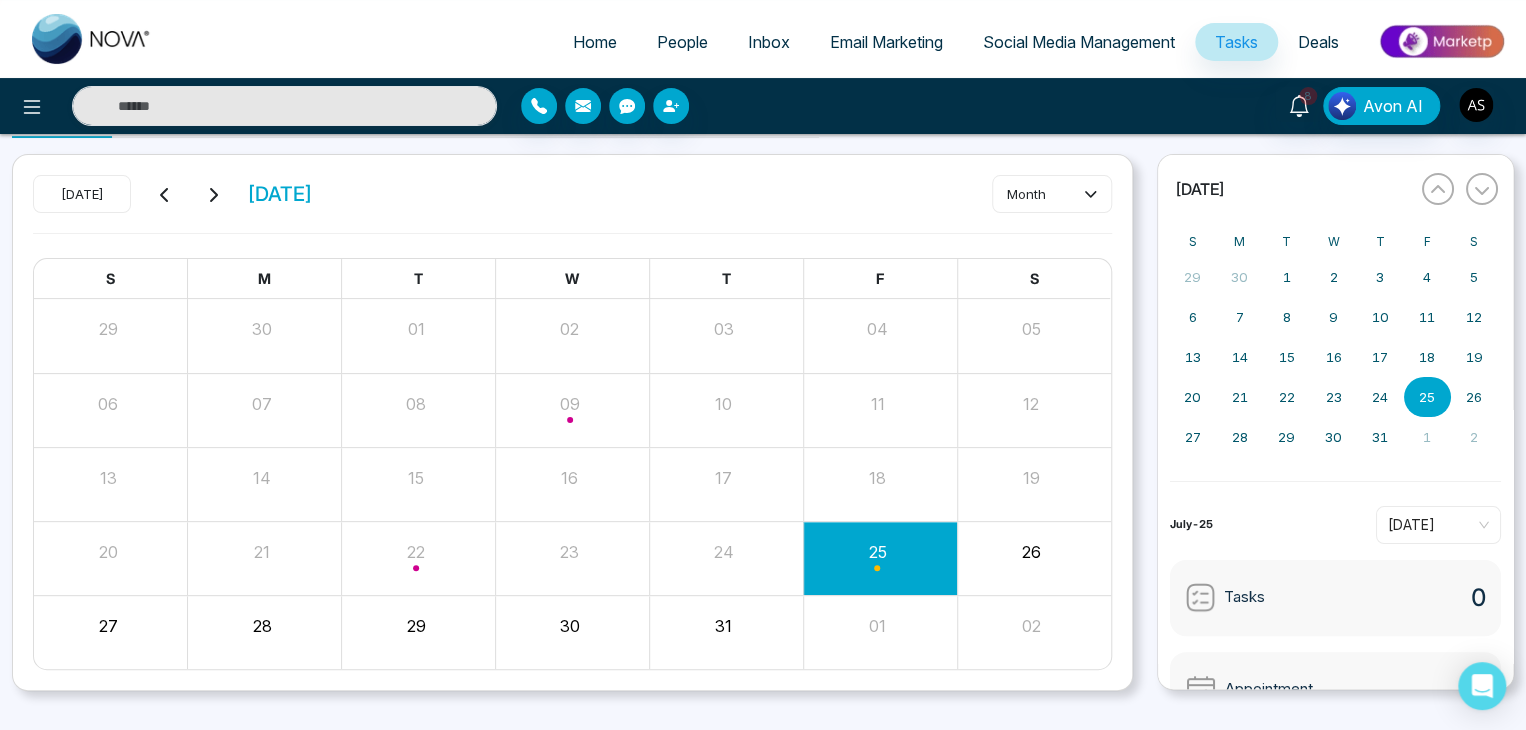 click on "Home" at bounding box center [595, 42] 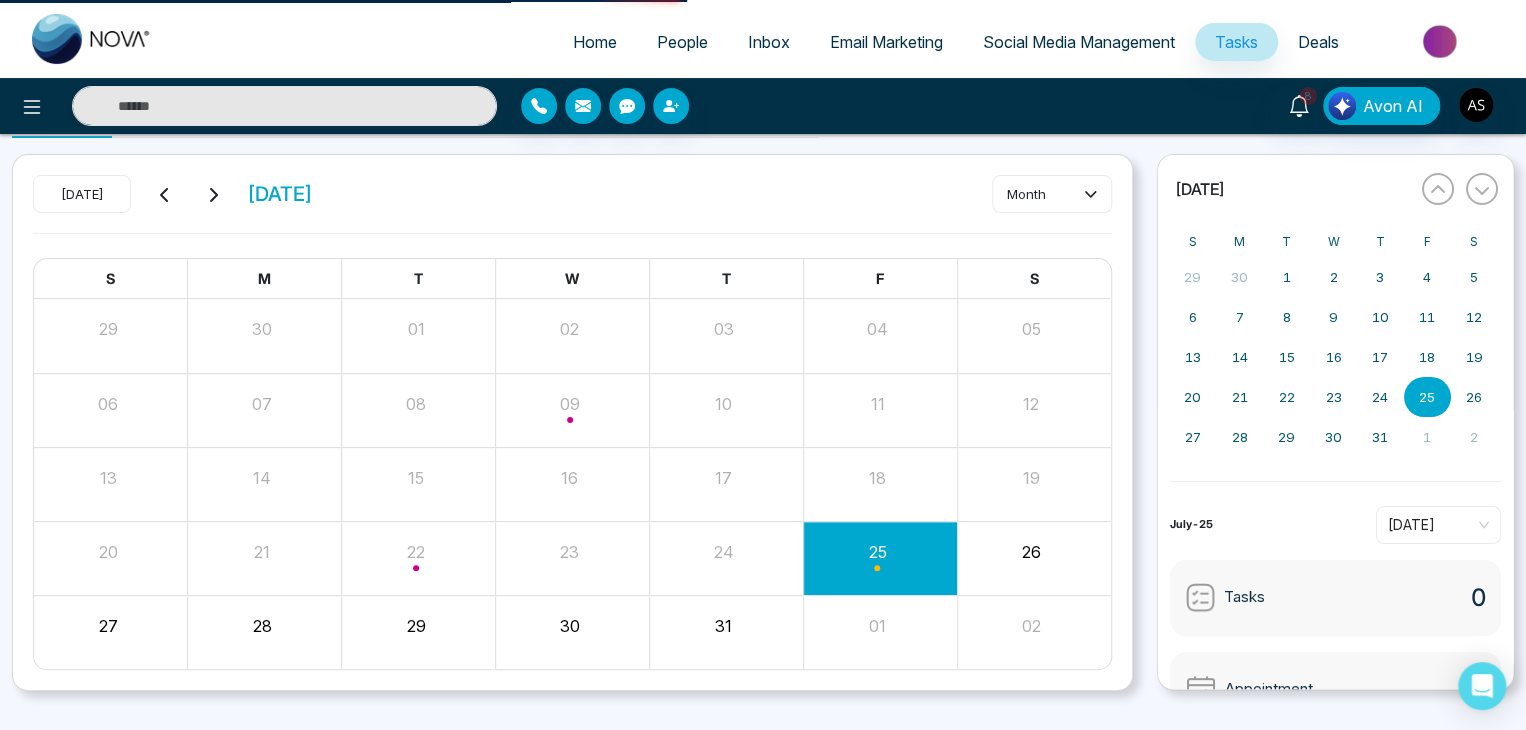 scroll, scrollTop: 0, scrollLeft: 0, axis: both 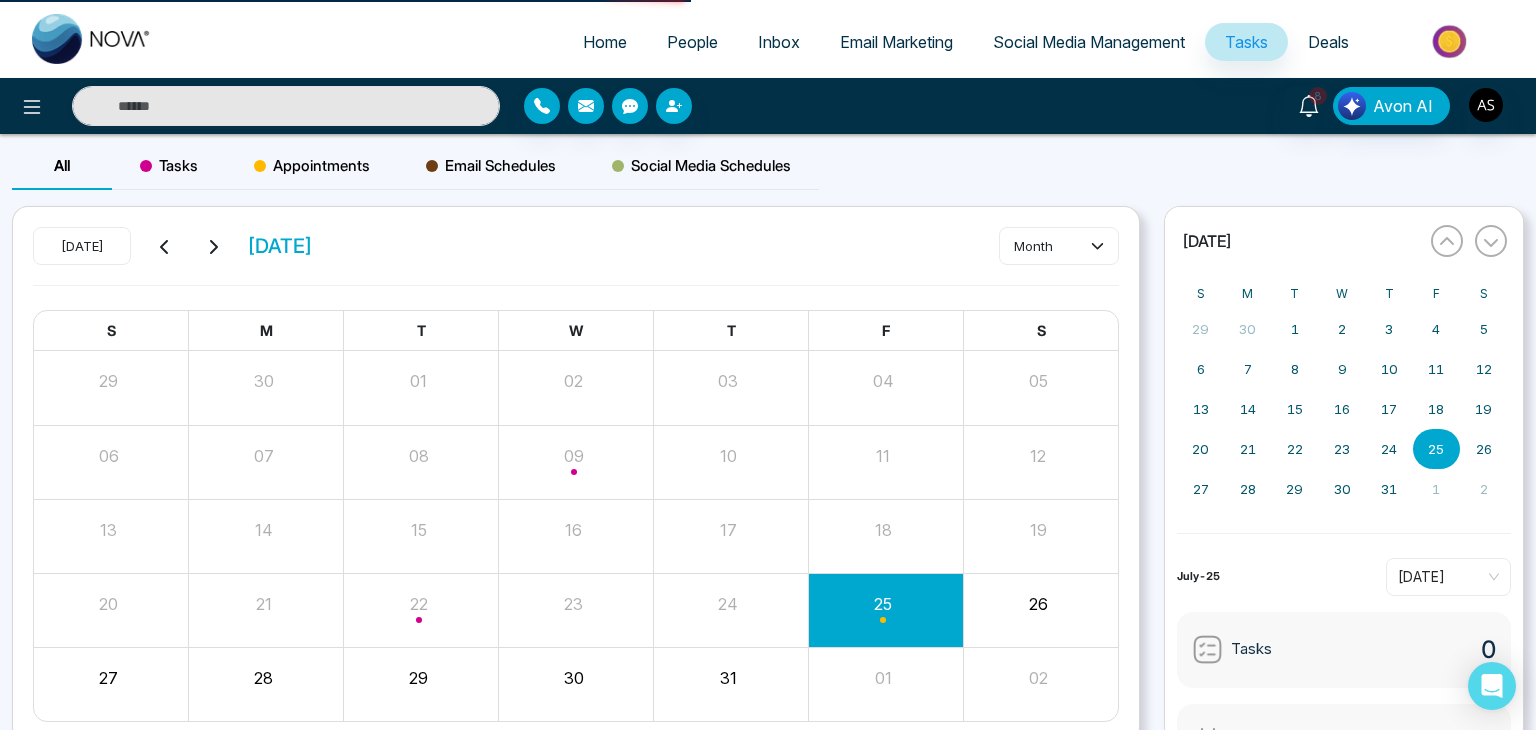 select on "*" 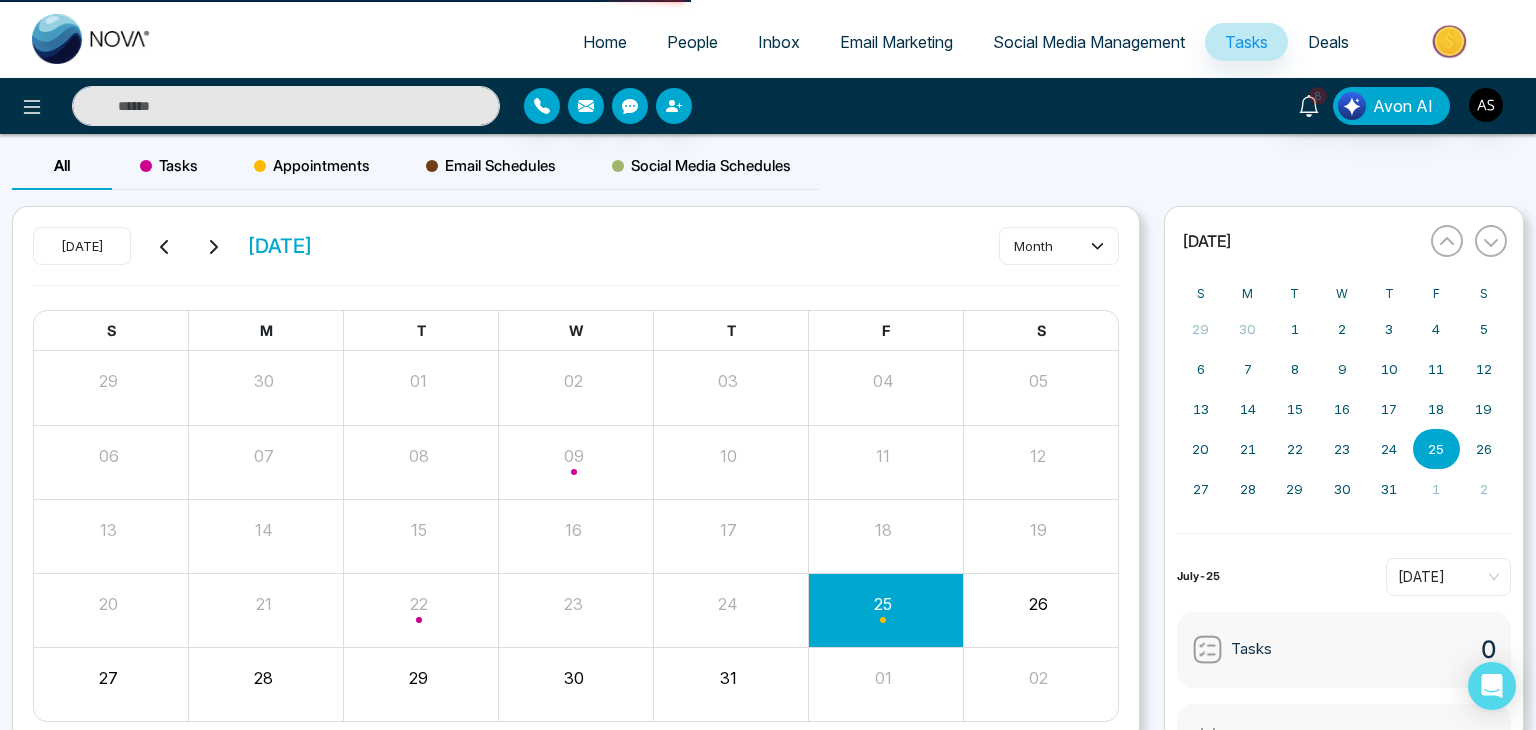 select on "*" 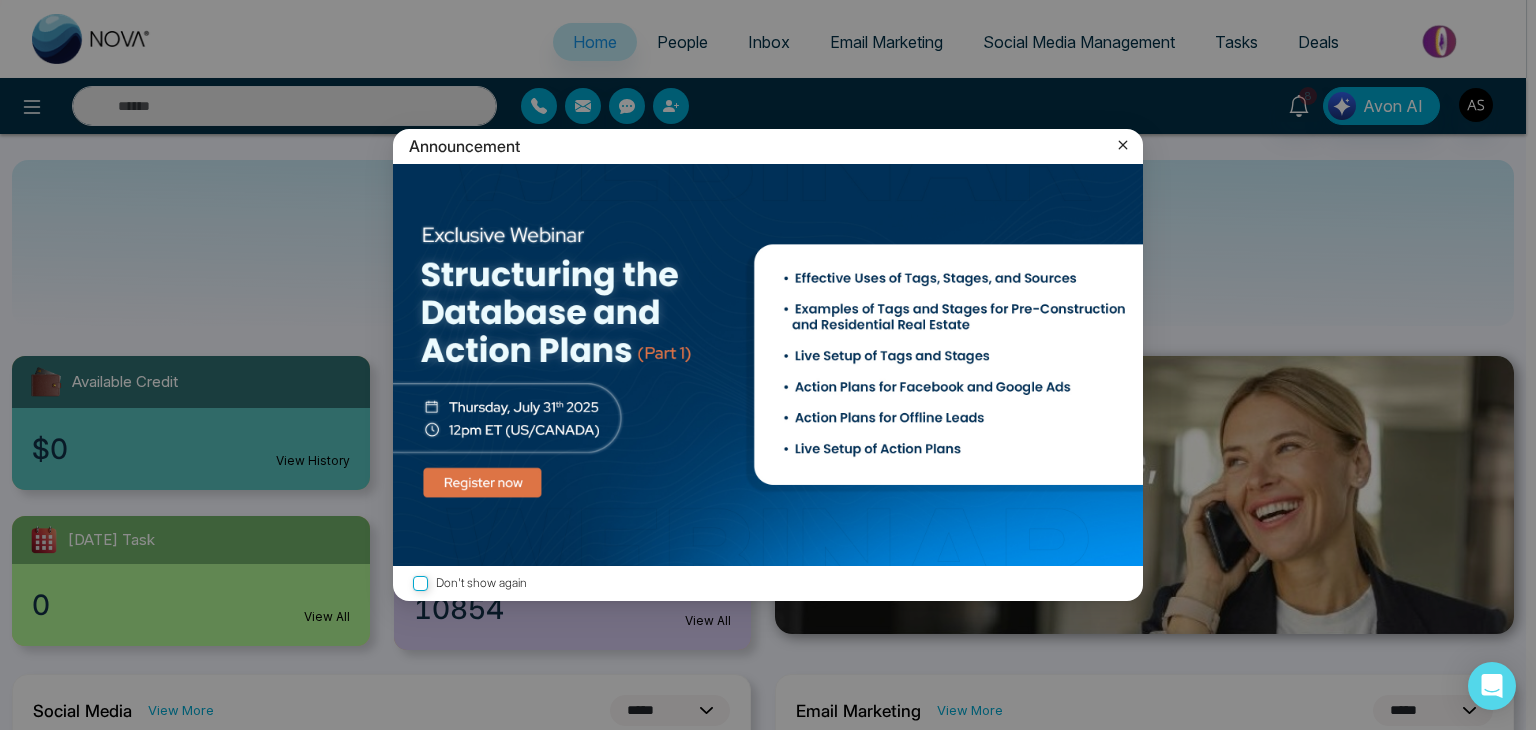 click 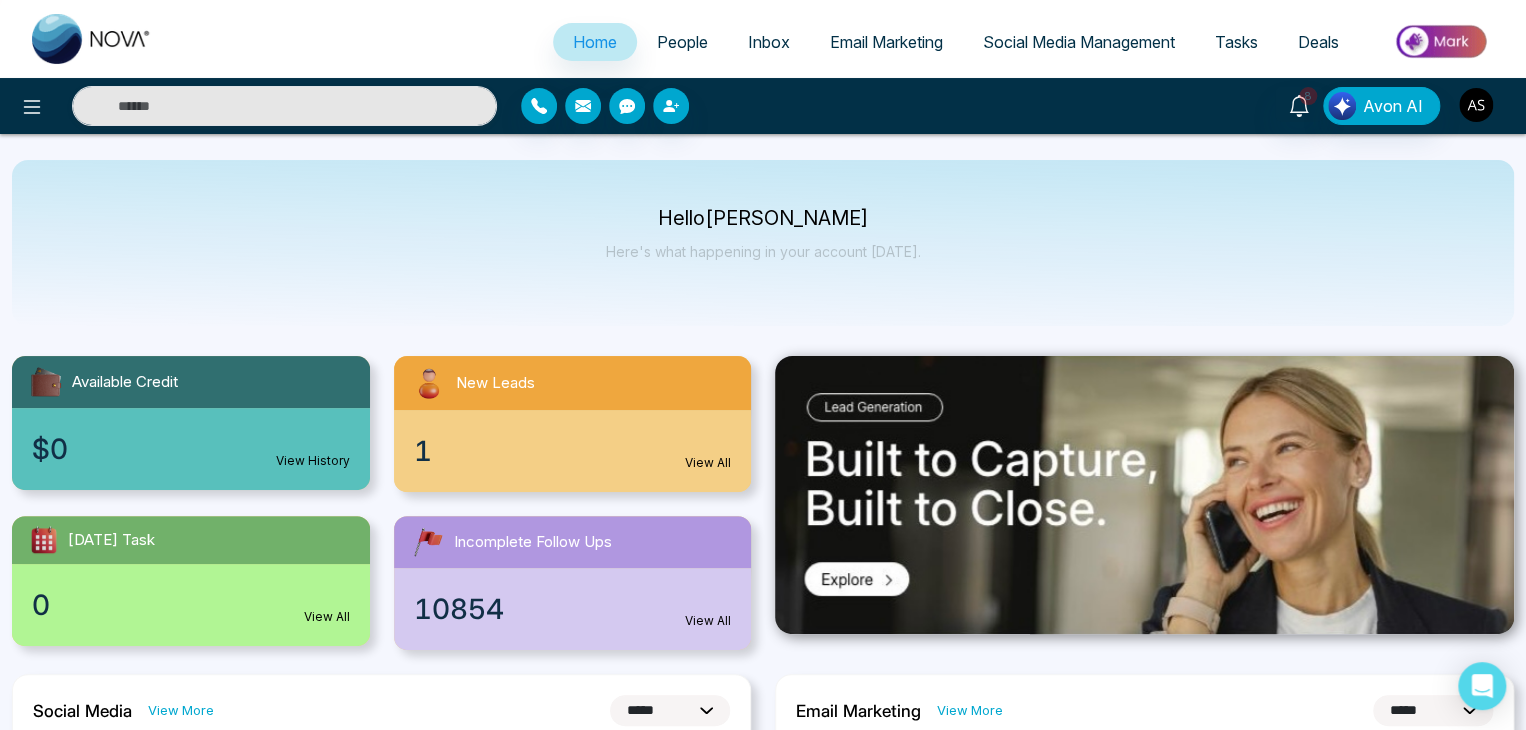 click at bounding box center (1476, 105) 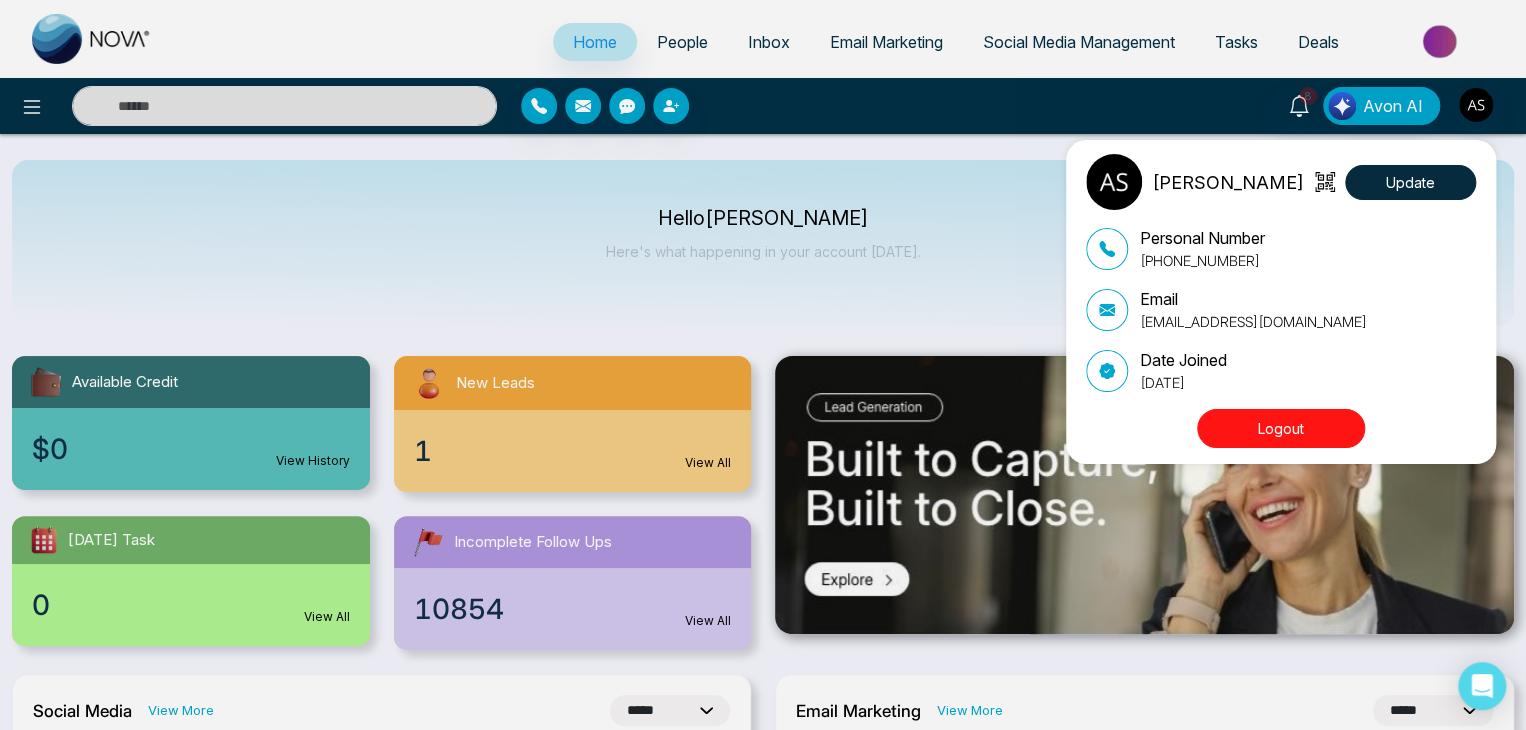 click on "Logout" at bounding box center [1281, 428] 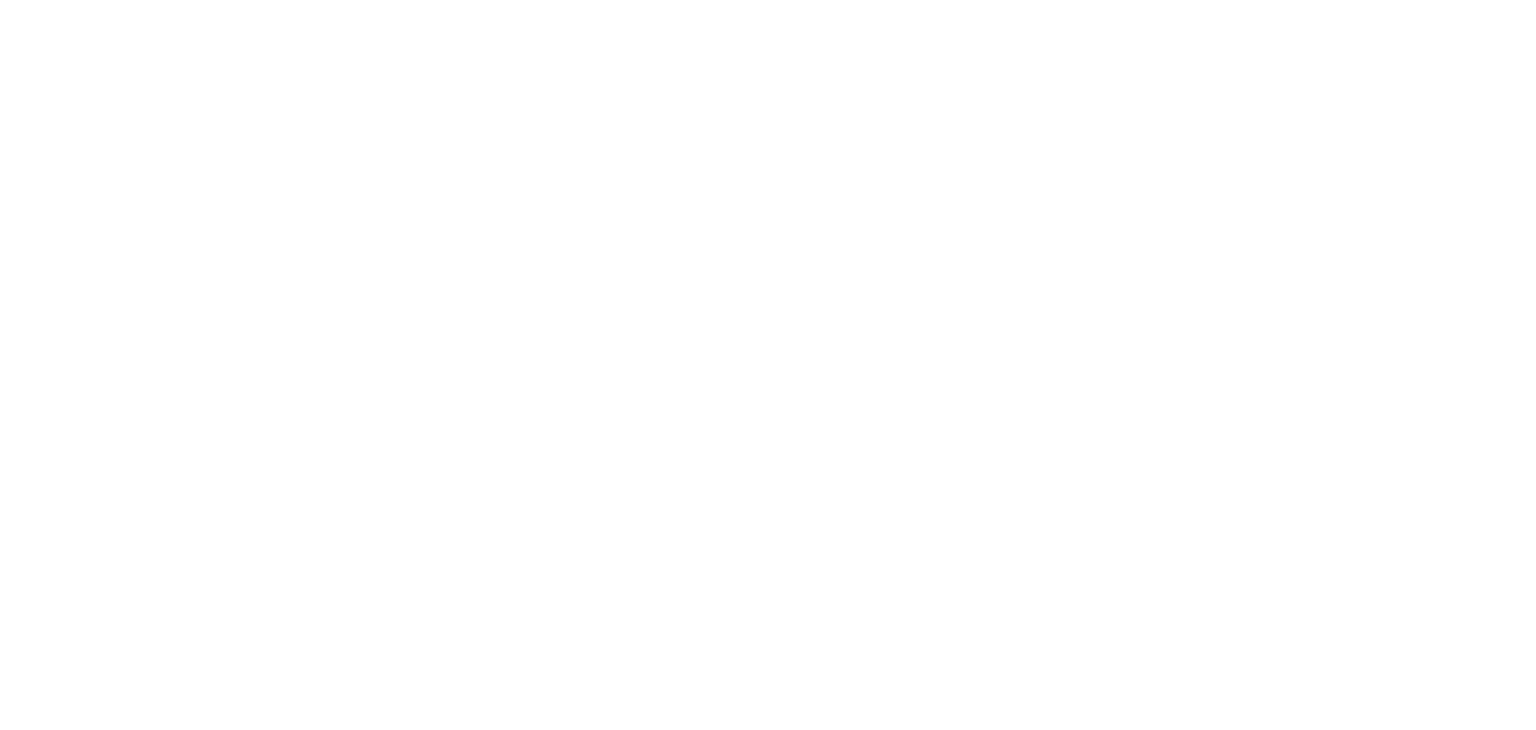 scroll, scrollTop: 0, scrollLeft: 0, axis: both 